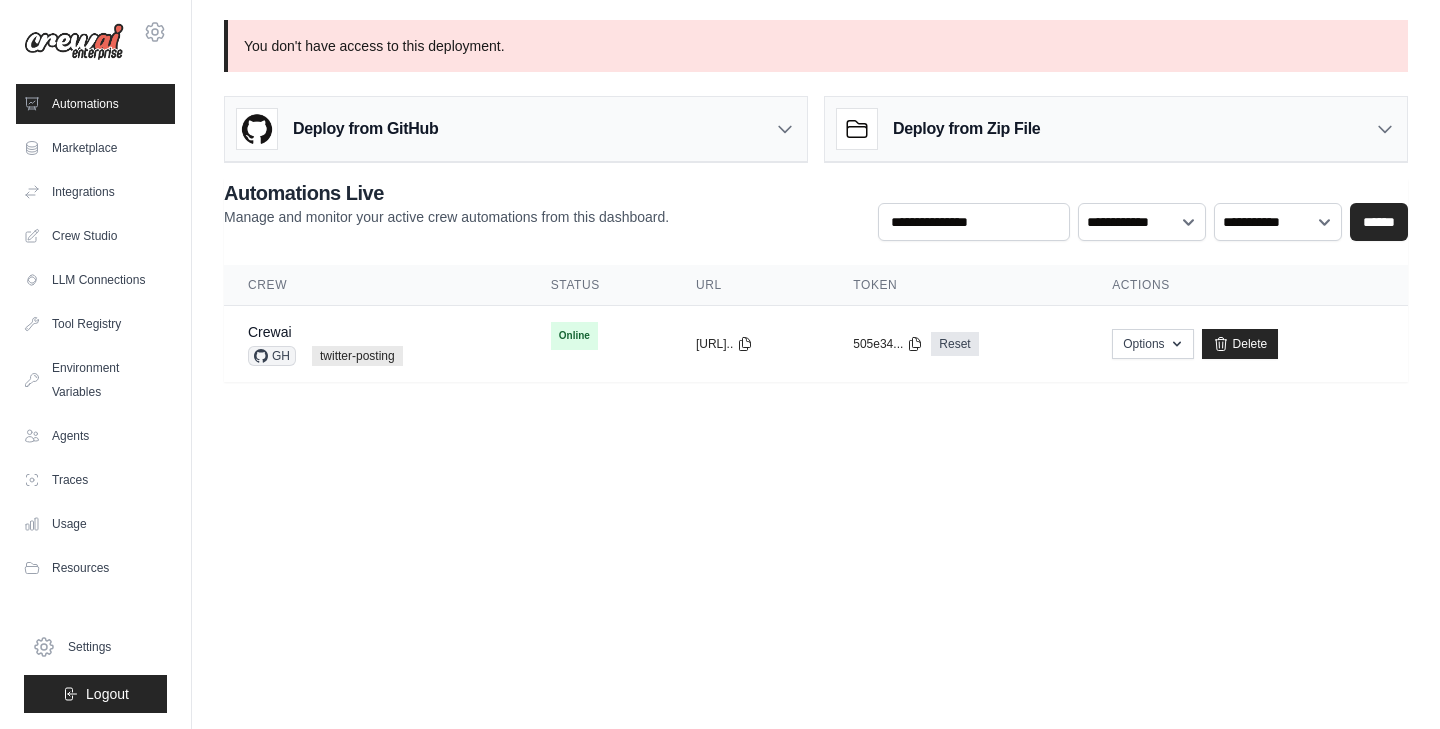 scroll, scrollTop: 0, scrollLeft: 0, axis: both 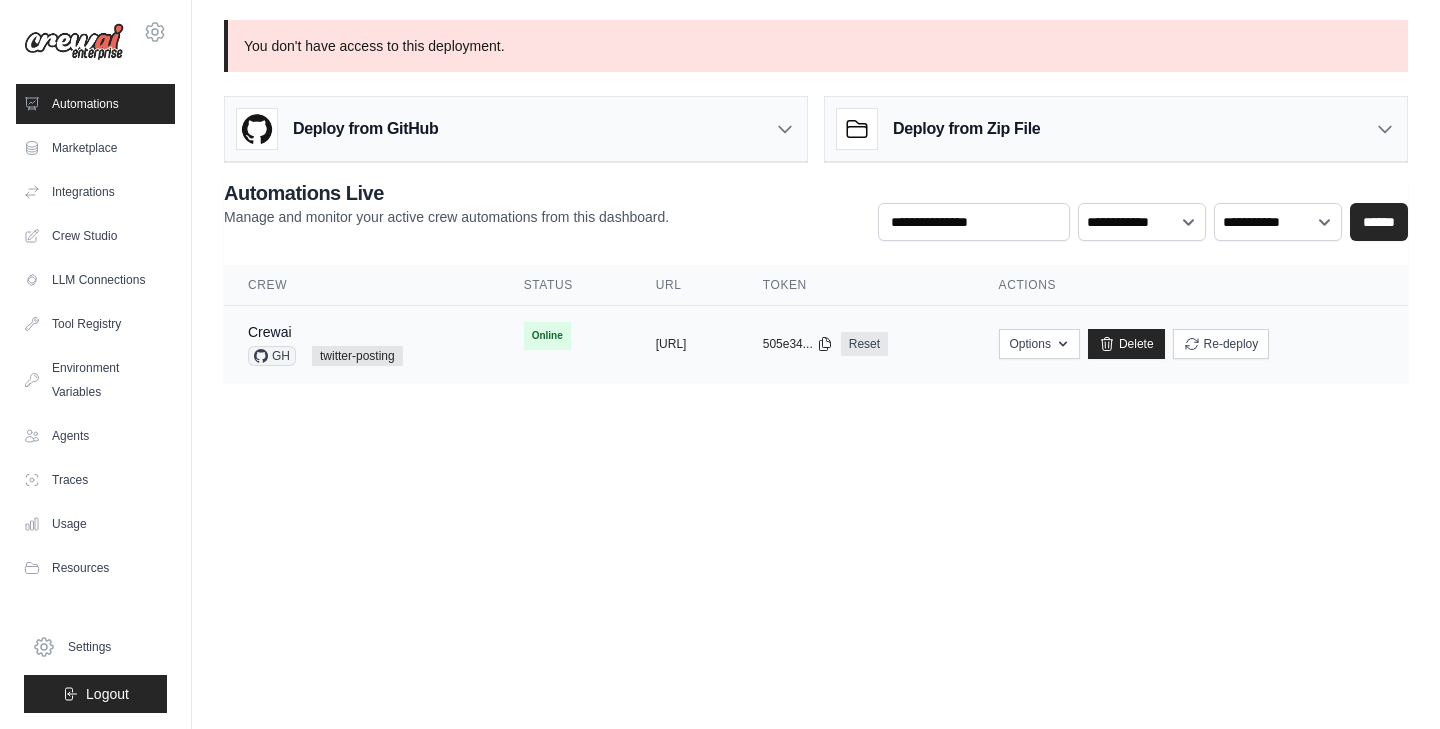 click on "Online" at bounding box center (566, 336) 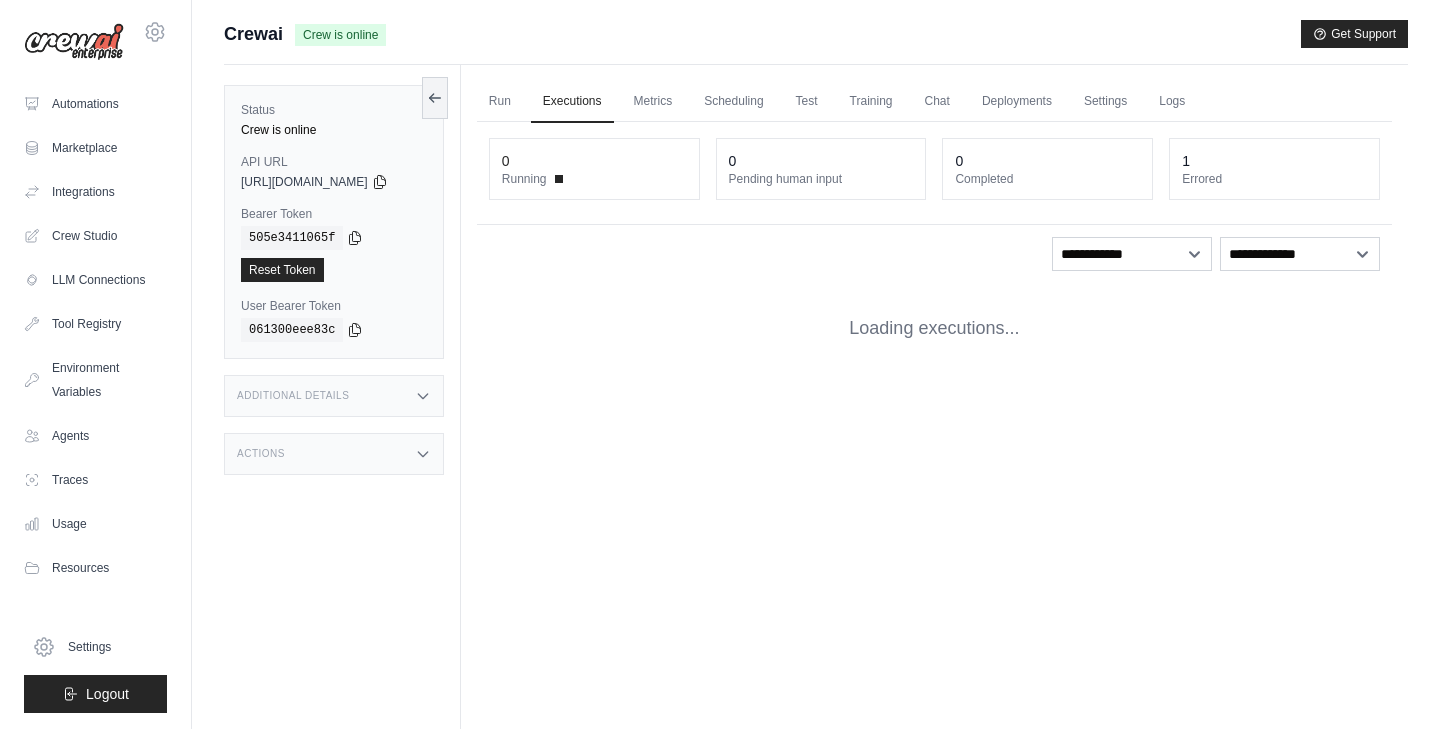 scroll, scrollTop: 0, scrollLeft: 0, axis: both 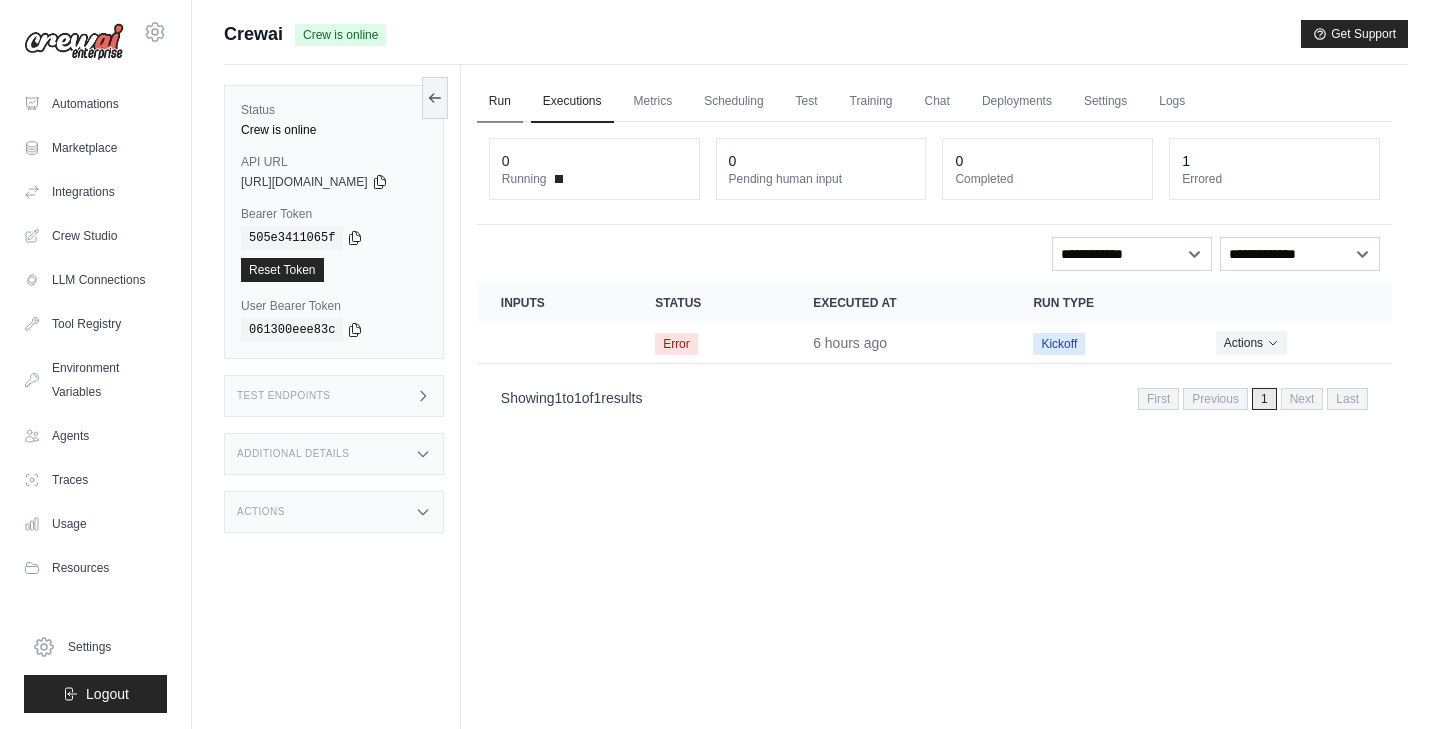 click on "Run" at bounding box center (500, 102) 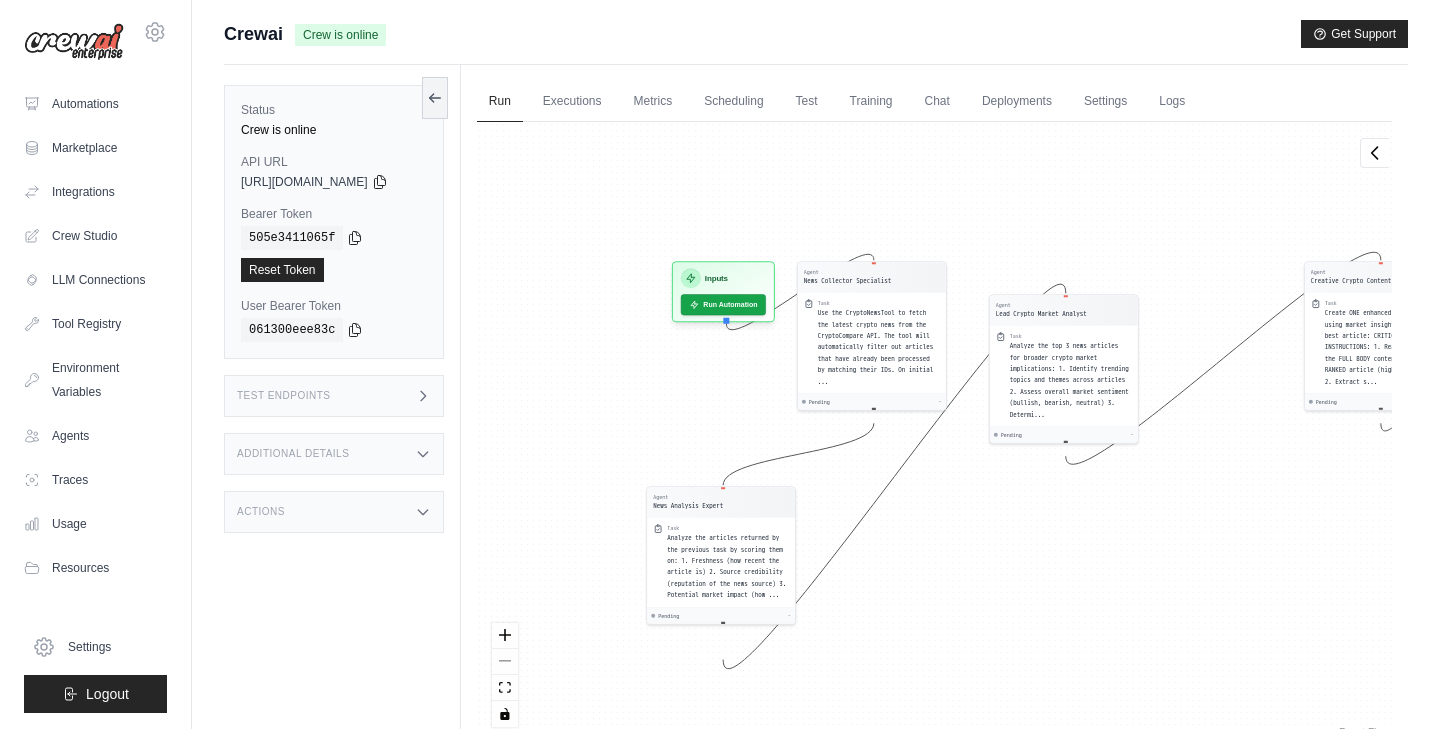 drag, startPoint x: 733, startPoint y: 230, endPoint x: 1091, endPoint y: 258, distance: 359.0933 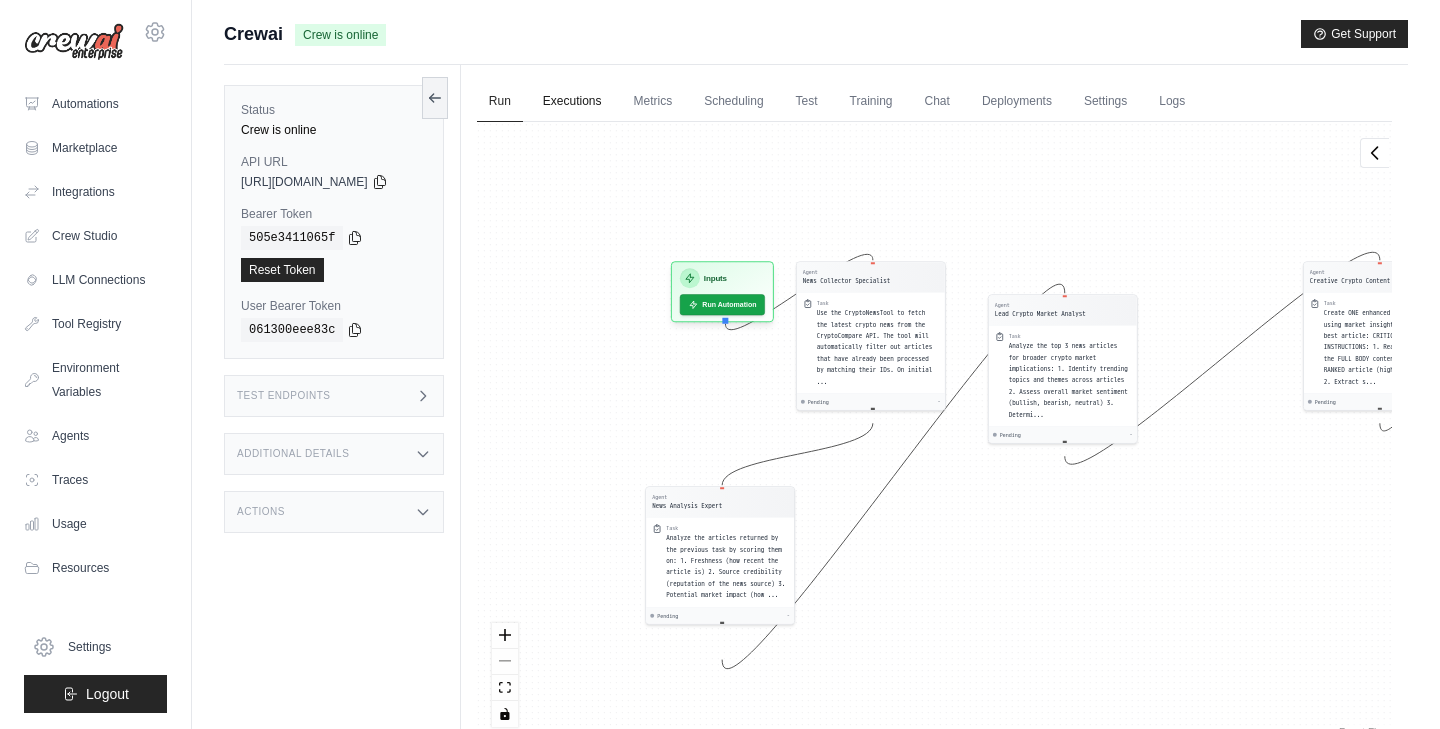 click on "Executions" at bounding box center [572, 102] 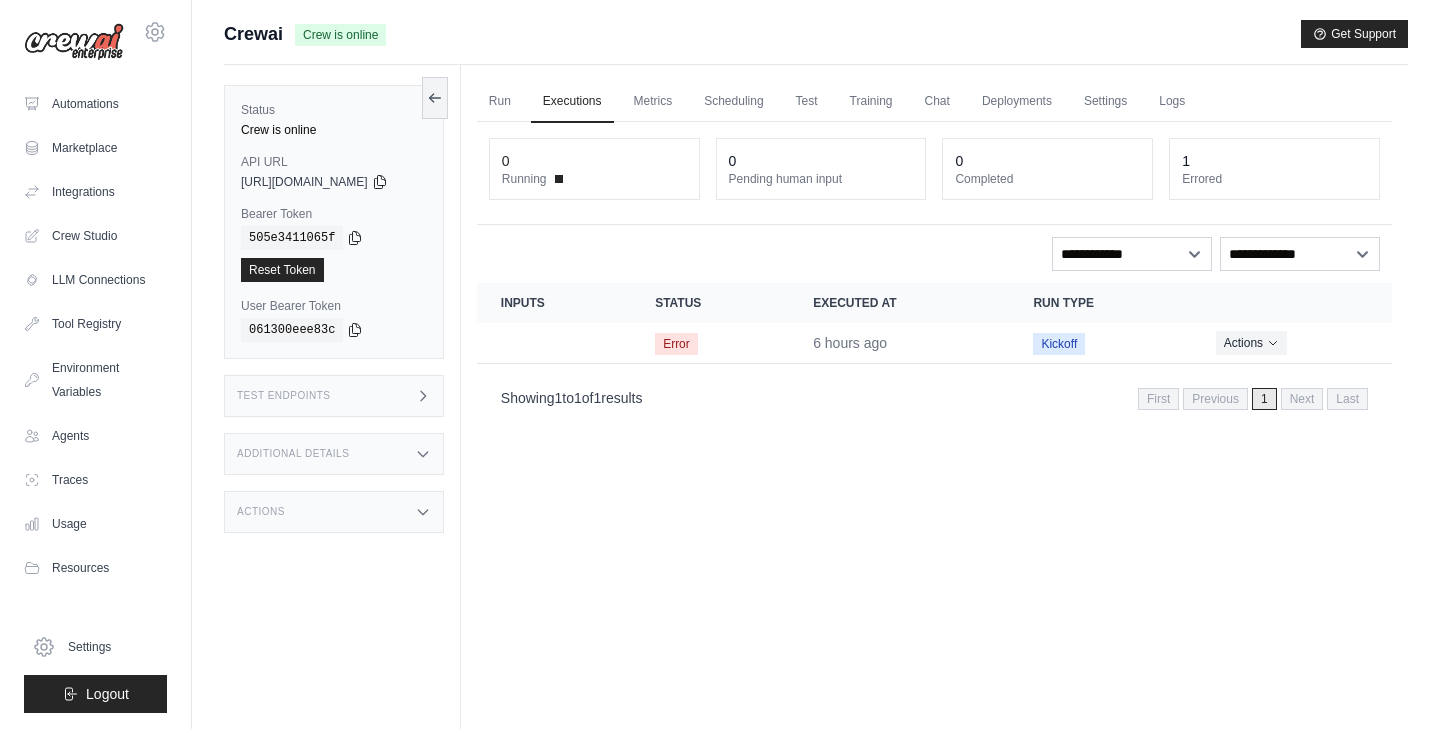 click on "Status" at bounding box center (710, 303) 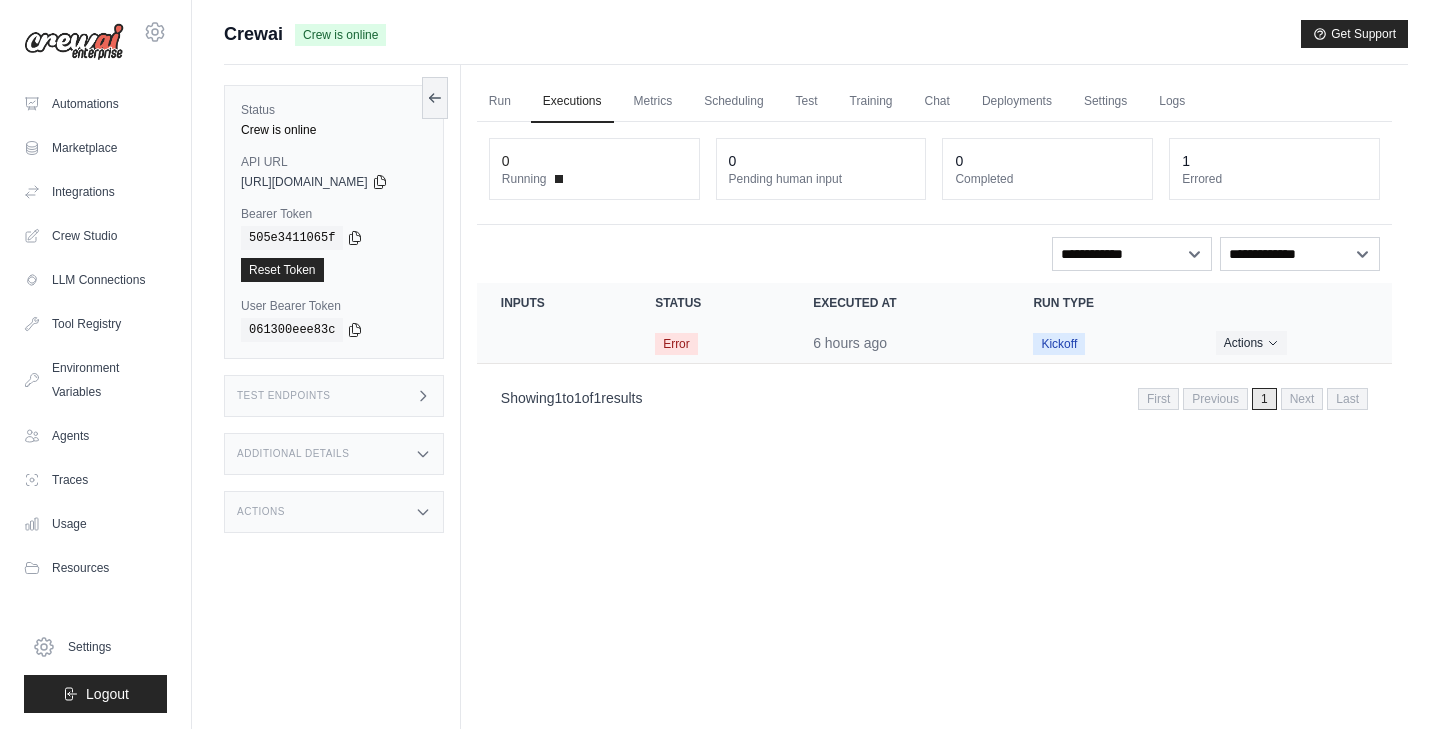 click at bounding box center [554, 343] 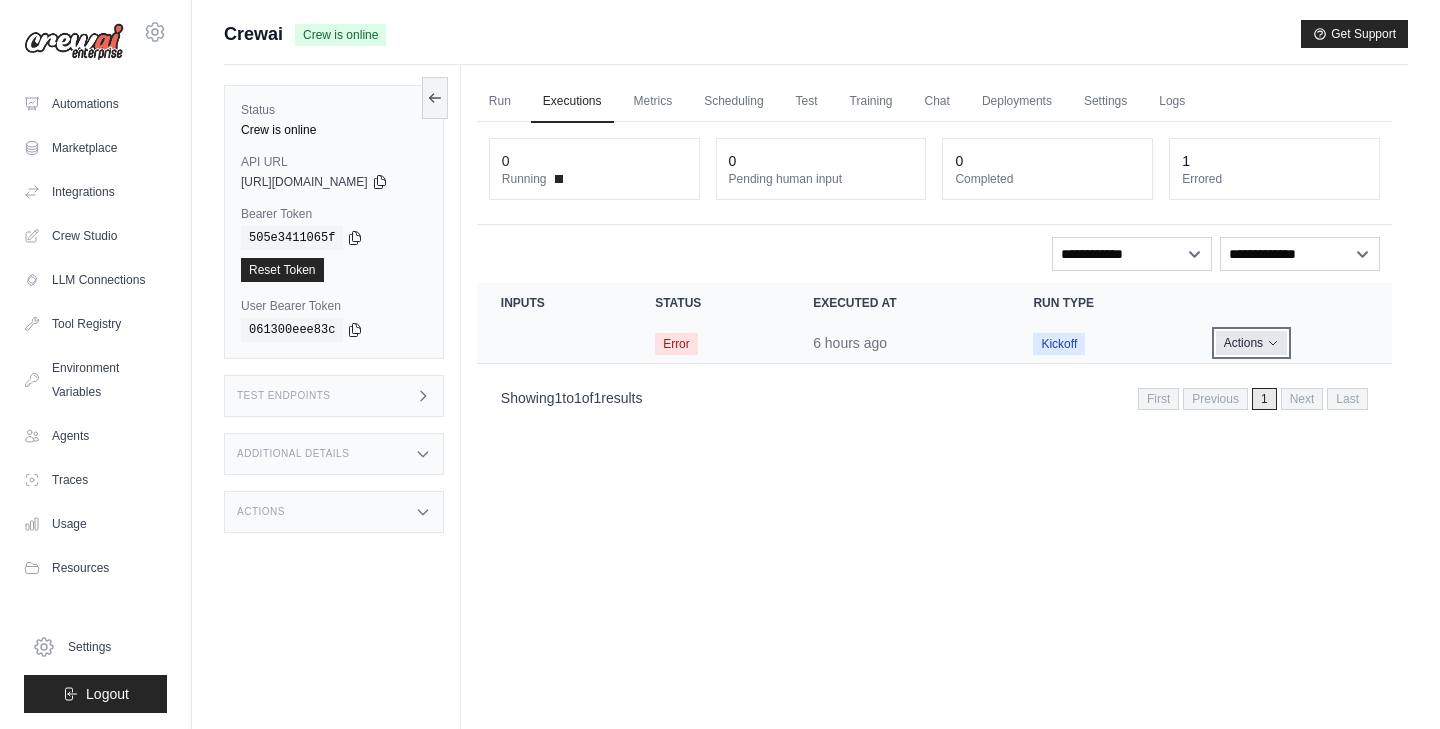 click on "Actions" at bounding box center [1251, 343] 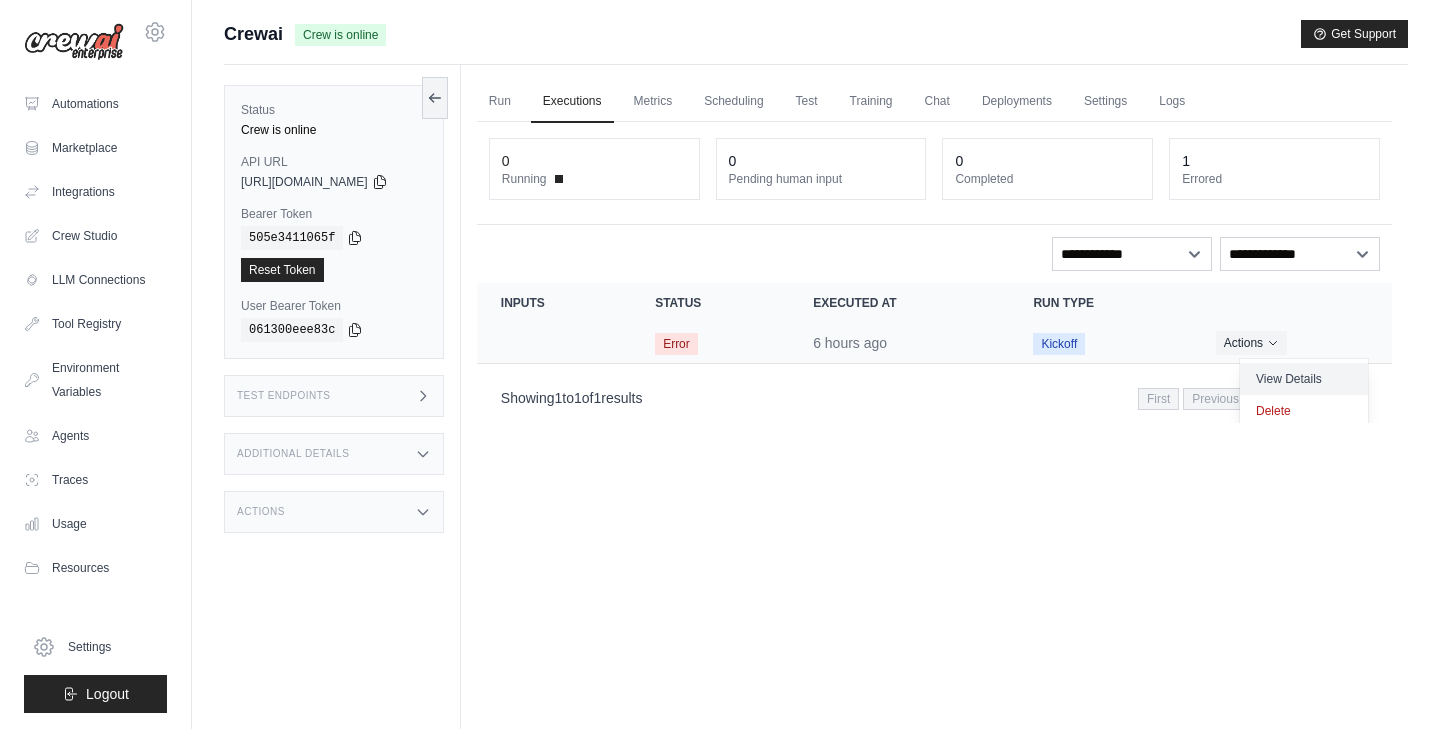 click on "View Details" at bounding box center (1304, 379) 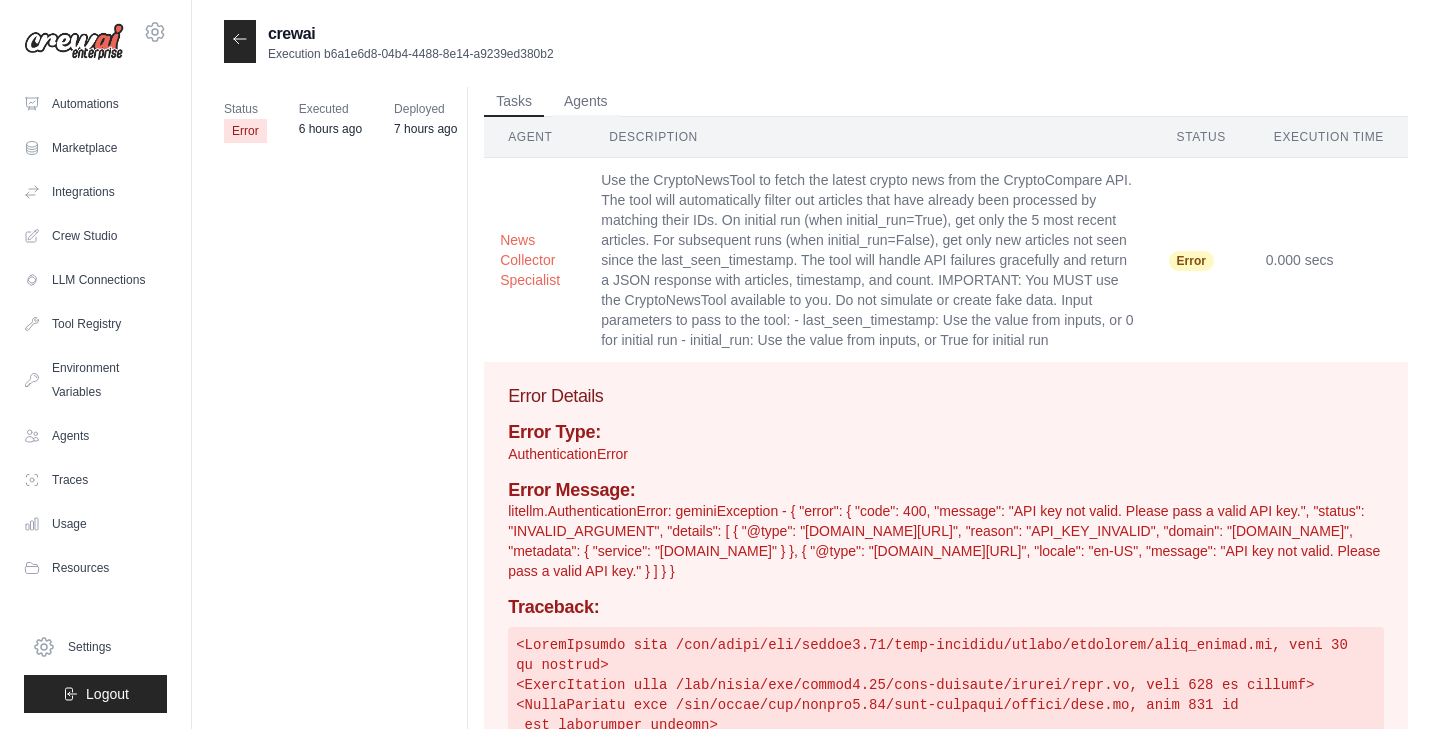 scroll, scrollTop: 0, scrollLeft: 0, axis: both 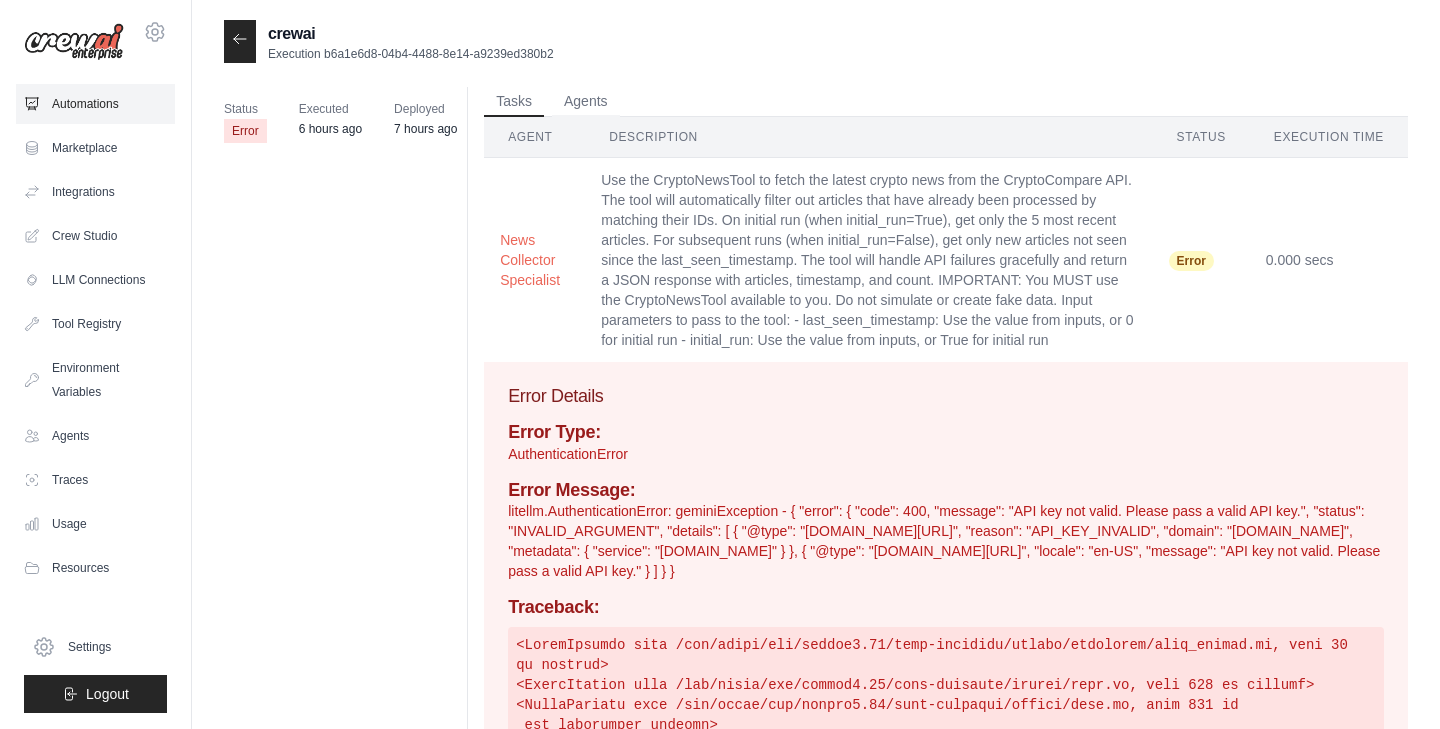 click on "Automations" at bounding box center [95, 104] 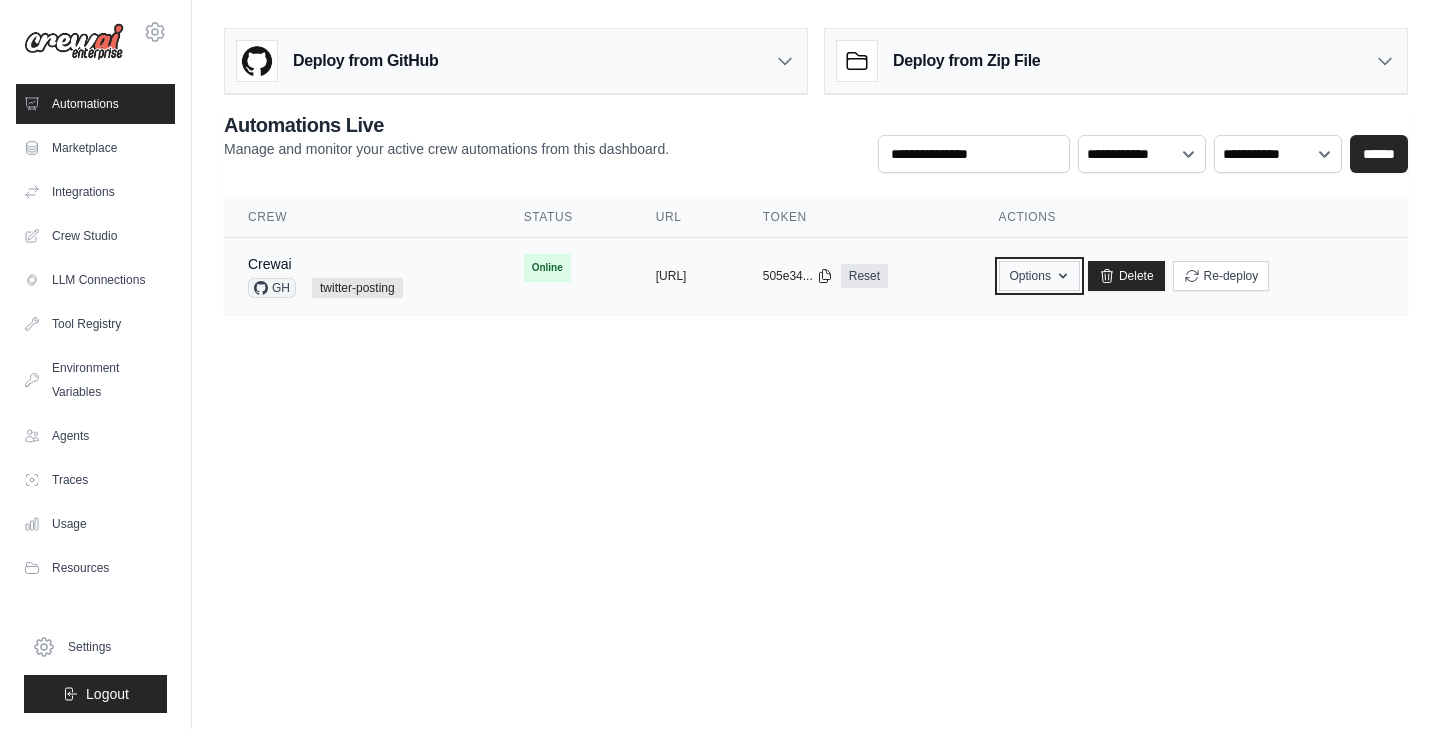 click on "Options" at bounding box center (1039, 276) 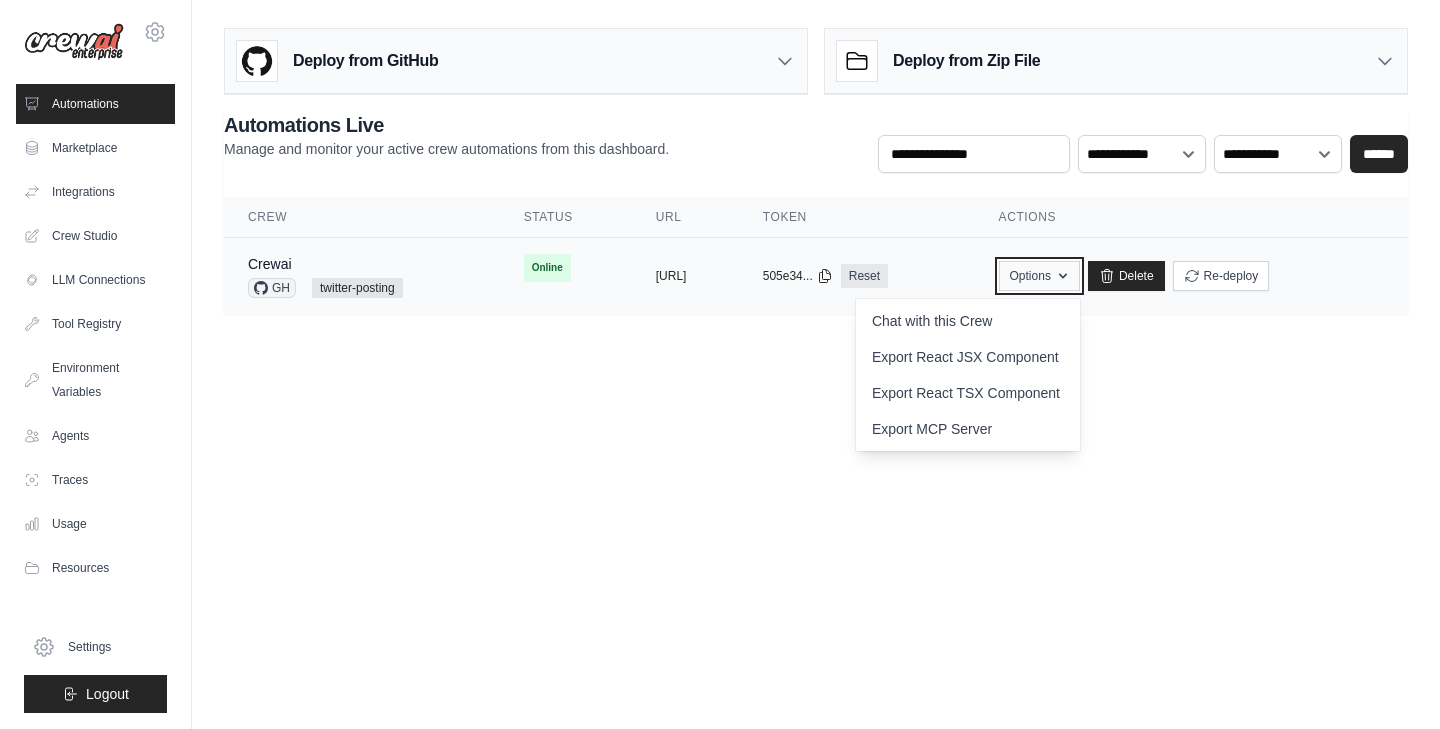 click on "Options" at bounding box center [1039, 276] 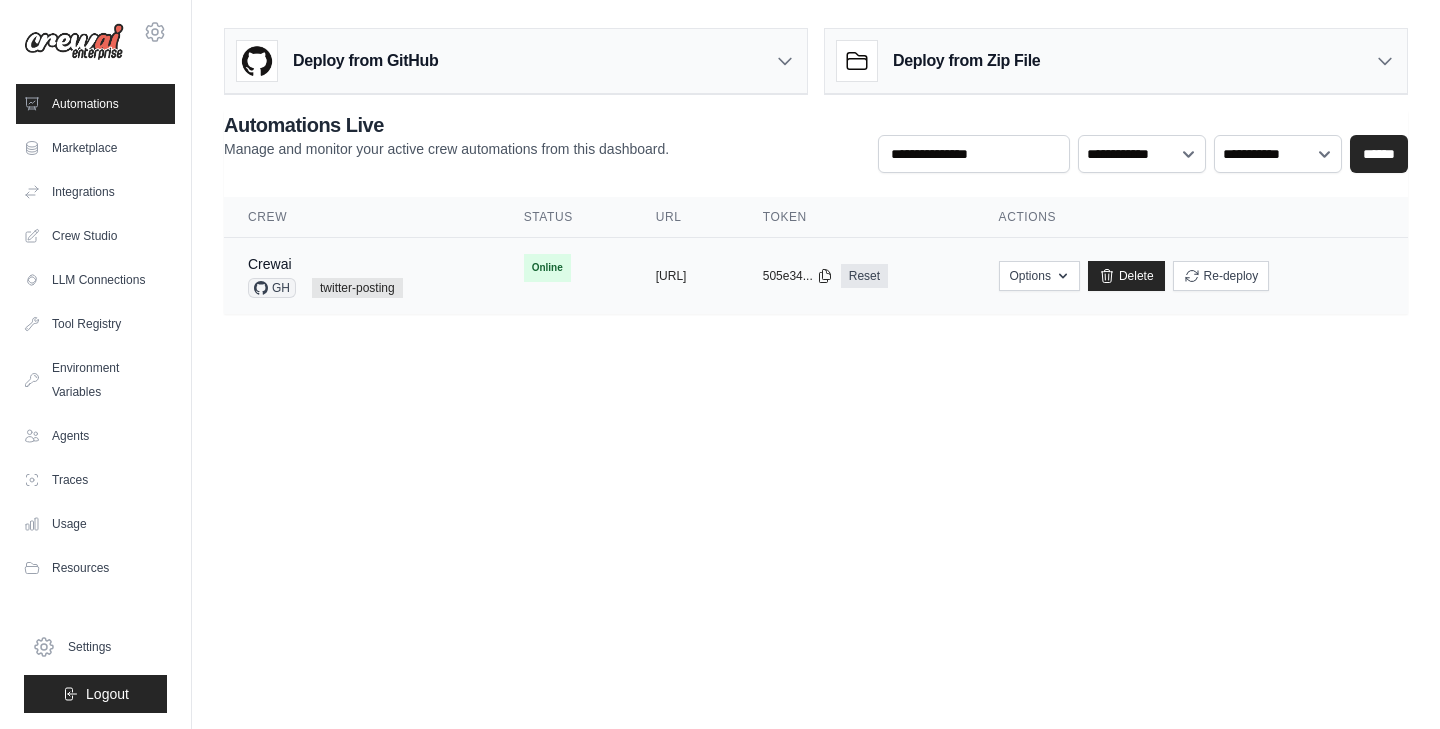 click on "Crewai" at bounding box center [325, 264] 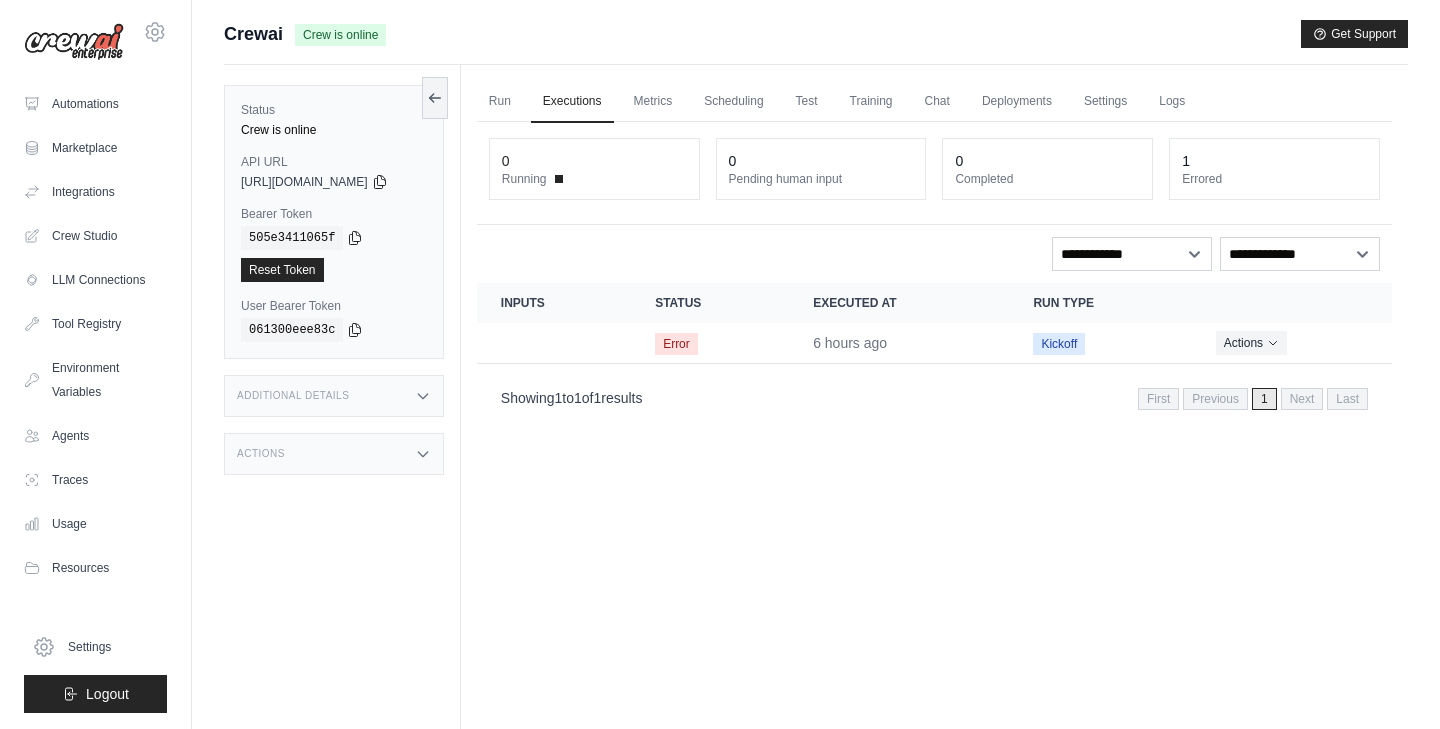 scroll, scrollTop: 0, scrollLeft: 0, axis: both 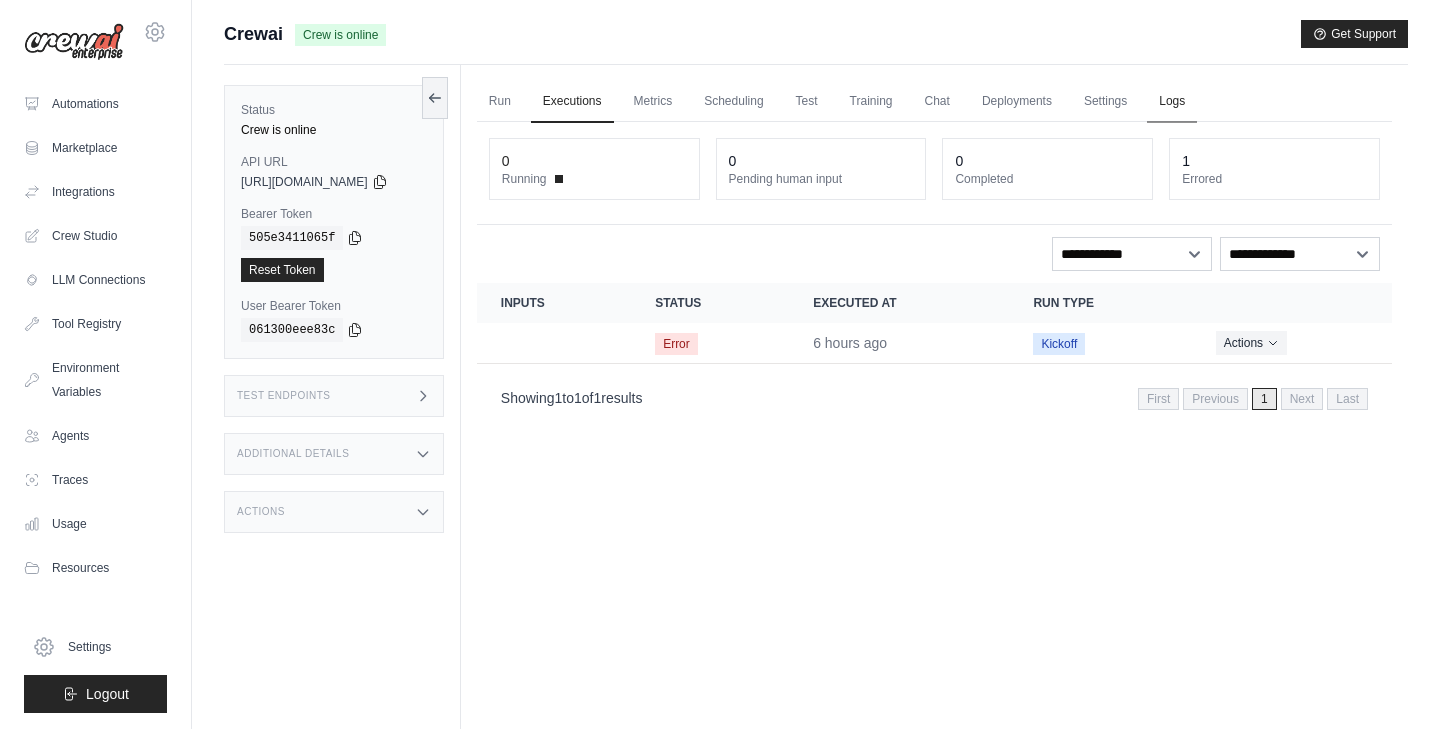 click on "Logs" at bounding box center [1172, 102] 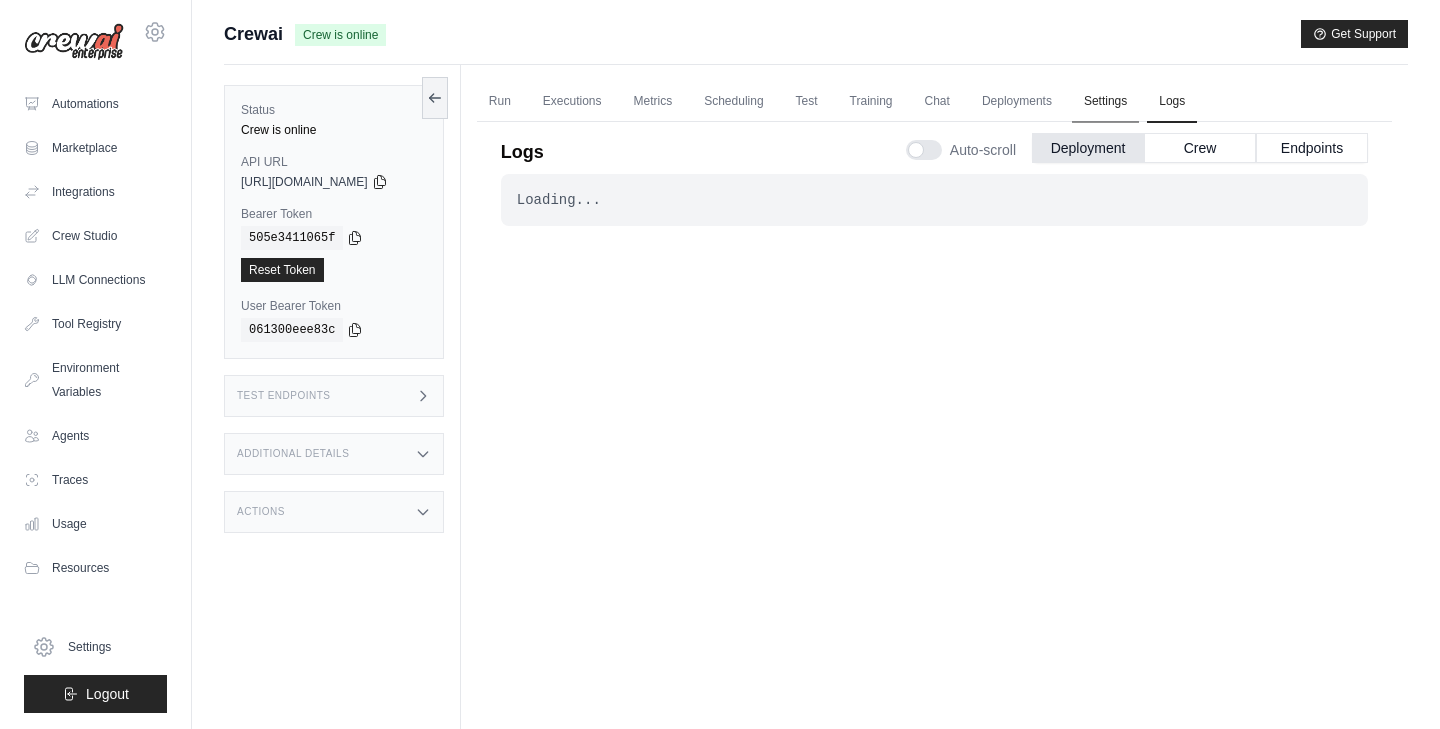 click on "Settings" at bounding box center (1105, 102) 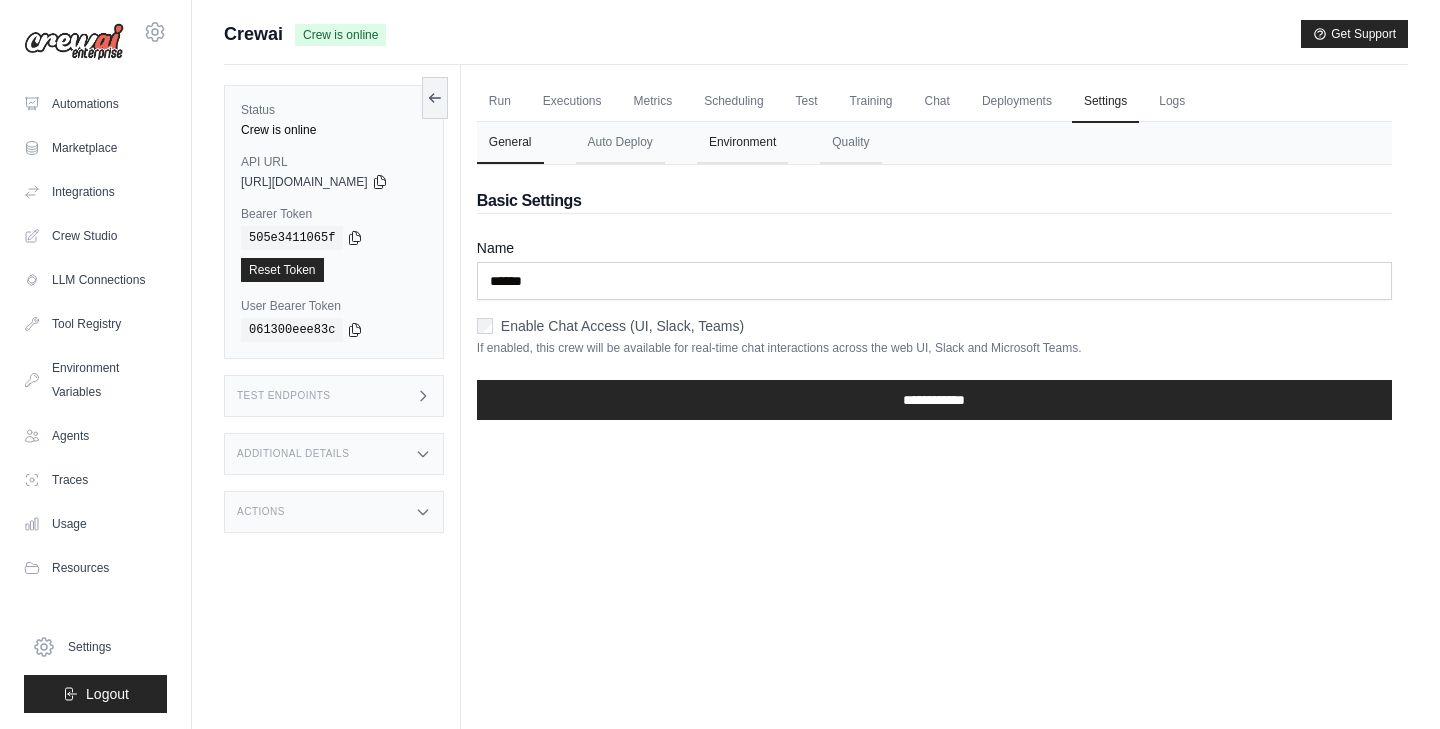 click on "Environment" at bounding box center (742, 143) 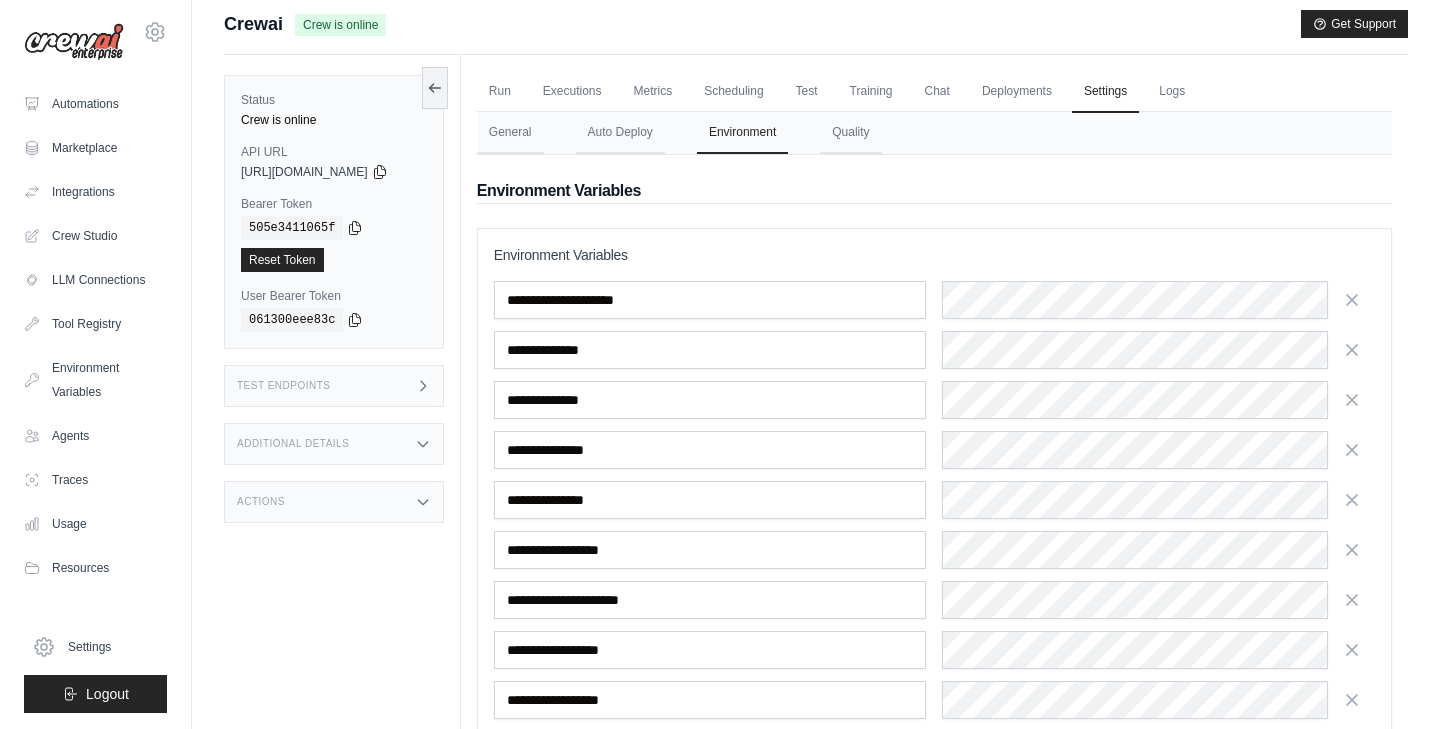 scroll, scrollTop: 12, scrollLeft: 0, axis: vertical 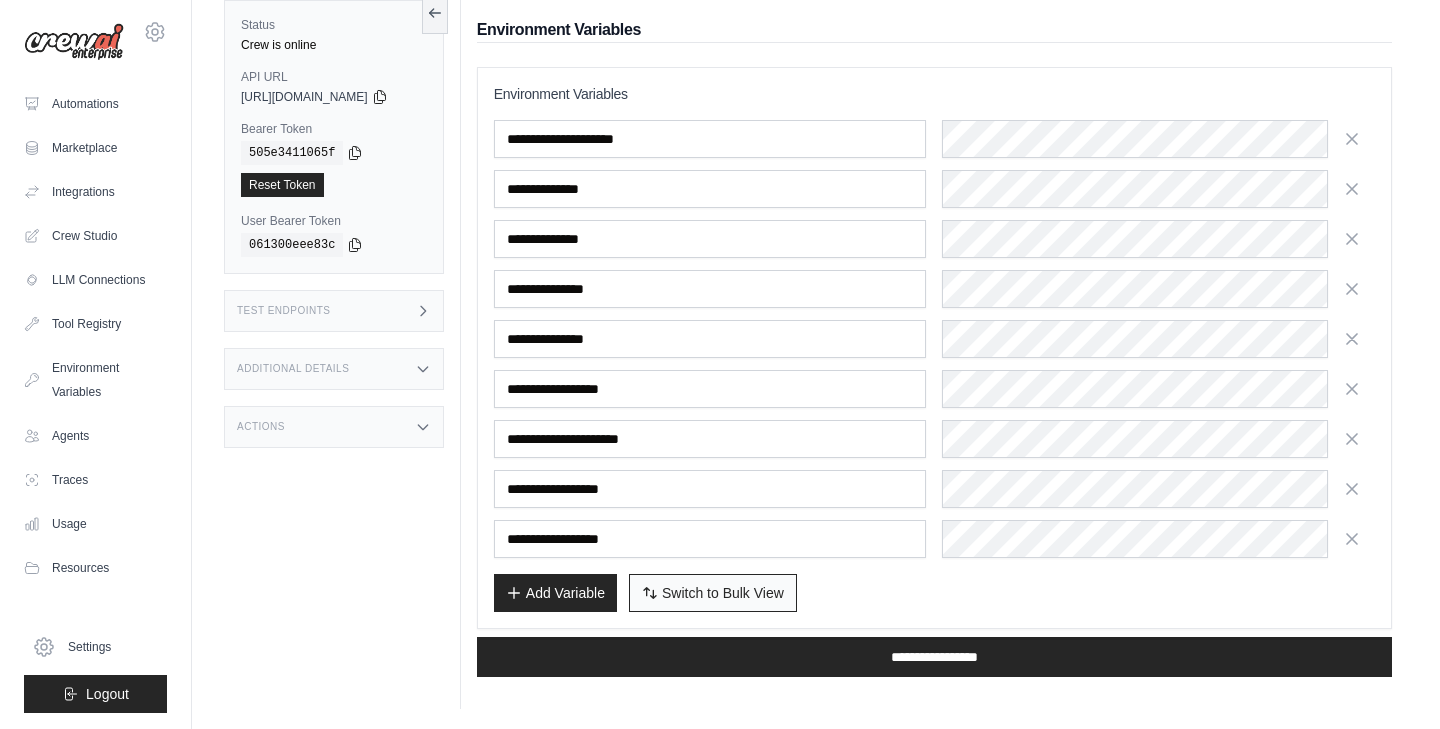 click on "Switch to Bulk View
Switch to Table View" at bounding box center [713, 593] 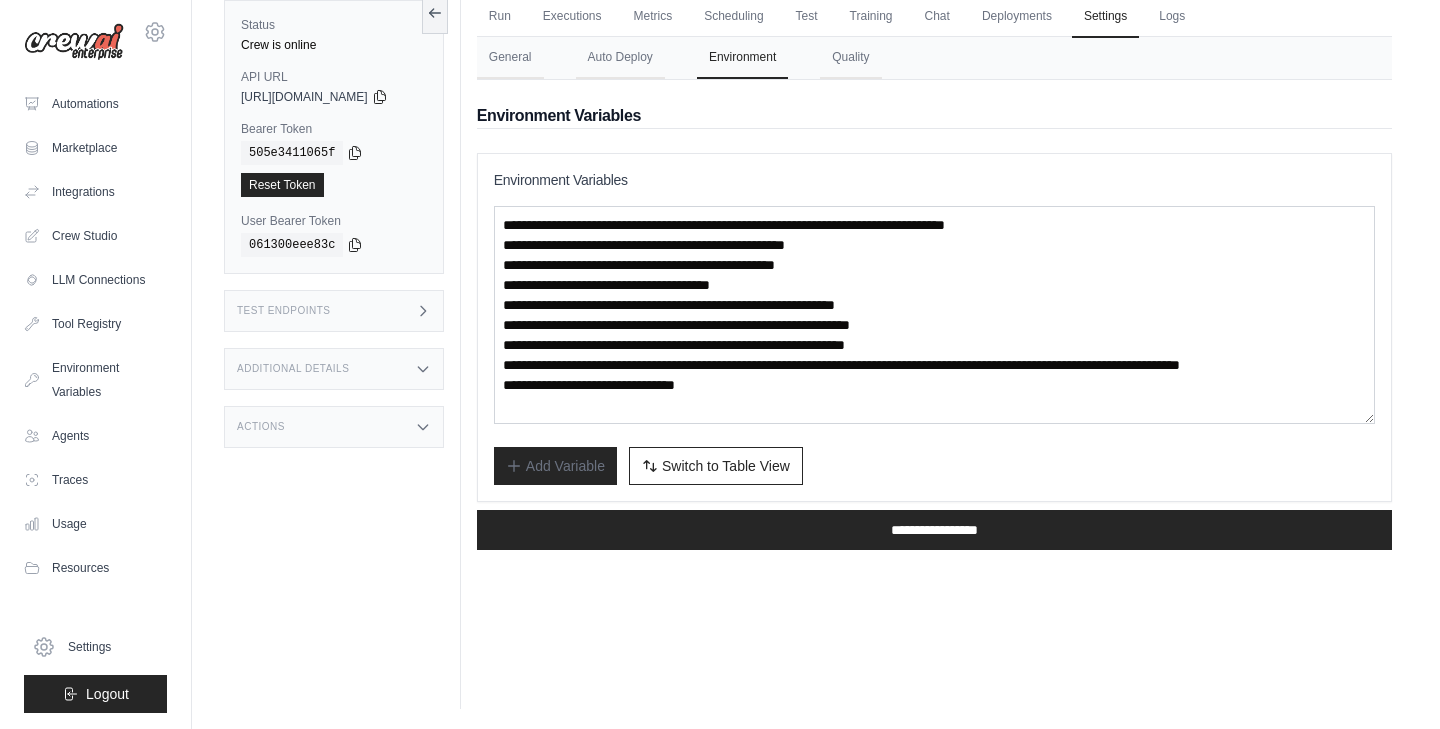 scroll, scrollTop: 78, scrollLeft: 0, axis: vertical 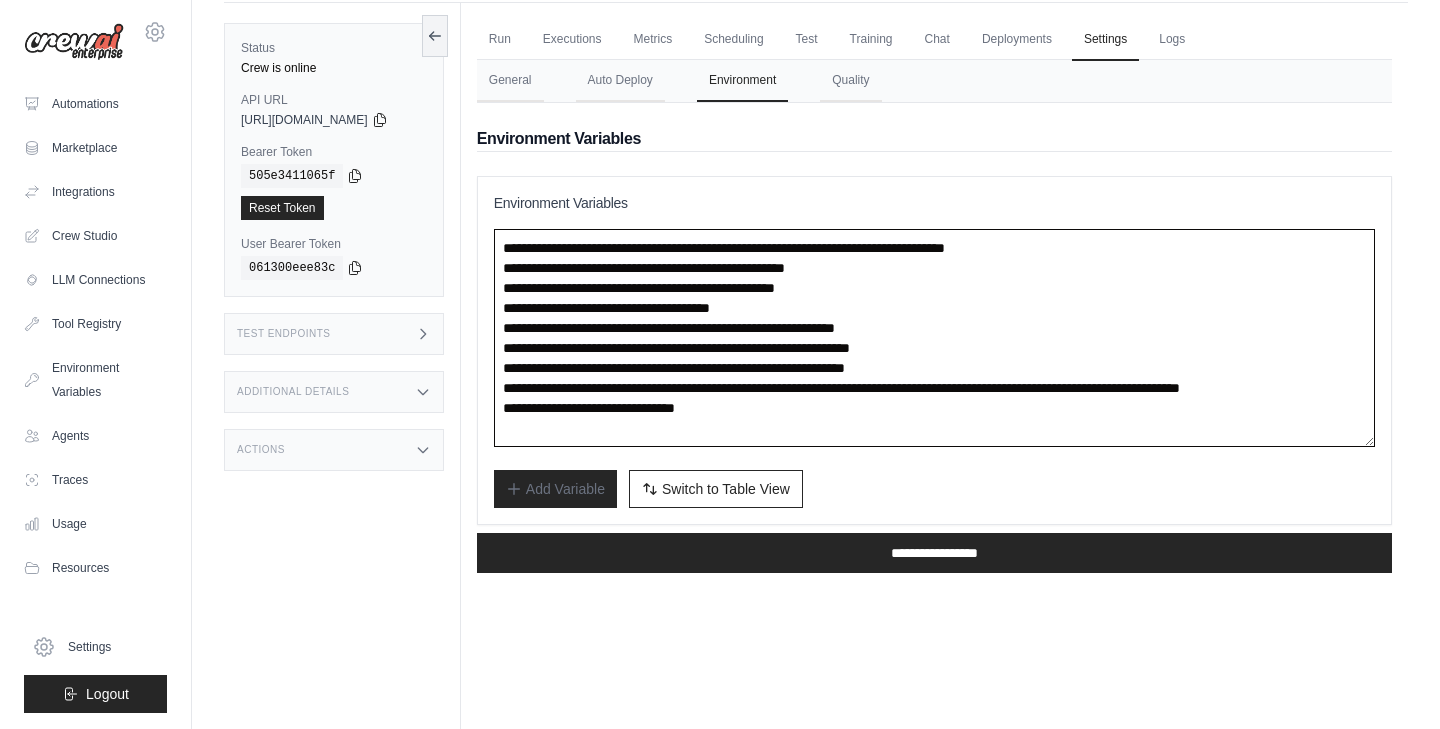 click on "**********" at bounding box center (934, 338) 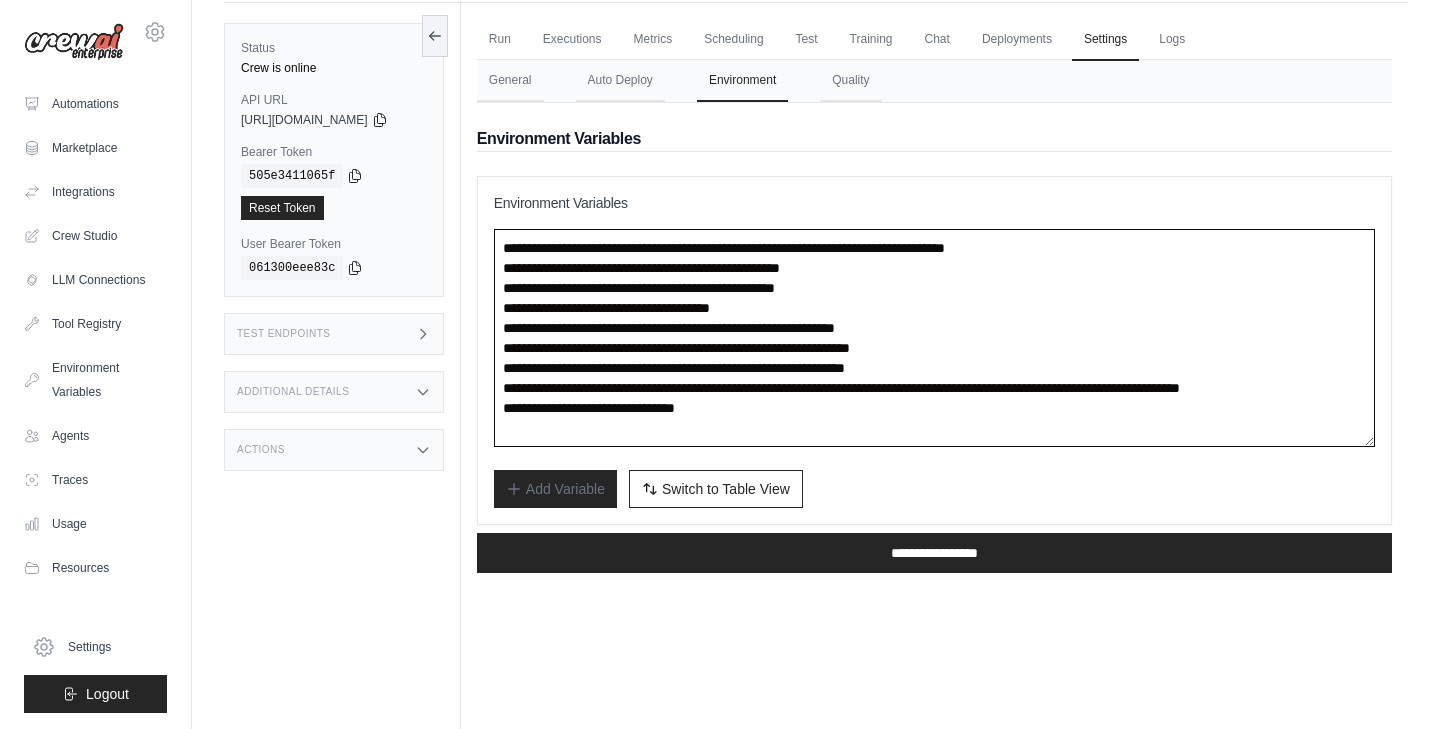 click on "**********" at bounding box center (934, 338) 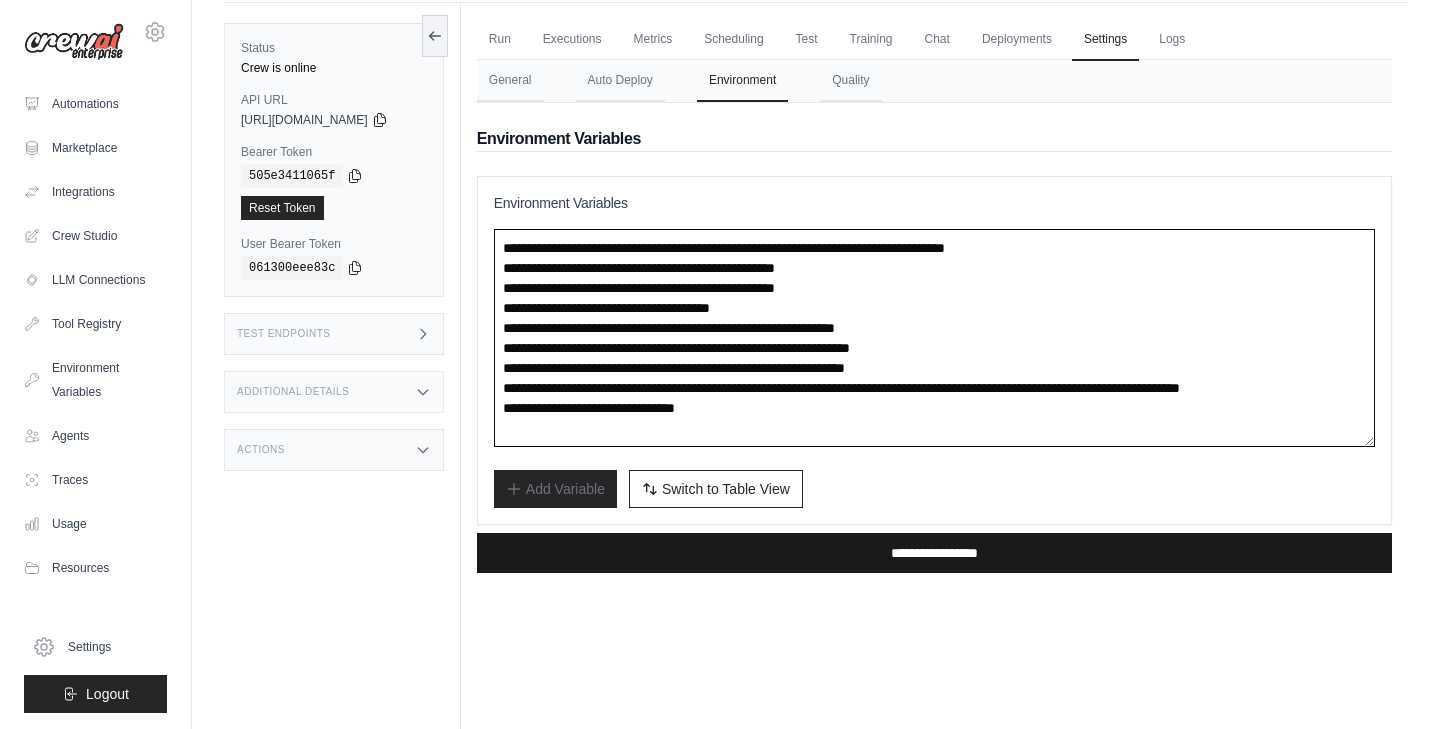 type on "**********" 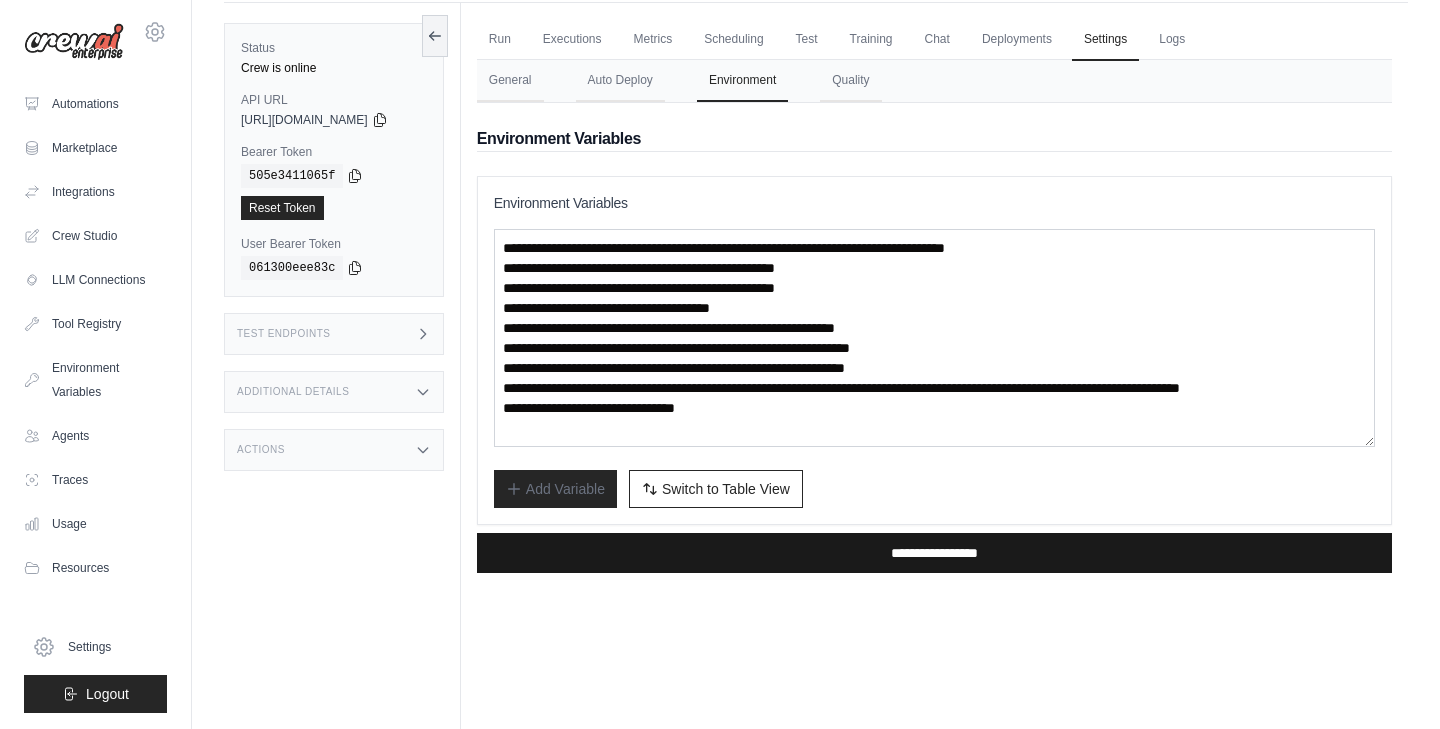click on "**********" at bounding box center [934, 553] 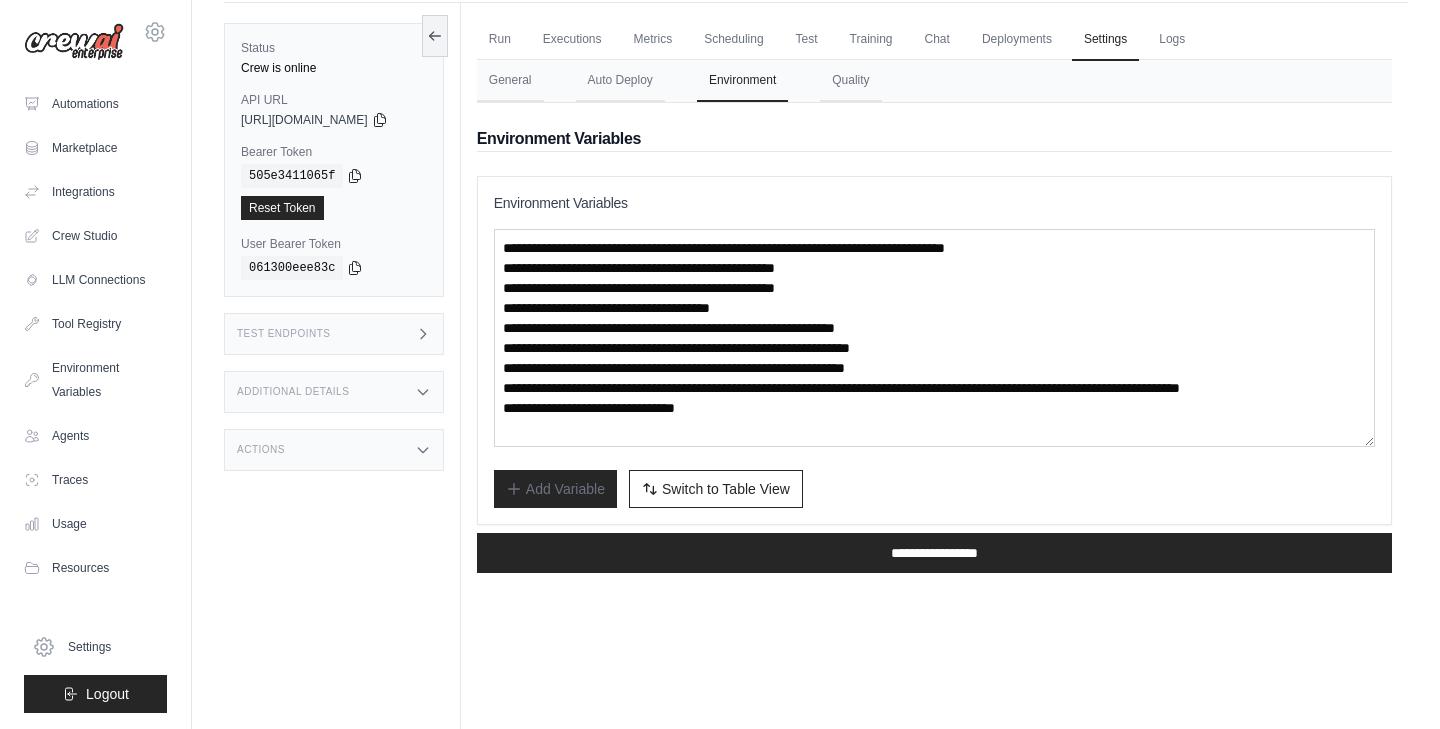 scroll, scrollTop: 0, scrollLeft: 0, axis: both 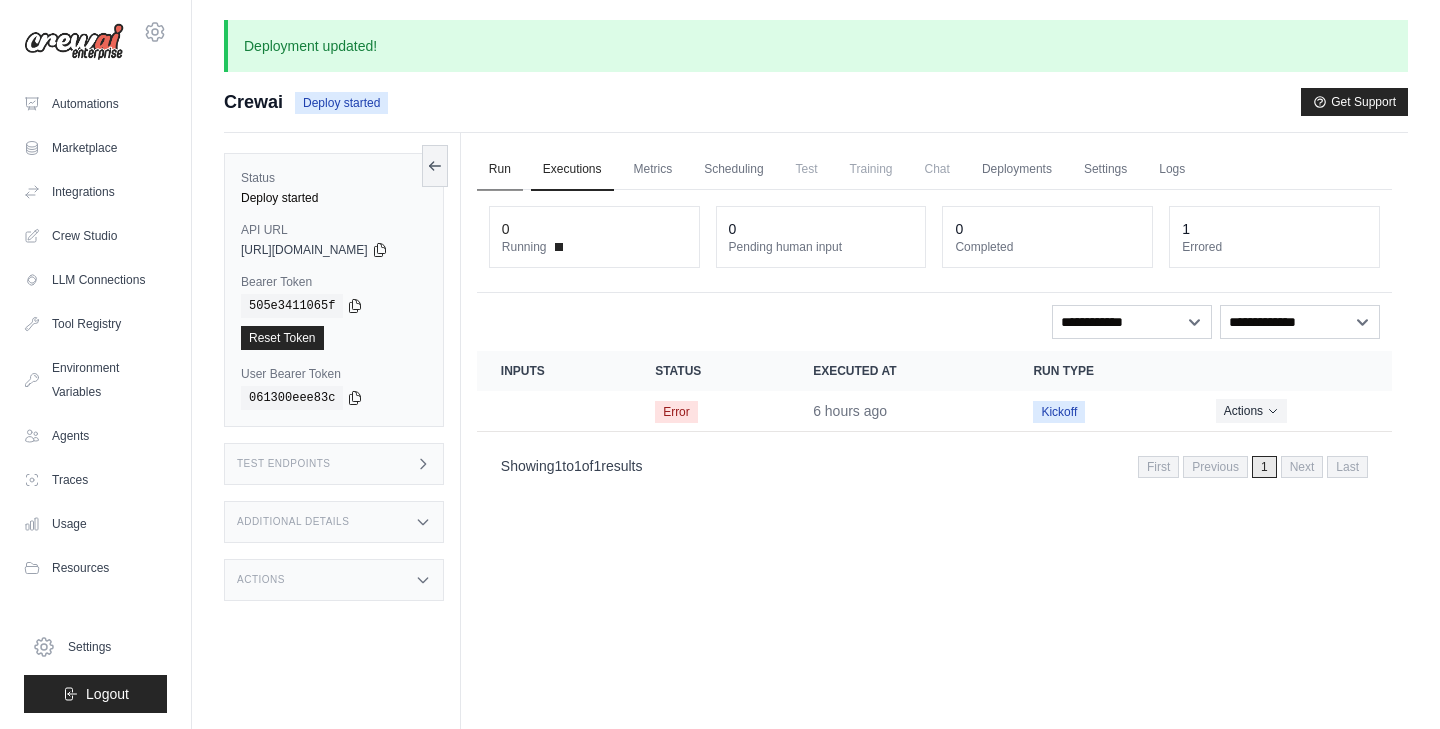click on "Run" at bounding box center [500, 170] 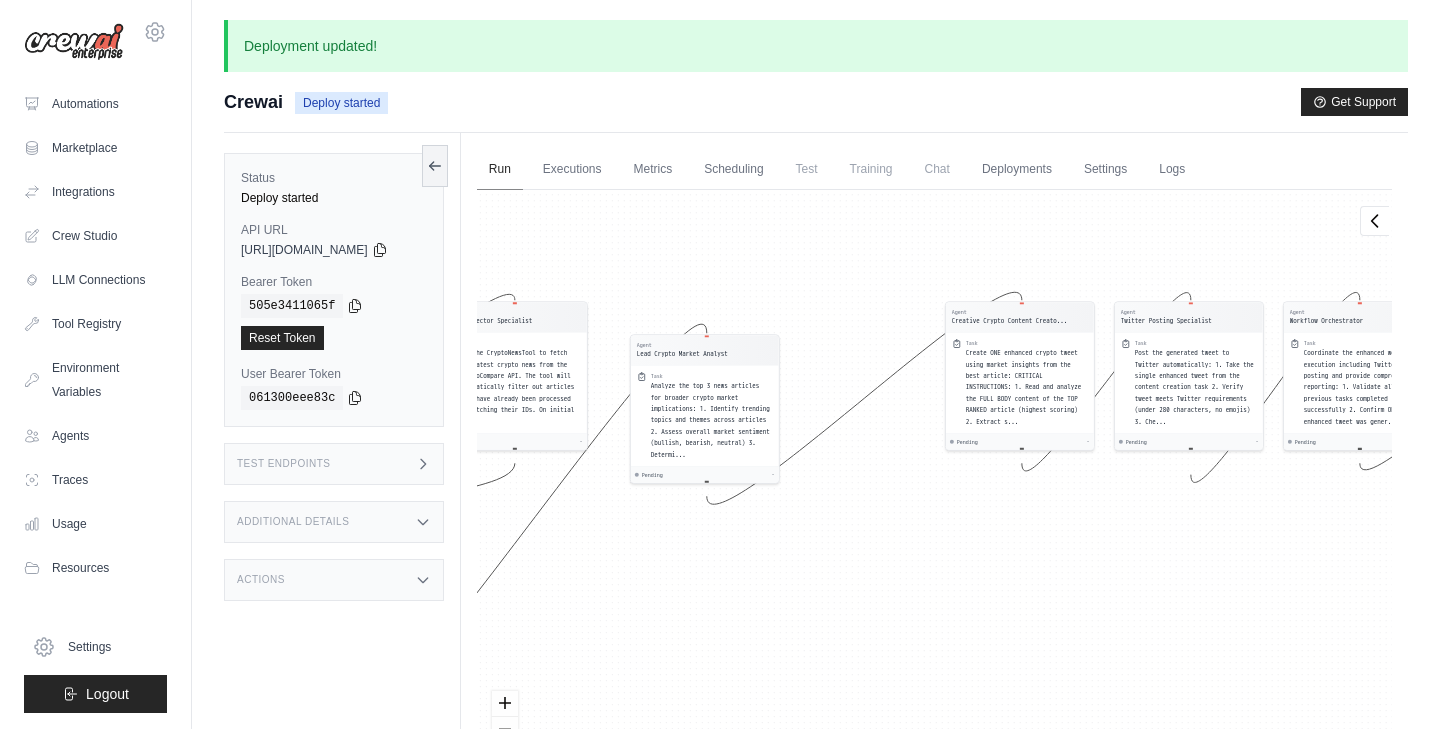 click on "Run" at bounding box center [500, 170] 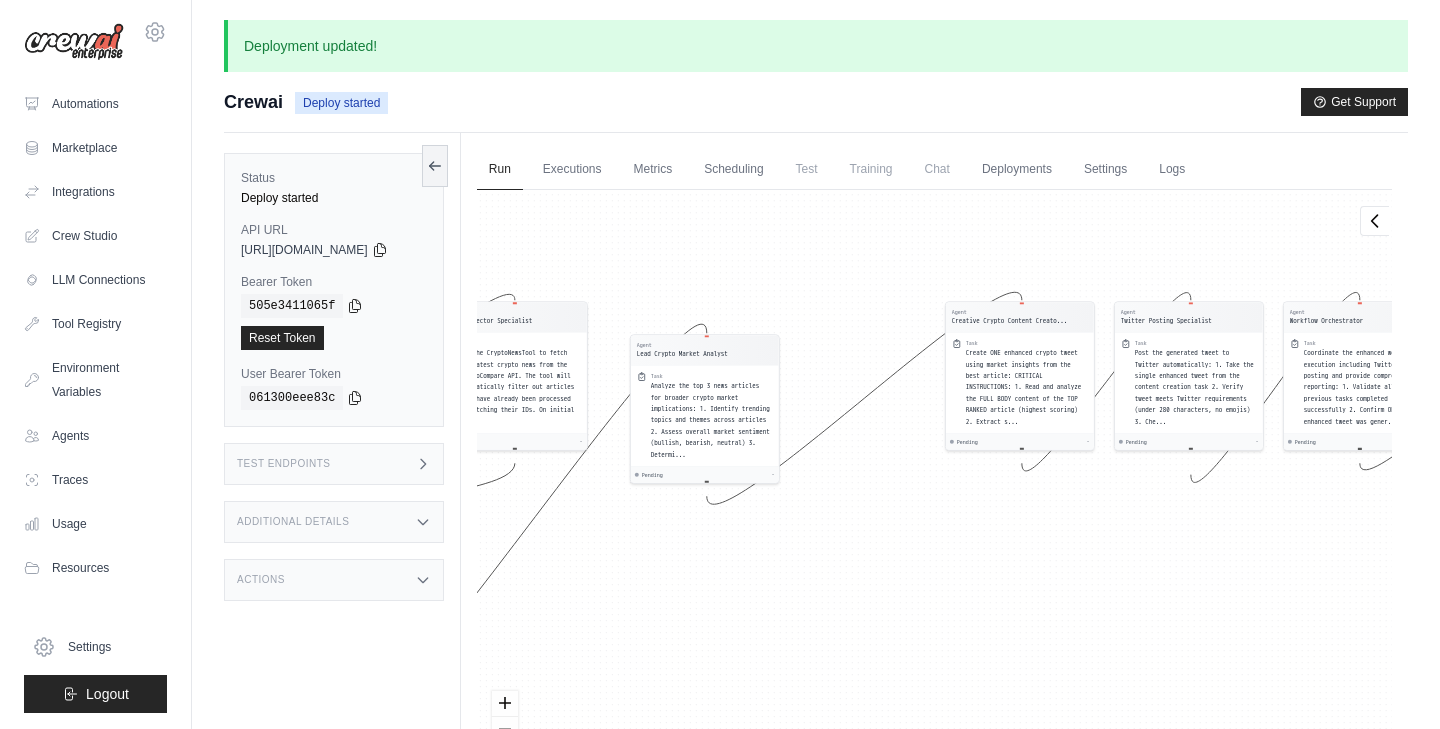 click on "Deployment updated!" at bounding box center [816, 46] 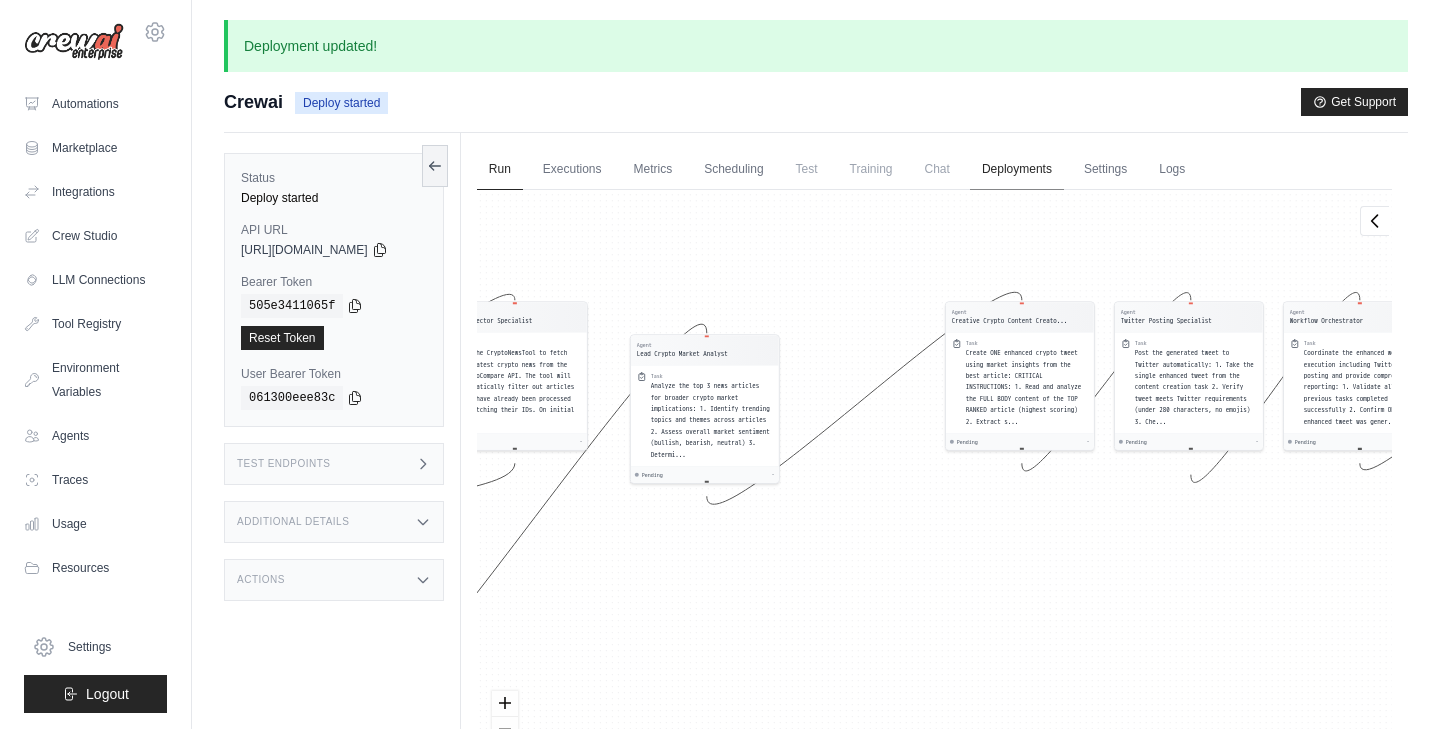 click on "Deployments" at bounding box center (1017, 170) 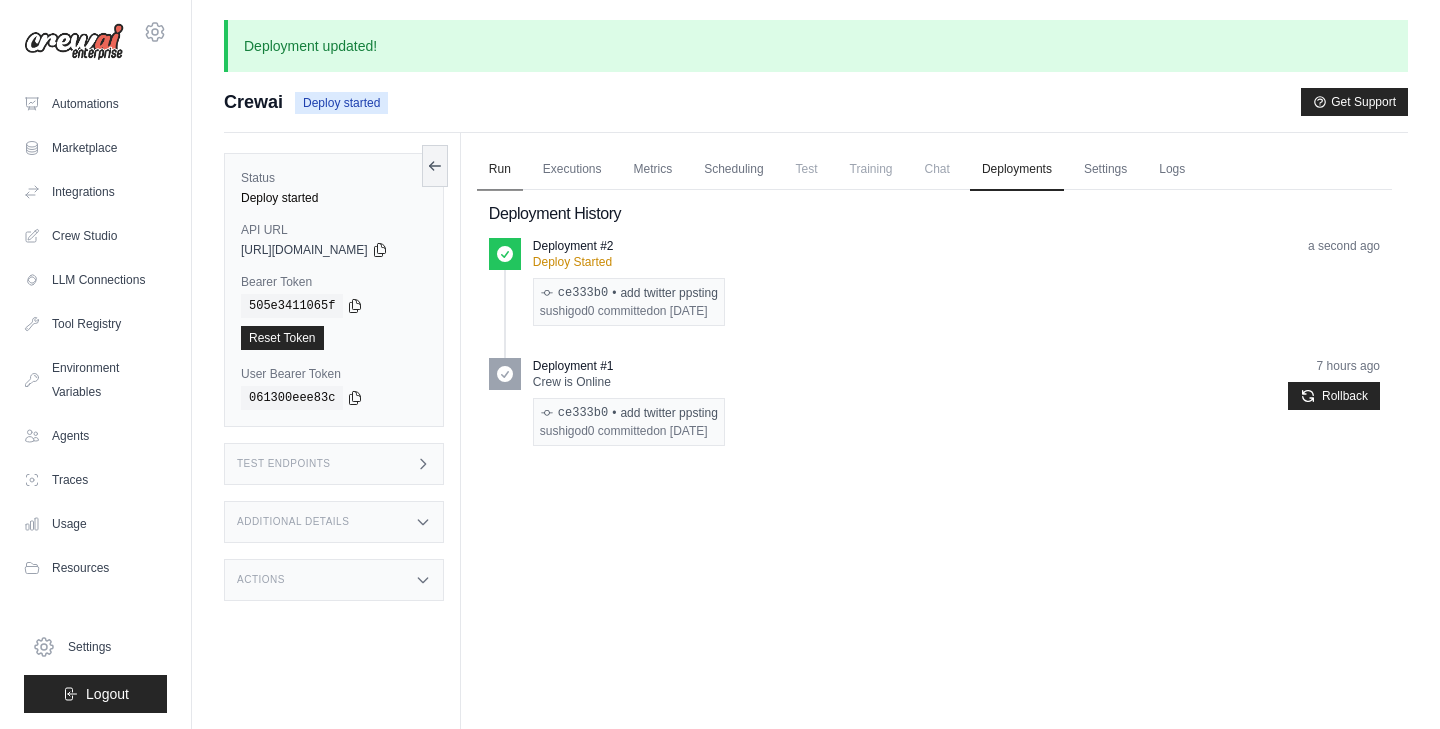 click on "Run" at bounding box center (500, 170) 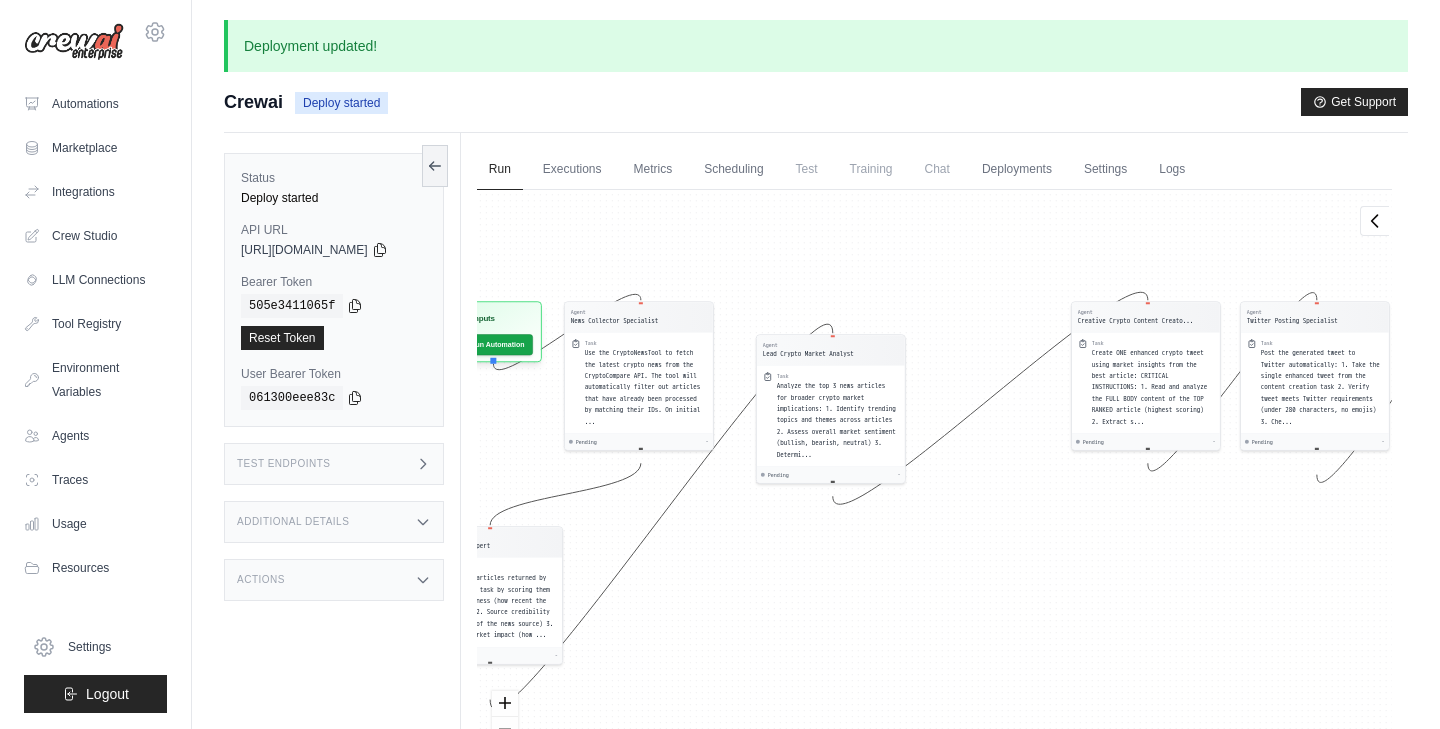 drag, startPoint x: 655, startPoint y: 288, endPoint x: 1197, endPoint y: 300, distance: 542.1328 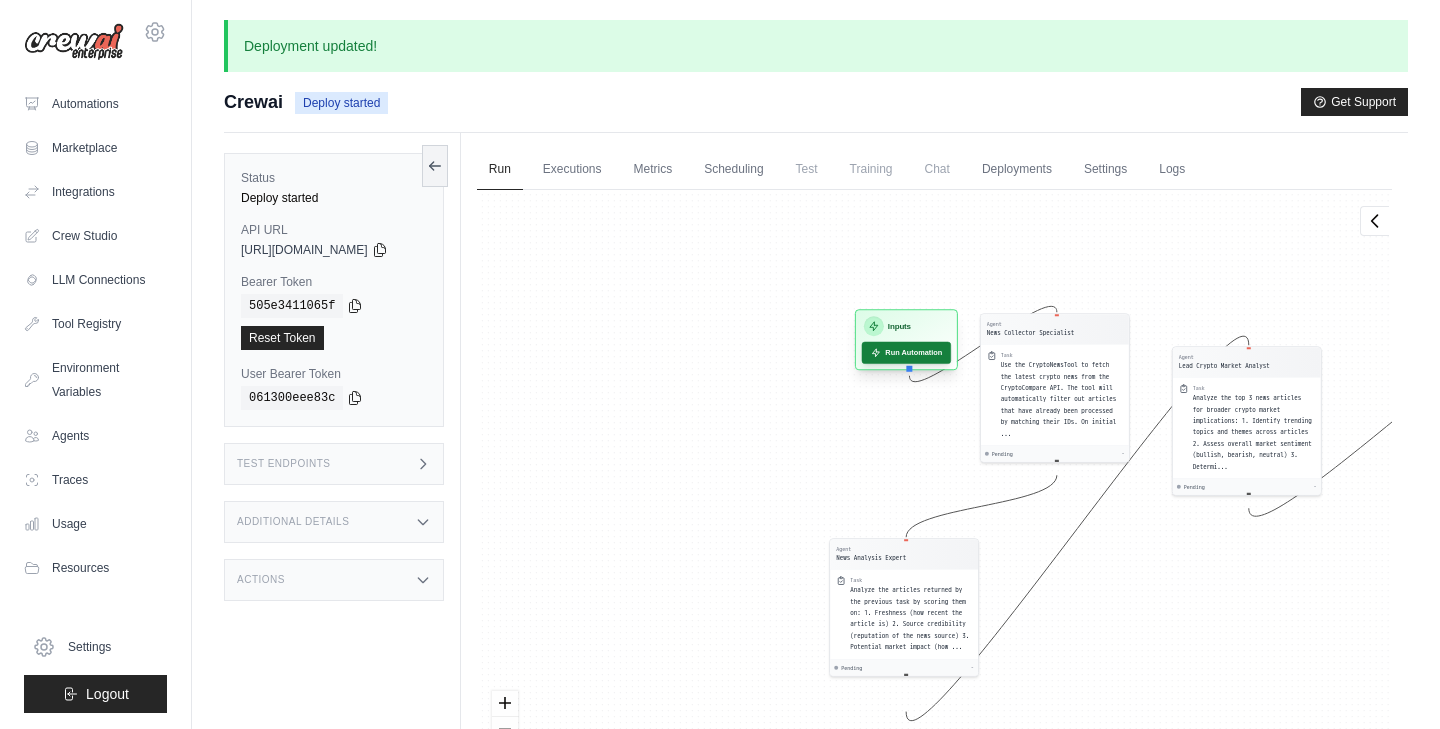 click on "Run Automation" at bounding box center (906, 353) 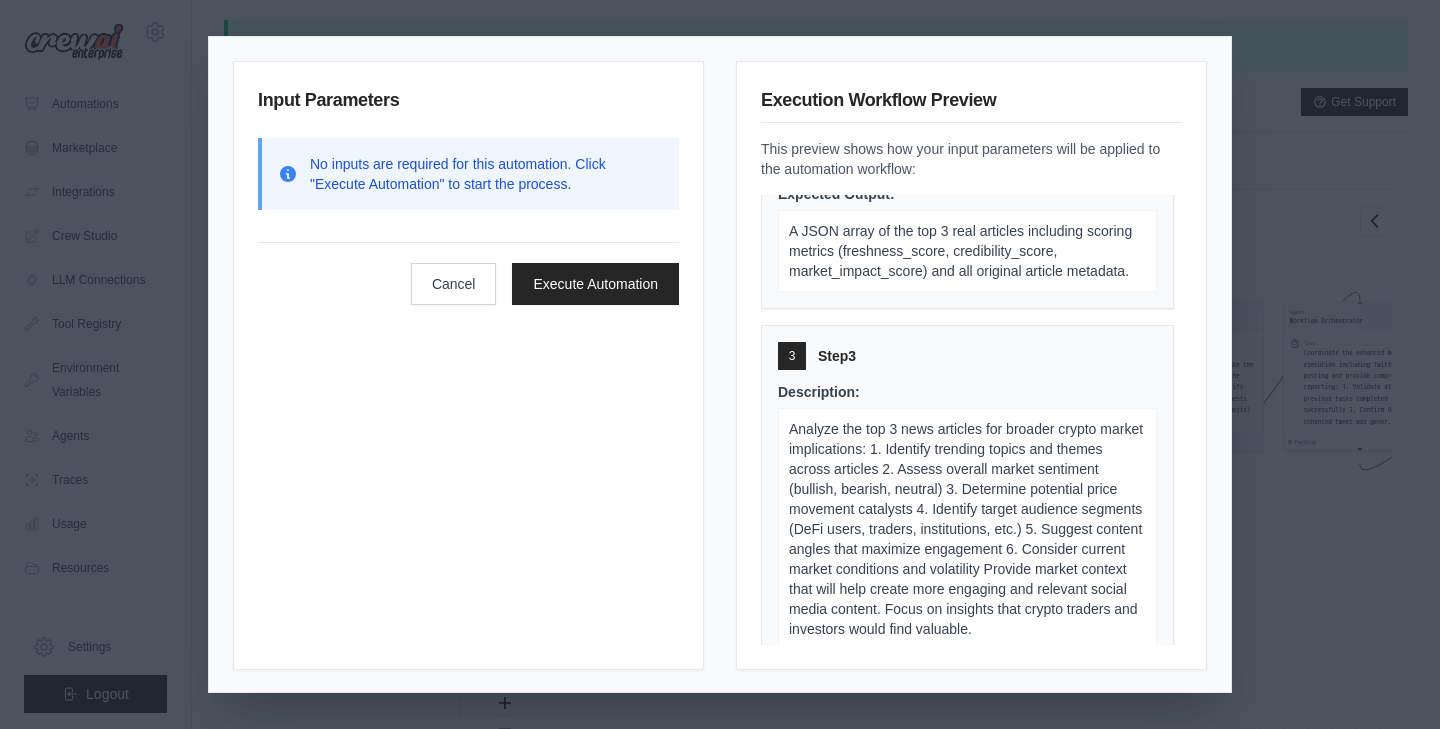 scroll, scrollTop: 1066, scrollLeft: 0, axis: vertical 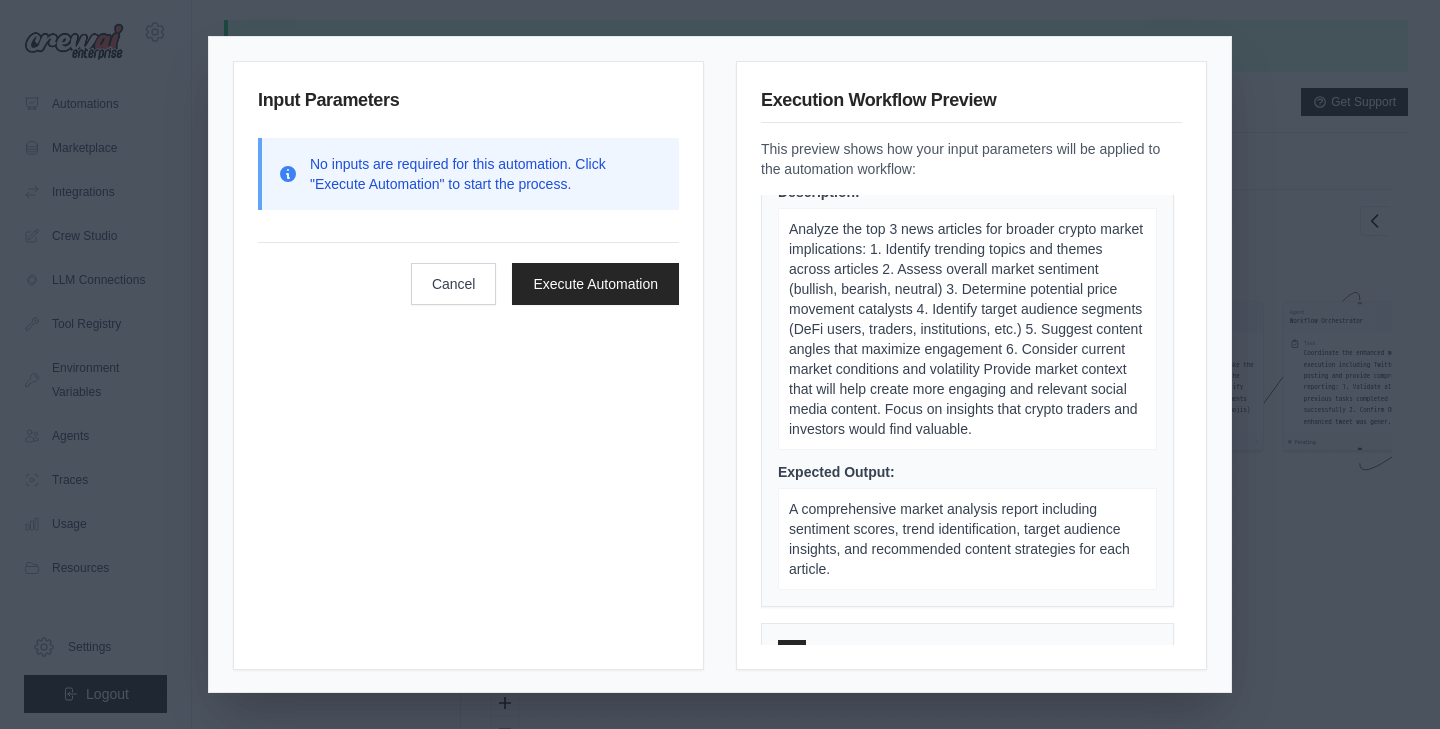 click on "Analyze the top 3 news articles for broader crypto market implications:
1. Identify trending topics and themes across articles
2. Assess overall market sentiment (bullish, bearish, neutral)
3. Determine potential price movement catalysts
4. Identify target audience segments (DeFi users, traders, institutions, etc.)
5. Suggest content angles that maximize engagement
6. Consider current market conditions and volatility
Provide market context that will help create more engaging and relevant social media content.
Focus on insights that crypto traders and investors would find valuable." at bounding box center (966, 329) 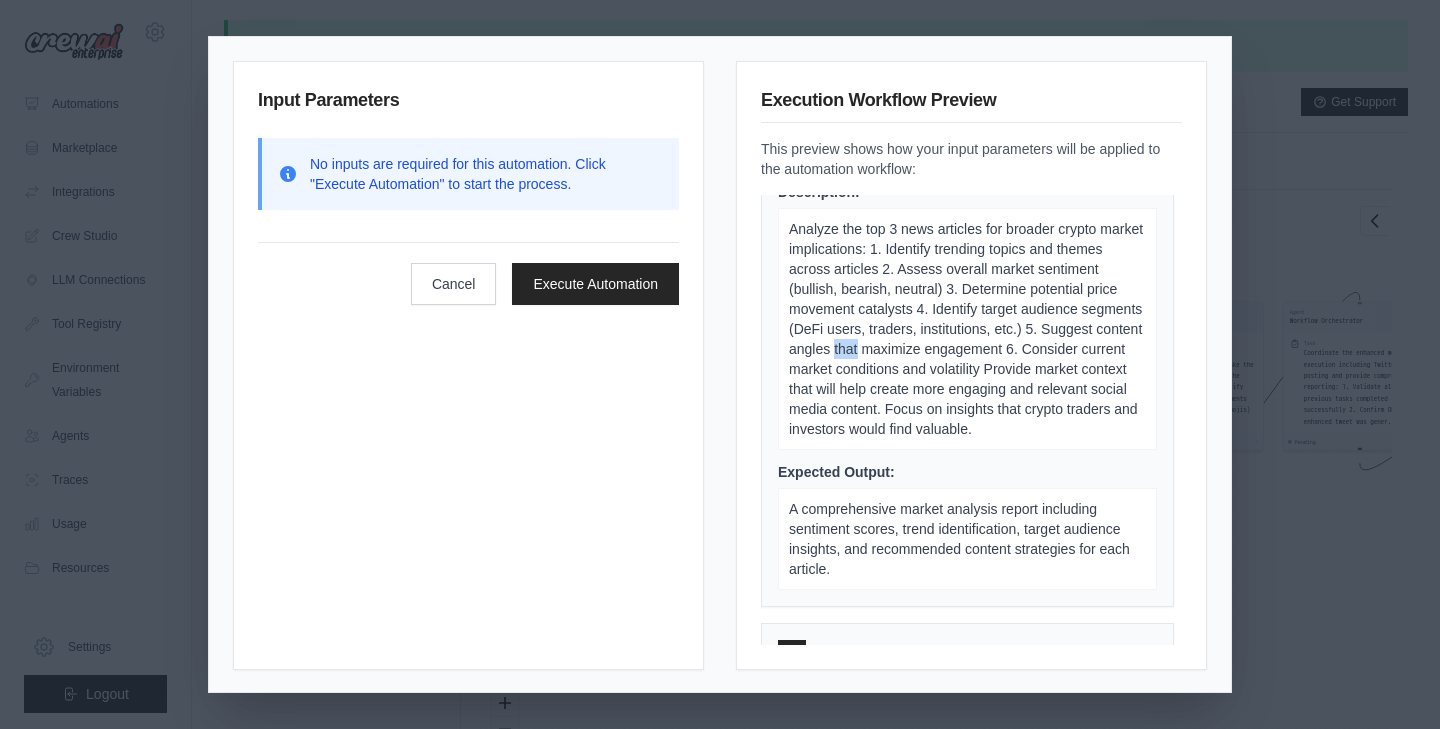 click on "Analyze the top 3 news articles for broader crypto market implications:
1. Identify trending topics and themes across articles
2. Assess overall market sentiment (bullish, bearish, neutral)
3. Determine potential price movement catalysts
4. Identify target audience segments (DeFi users, traders, institutions, etc.)
5. Suggest content angles that maximize engagement
6. Consider current market conditions and volatility
Provide market context that will help create more engaging and relevant social media content.
Focus on insights that crypto traders and investors would find valuable." at bounding box center [966, 329] 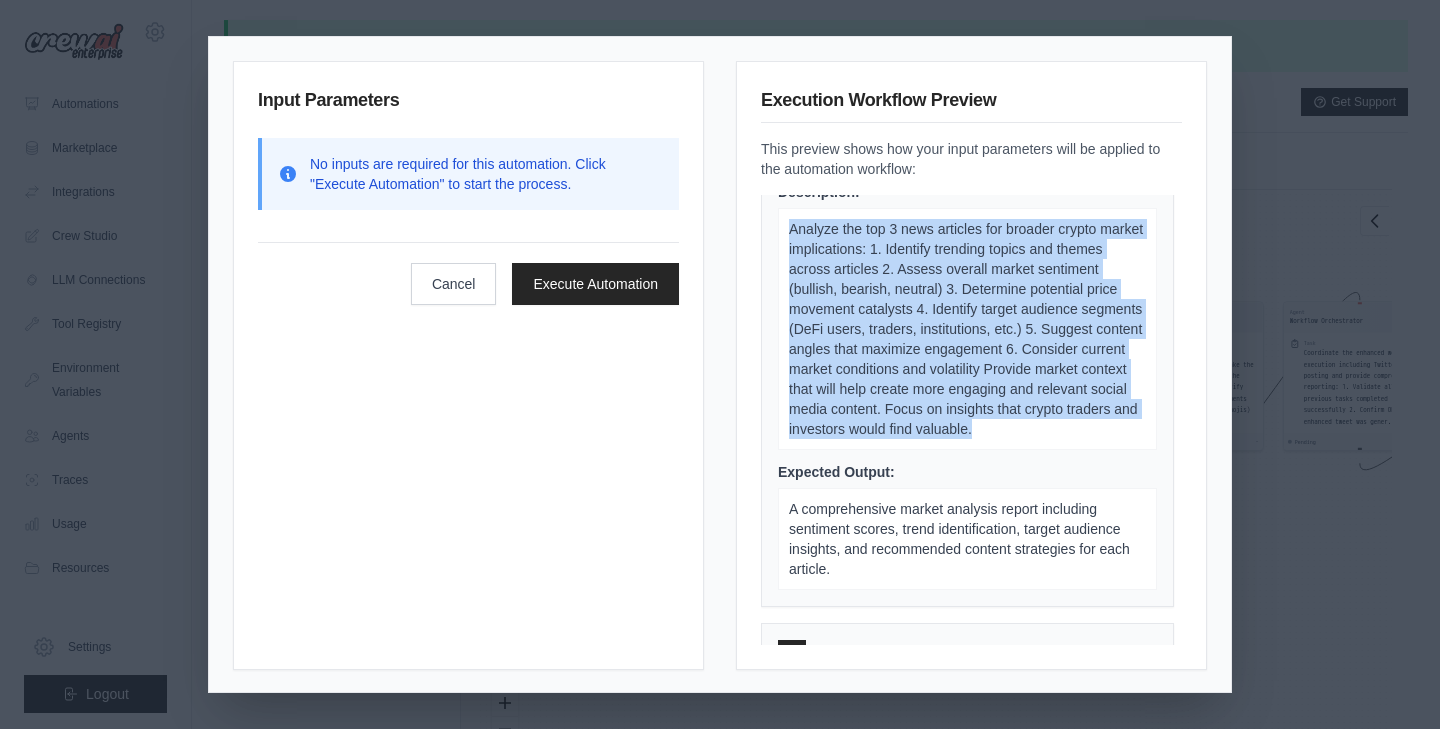 click on "Analyze the top 3 news articles for broader crypto market implications:
1. Identify trending topics and themes across articles
2. Assess overall market sentiment (bullish, bearish, neutral)
3. Determine potential price movement catalysts
4. Identify target audience segments (DeFi users, traders, institutions, etc.)
5. Suggest content angles that maximize engagement
6. Consider current market conditions and volatility
Provide market context that will help create more engaging and relevant social media content.
Focus on insights that crypto traders and investors would find valuable." at bounding box center (966, 329) 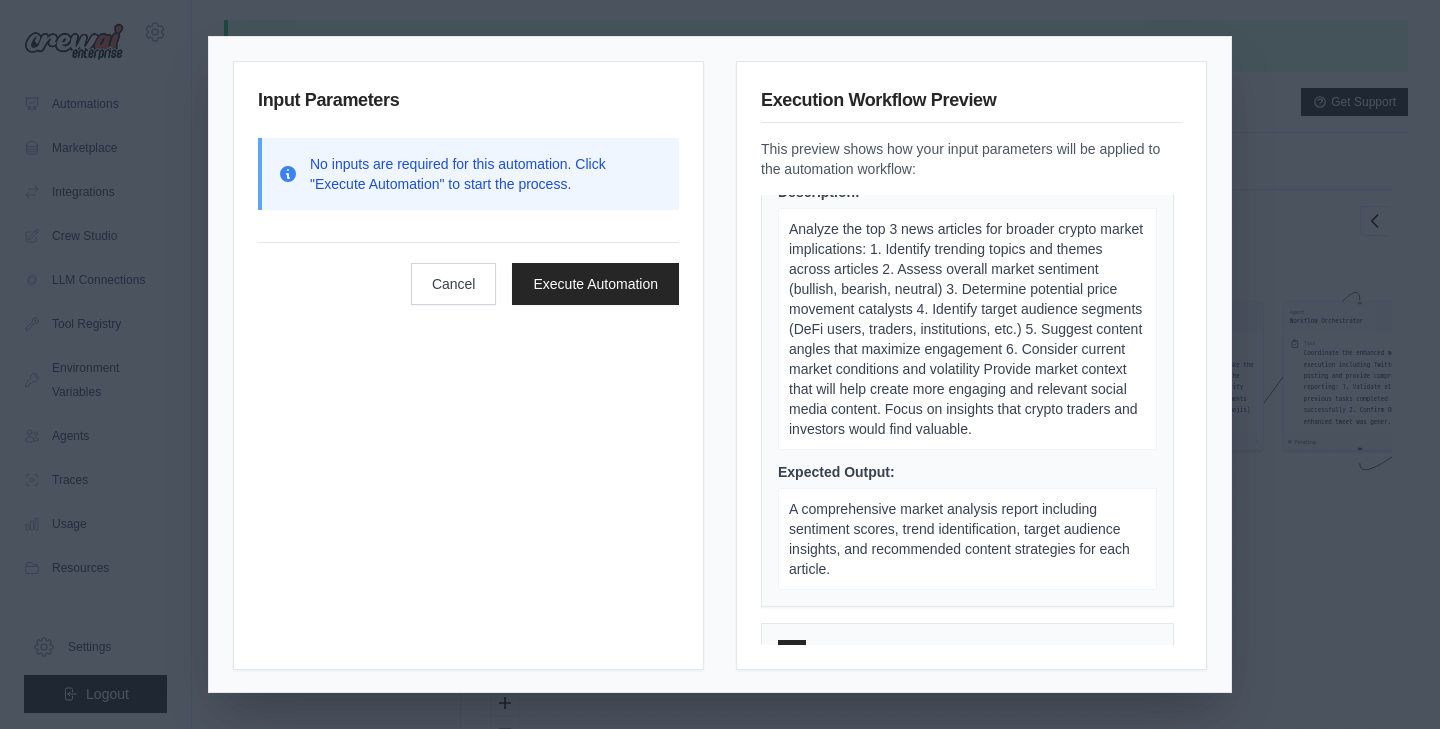 click on "Analyze the top 3 news articles for broader crypto market implications:
1. Identify trending topics and themes across articles
2. Assess overall market sentiment (bullish, bearish, neutral)
3. Determine potential price movement catalysts
4. Identify target audience segments (DeFi users, traders, institutions, etc.)
5. Suggest content angles that maximize engagement
6. Consider current market conditions and volatility
Provide market context that will help create more engaging and relevant social media content.
Focus on insights that crypto traders and investors would find valuable." at bounding box center (966, 329) 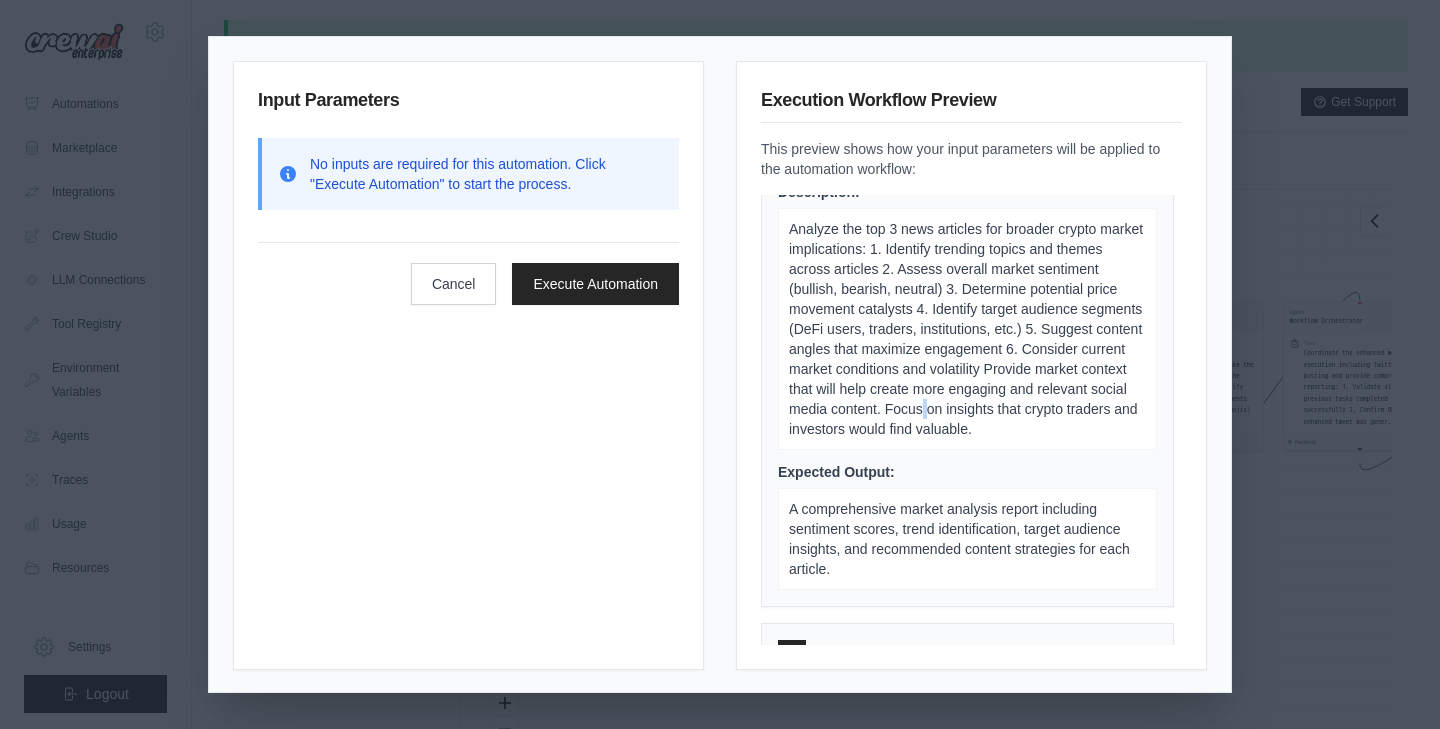 click on "Analyze the top 3 news articles for broader crypto market implications:
1. Identify trending topics and themes across articles
2. Assess overall market sentiment (bullish, bearish, neutral)
3. Determine potential price movement catalysts
4. Identify target audience segments (DeFi users, traders, institutions, etc.)
5. Suggest content angles that maximize engagement
6. Consider current market conditions and volatility
Provide market context that will help create more engaging and relevant social media content.
Focus on insights that crypto traders and investors would find valuable." at bounding box center (966, 329) 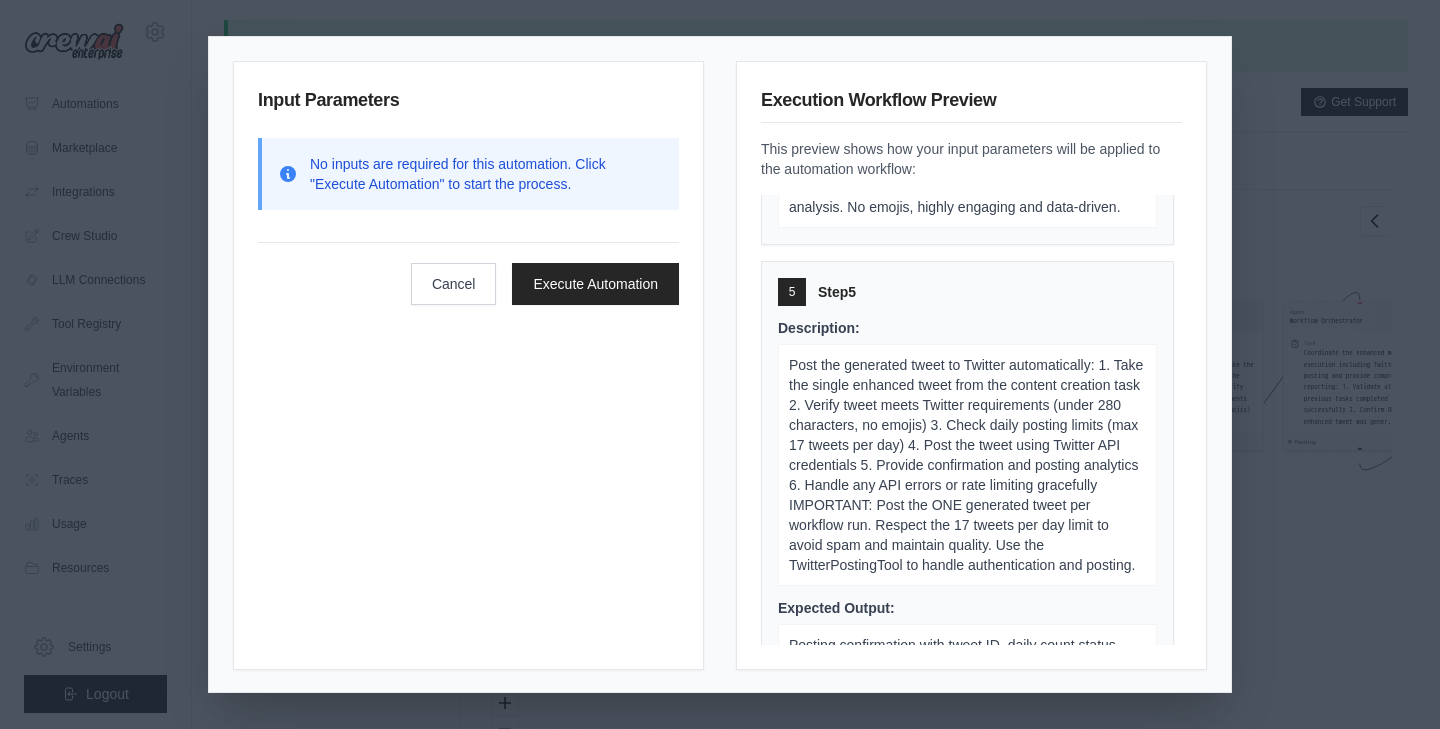 scroll, scrollTop: 2722, scrollLeft: 0, axis: vertical 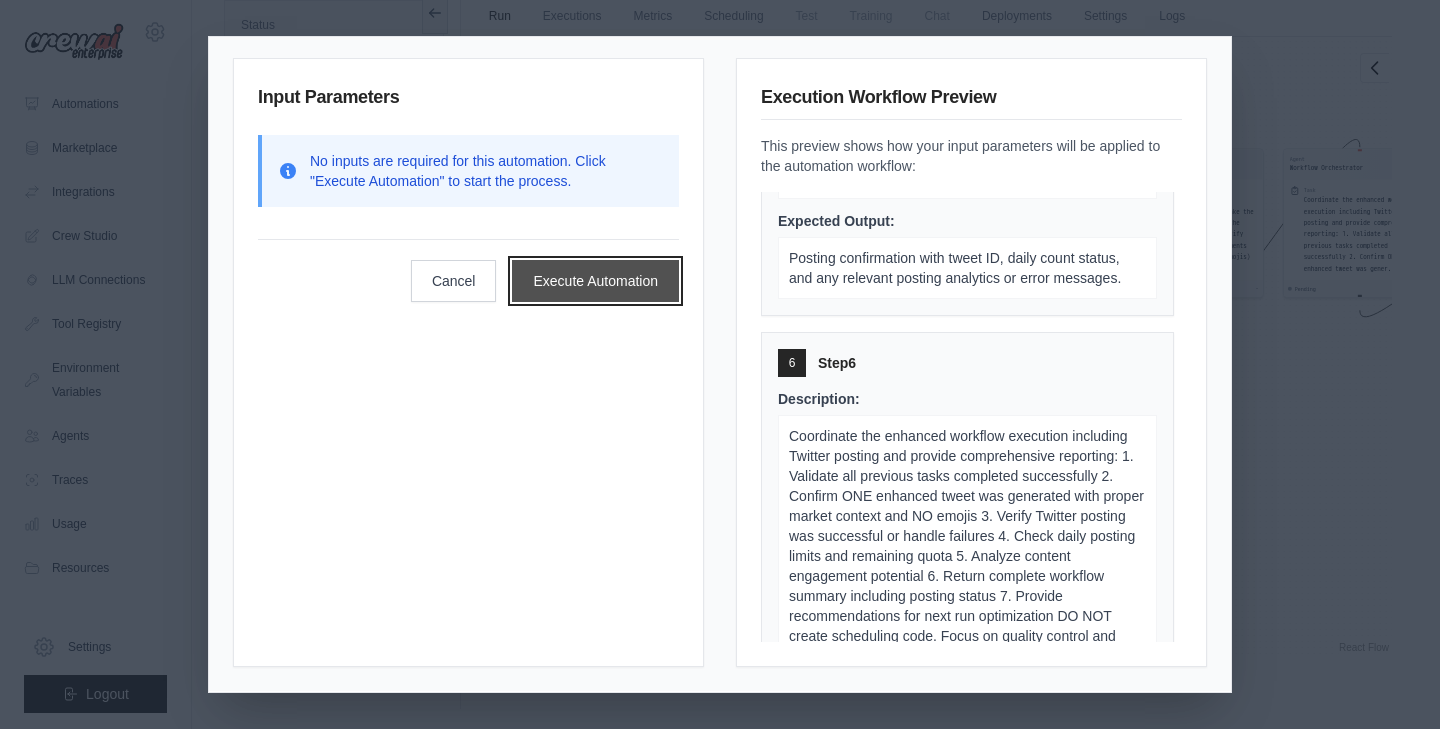 click on "Execute Automation" at bounding box center (595, 281) 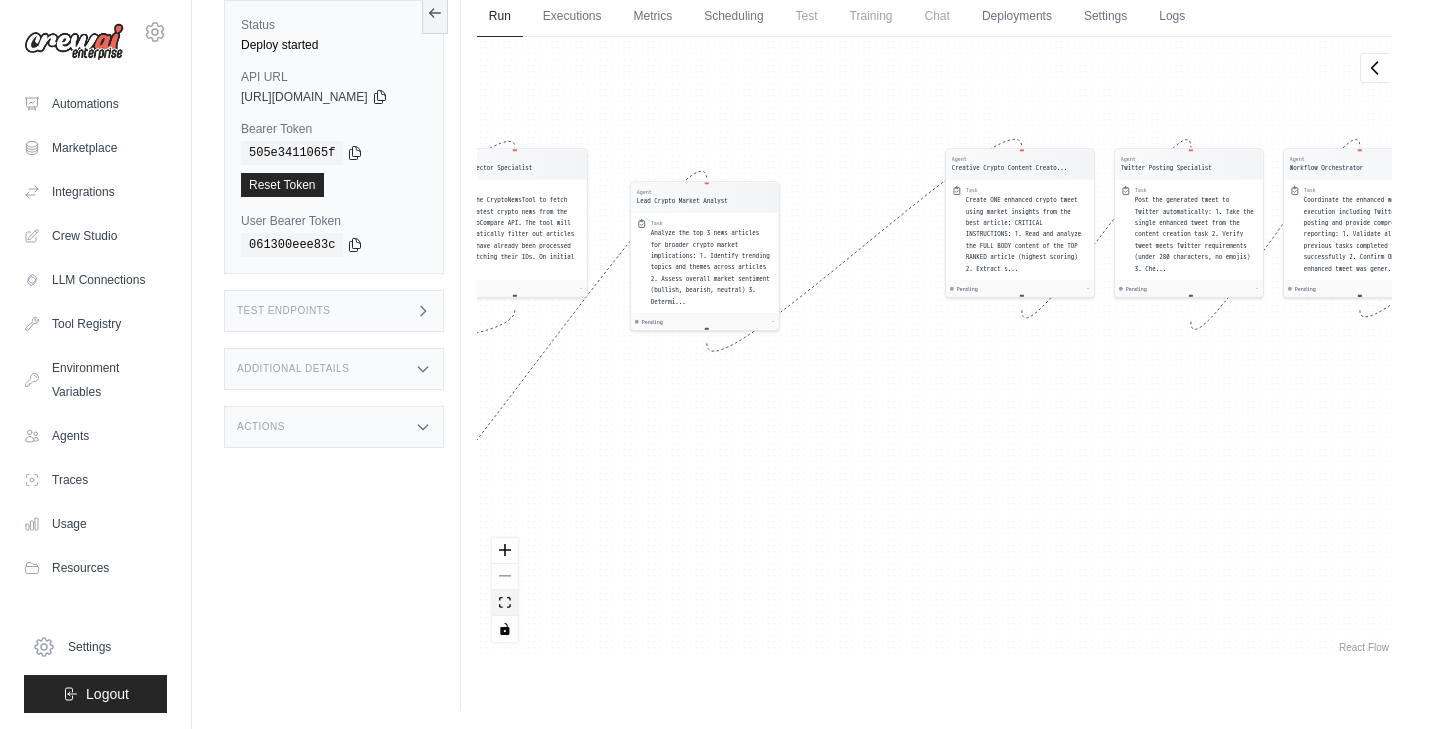 click 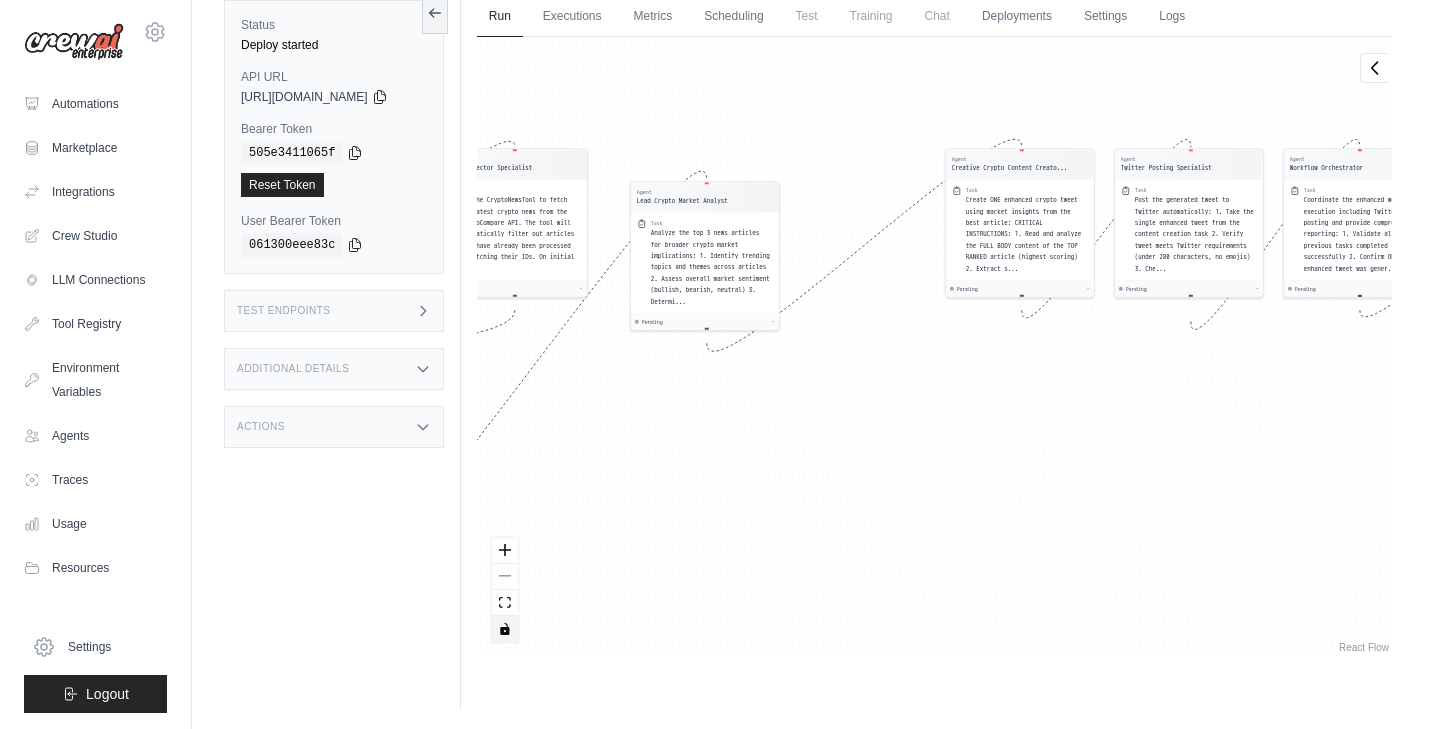click at bounding box center (505, 629) 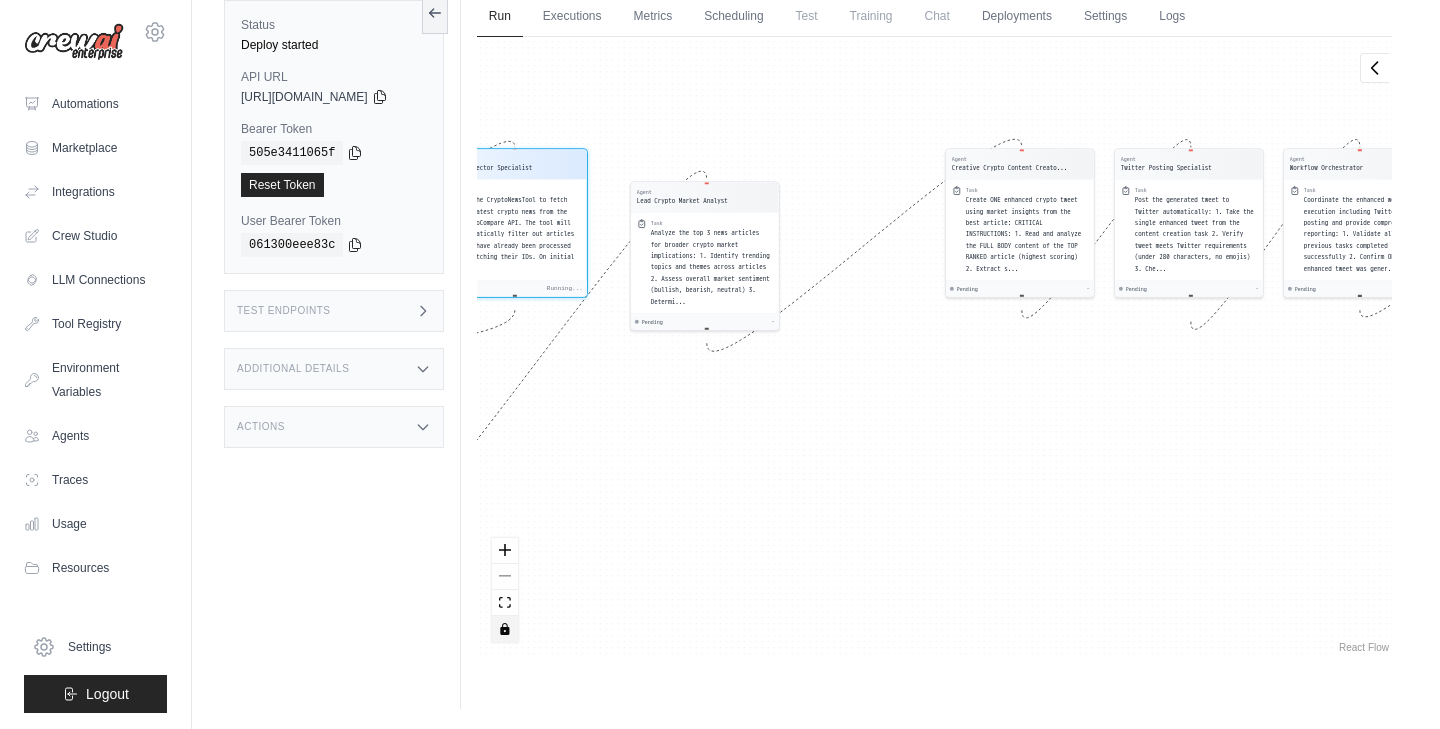 scroll, scrollTop: 24, scrollLeft: 0, axis: vertical 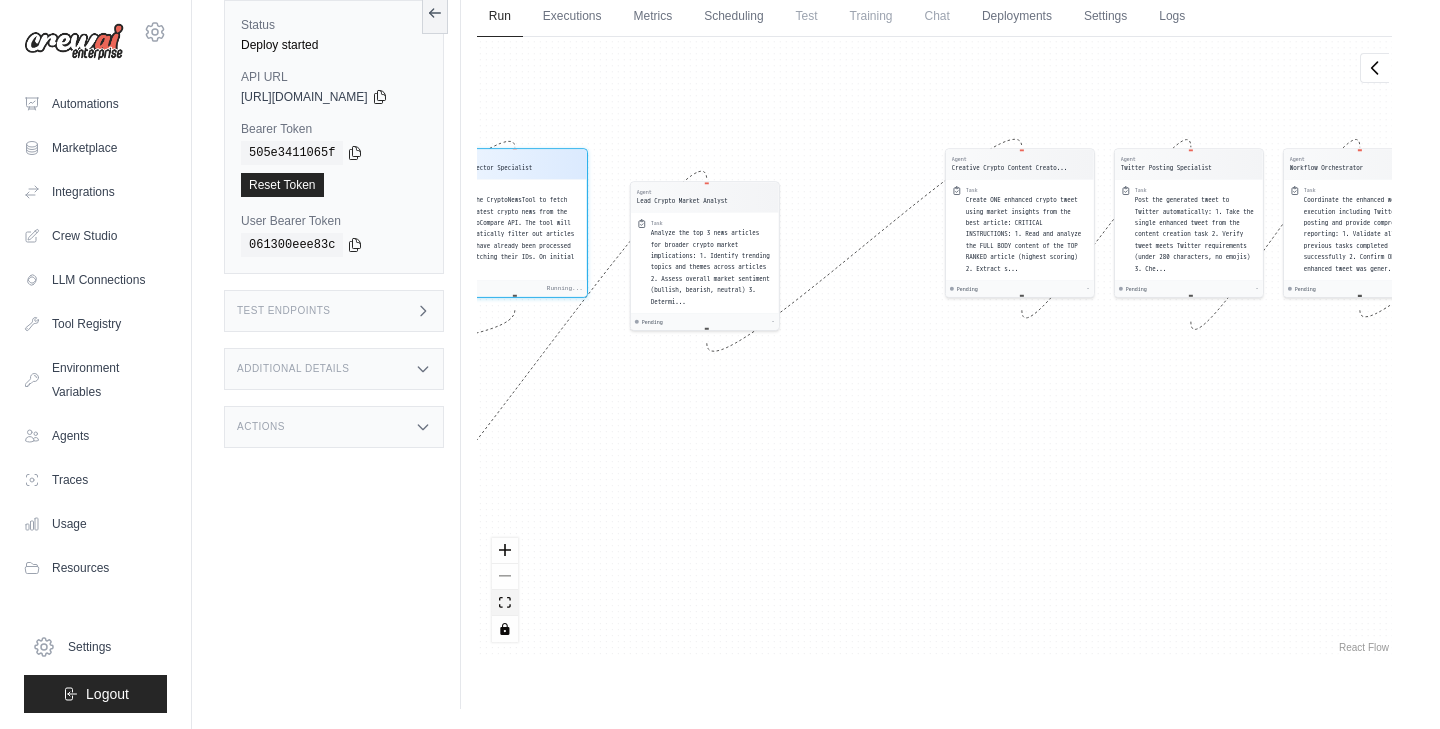 click 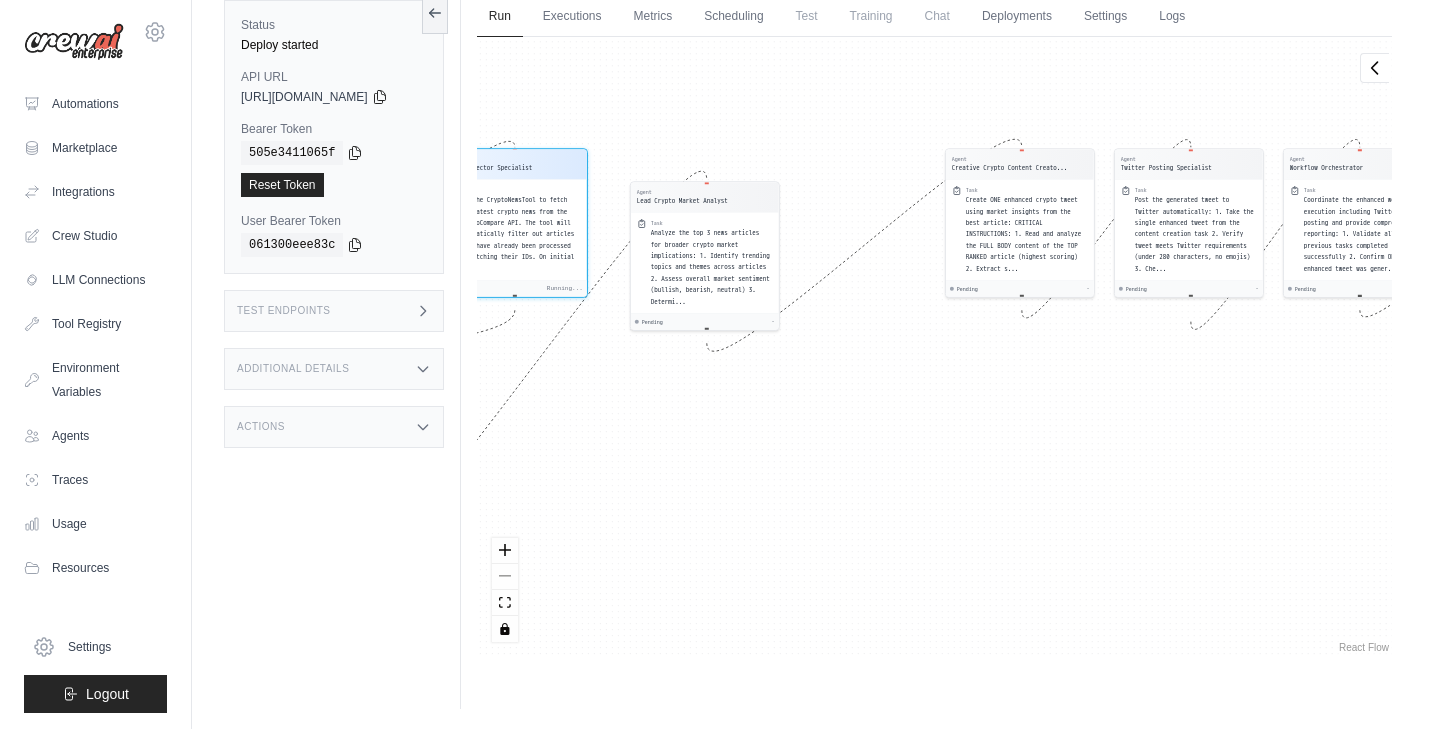click at bounding box center (505, 590) 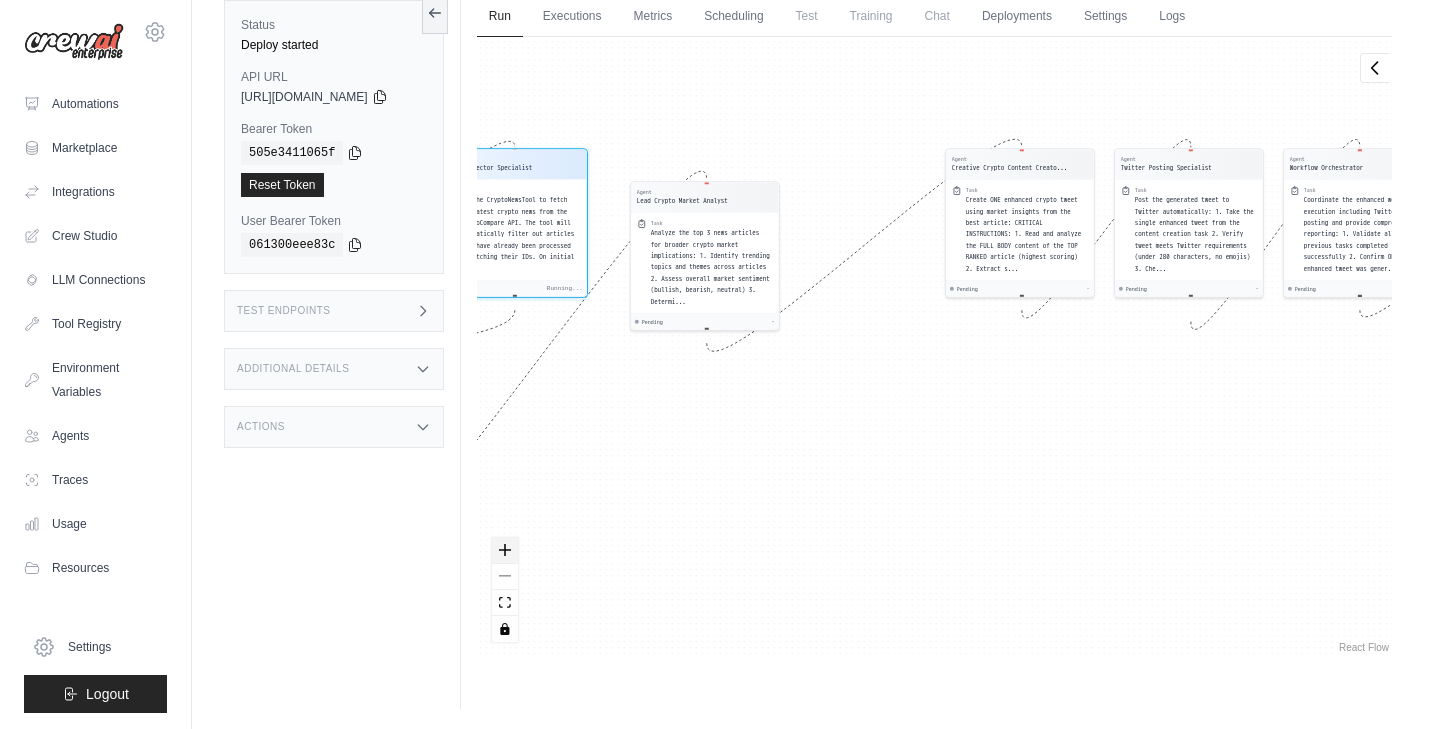 click at bounding box center (505, 551) 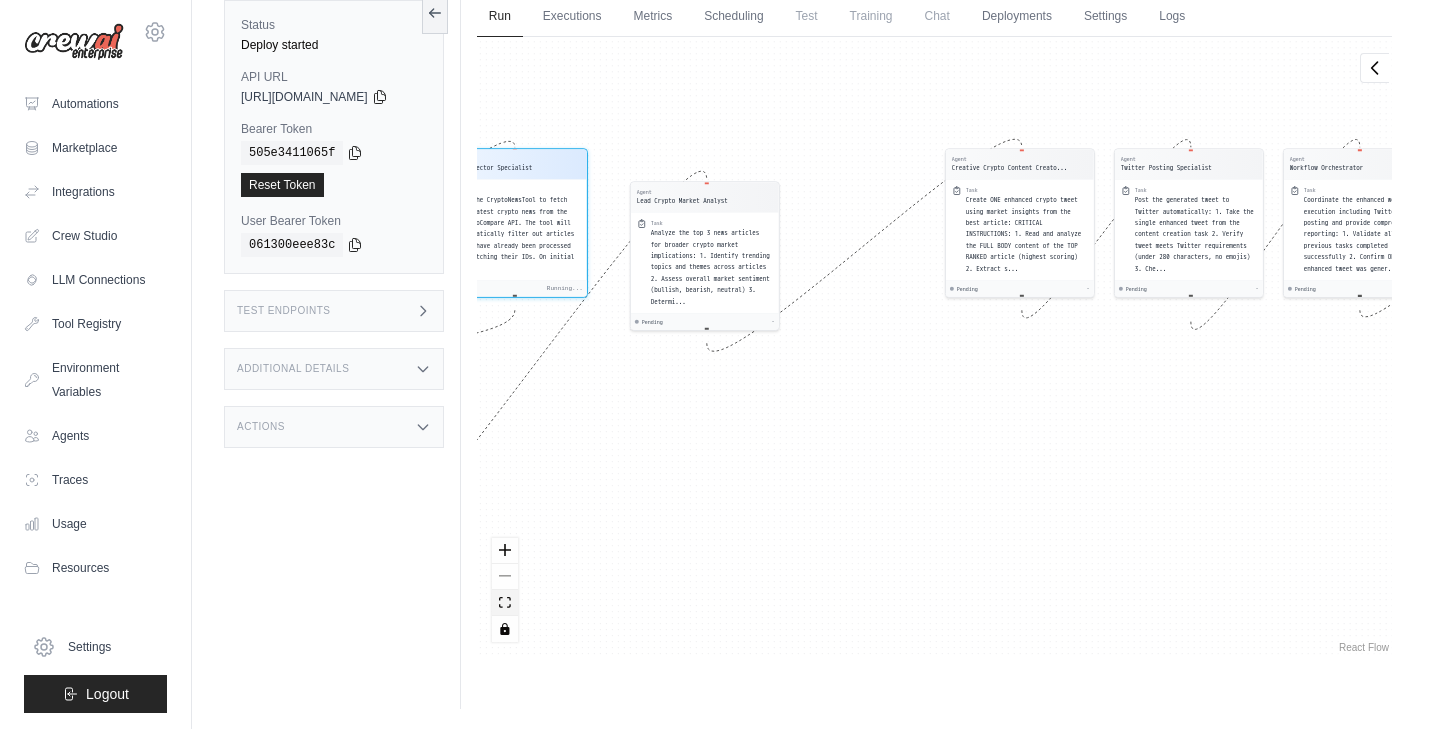 click at bounding box center (505, 603) 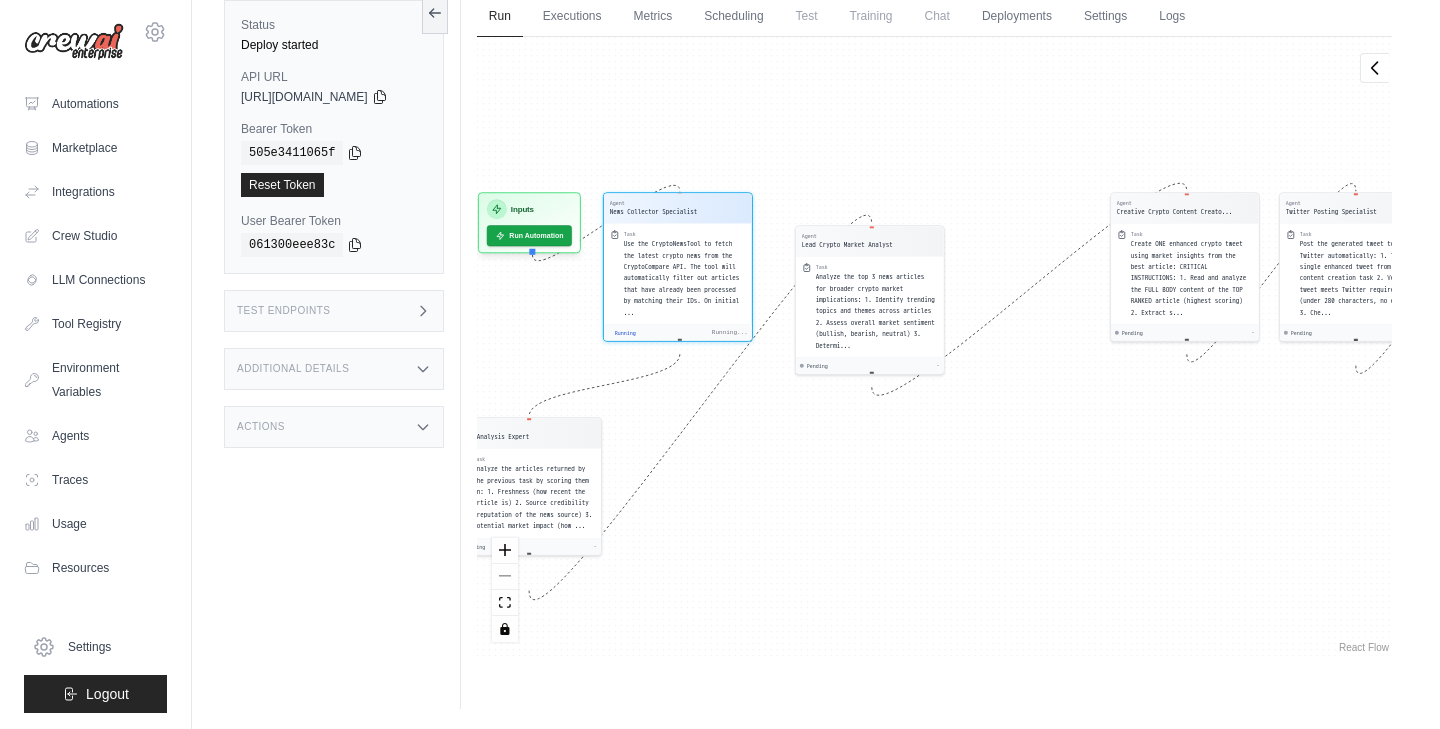 drag, startPoint x: 818, startPoint y: 495, endPoint x: 982, endPoint y: 539, distance: 169.79988 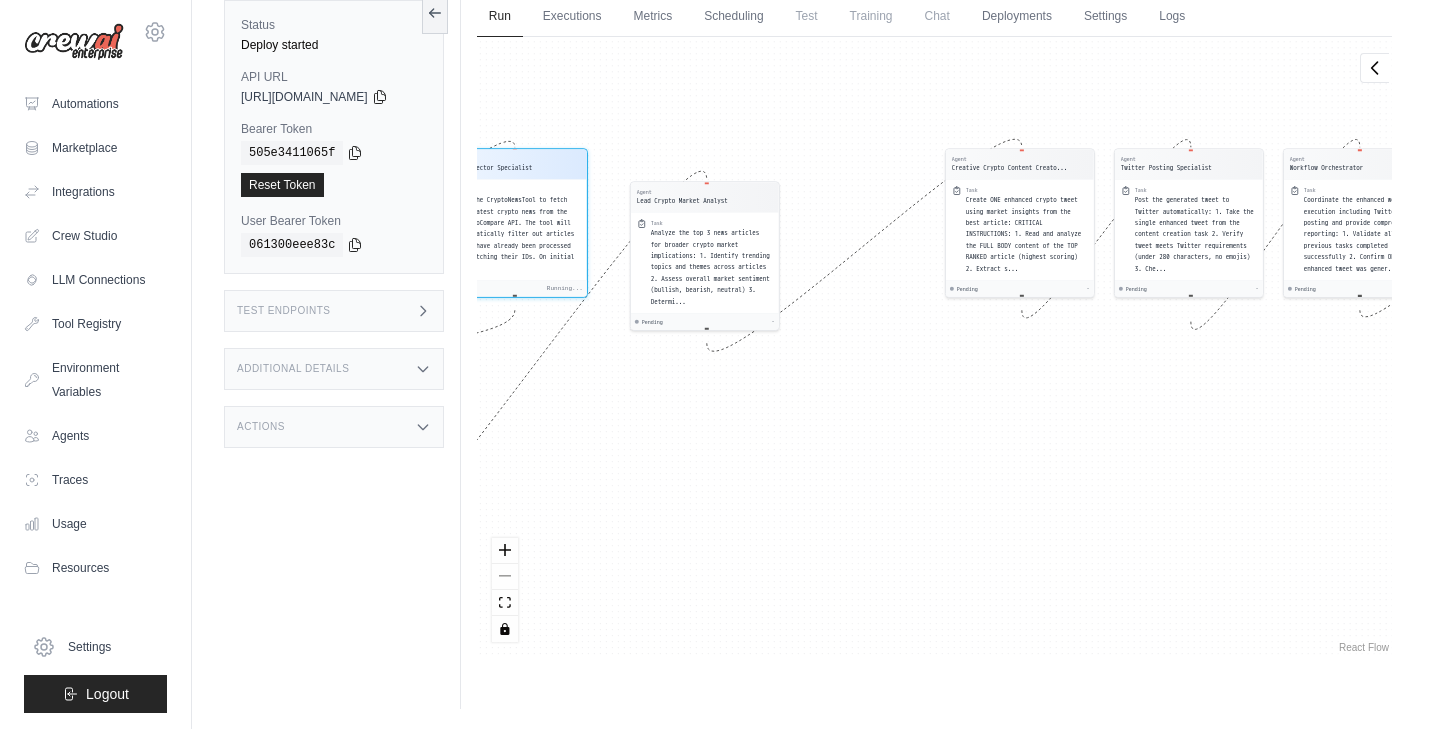 click on "React Flow" at bounding box center (1364, 647) 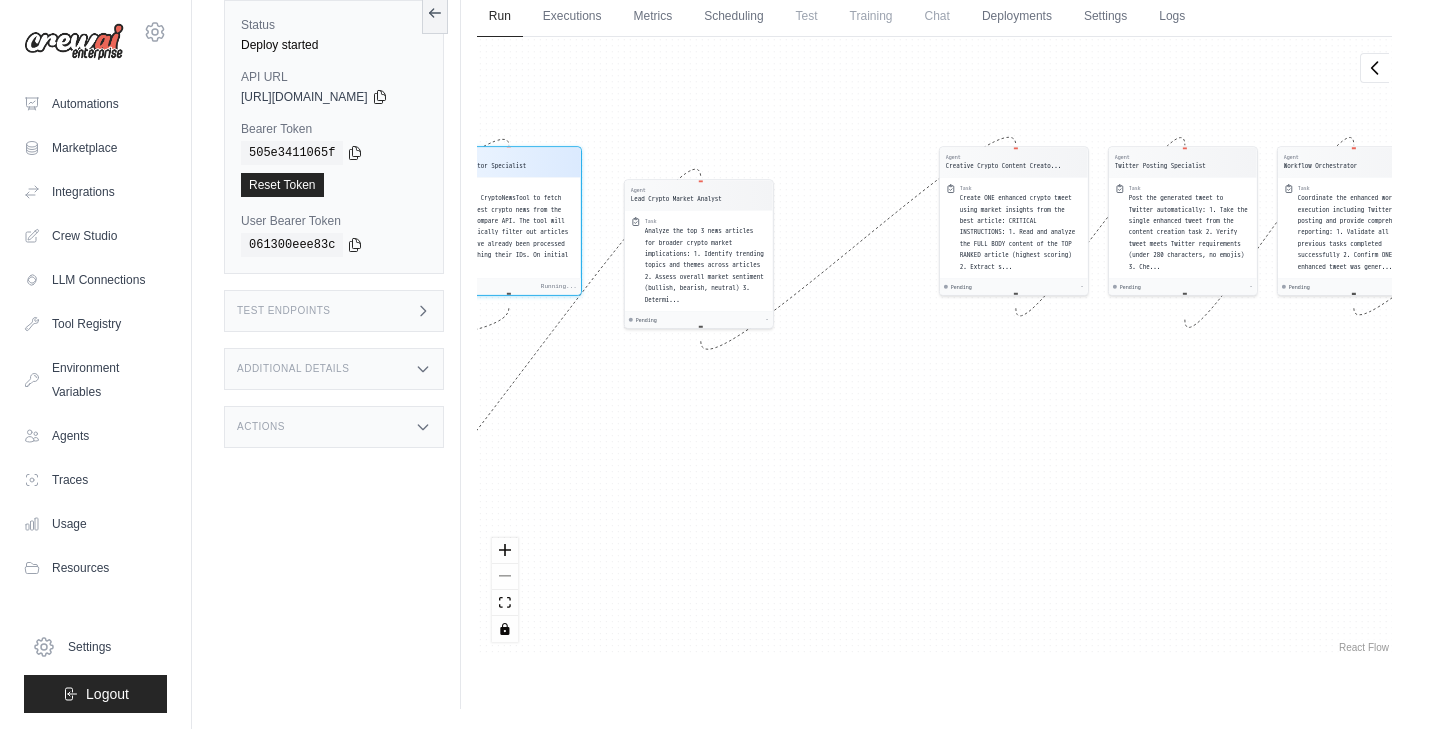 drag, startPoint x: 851, startPoint y: 331, endPoint x: 1138, endPoint y: 348, distance: 287.50305 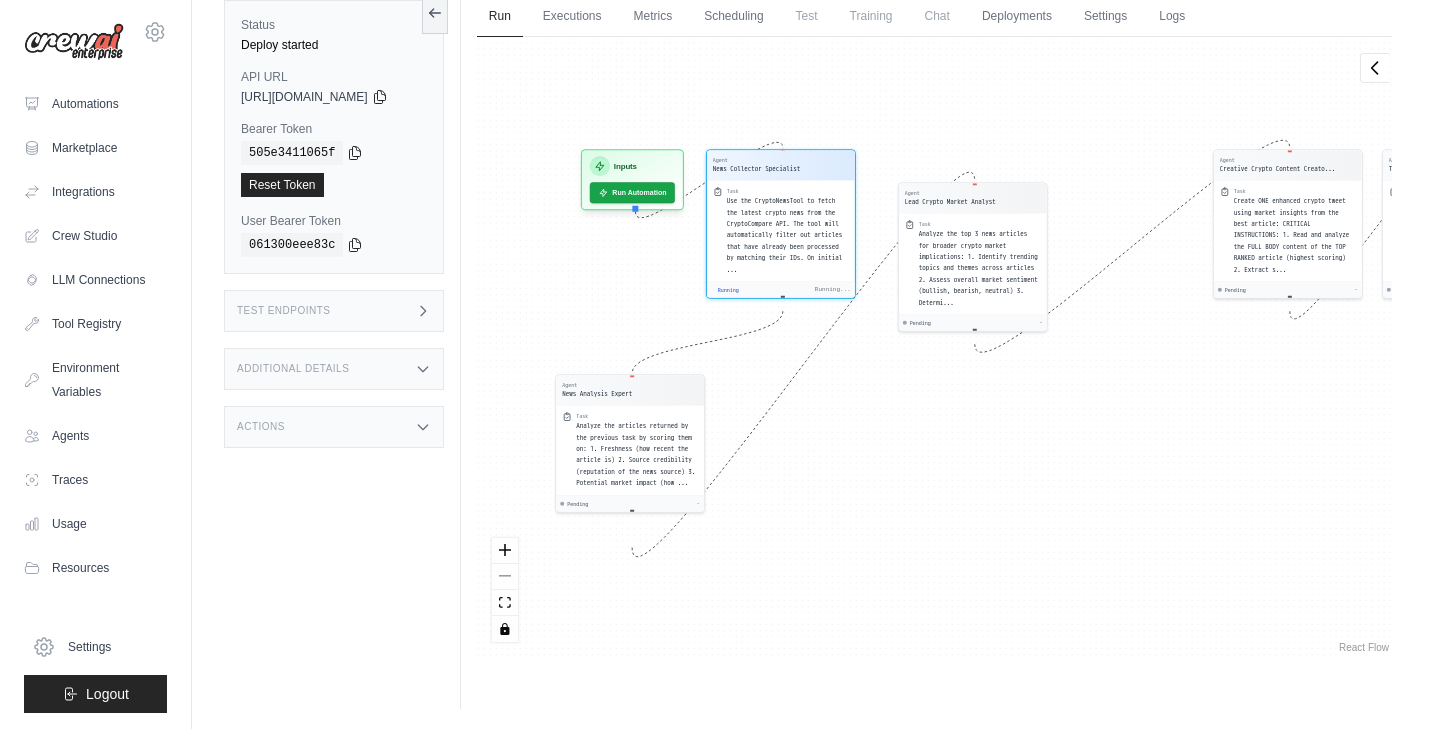 drag, startPoint x: 874, startPoint y: 460, endPoint x: 1147, endPoint y: 461, distance: 273.00183 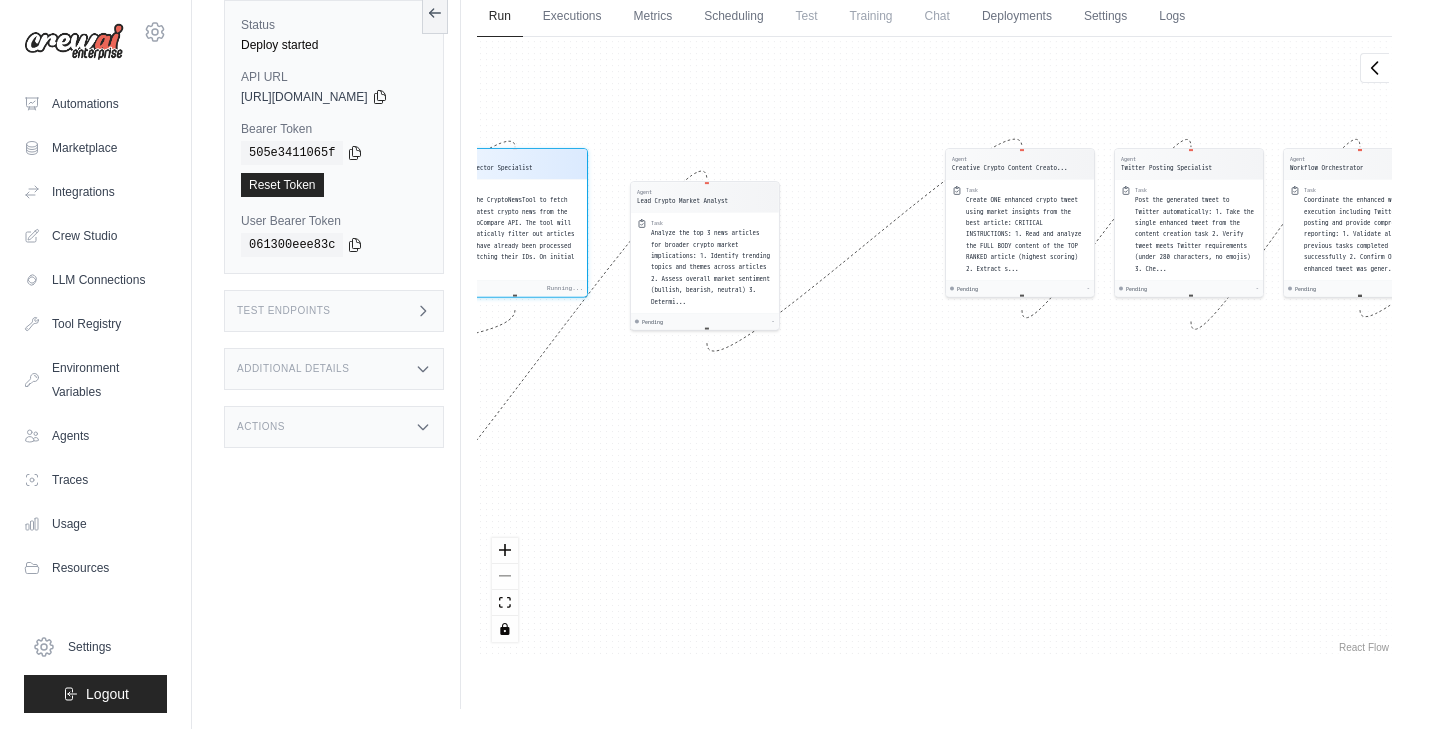 scroll, scrollTop: 4, scrollLeft: 0, axis: vertical 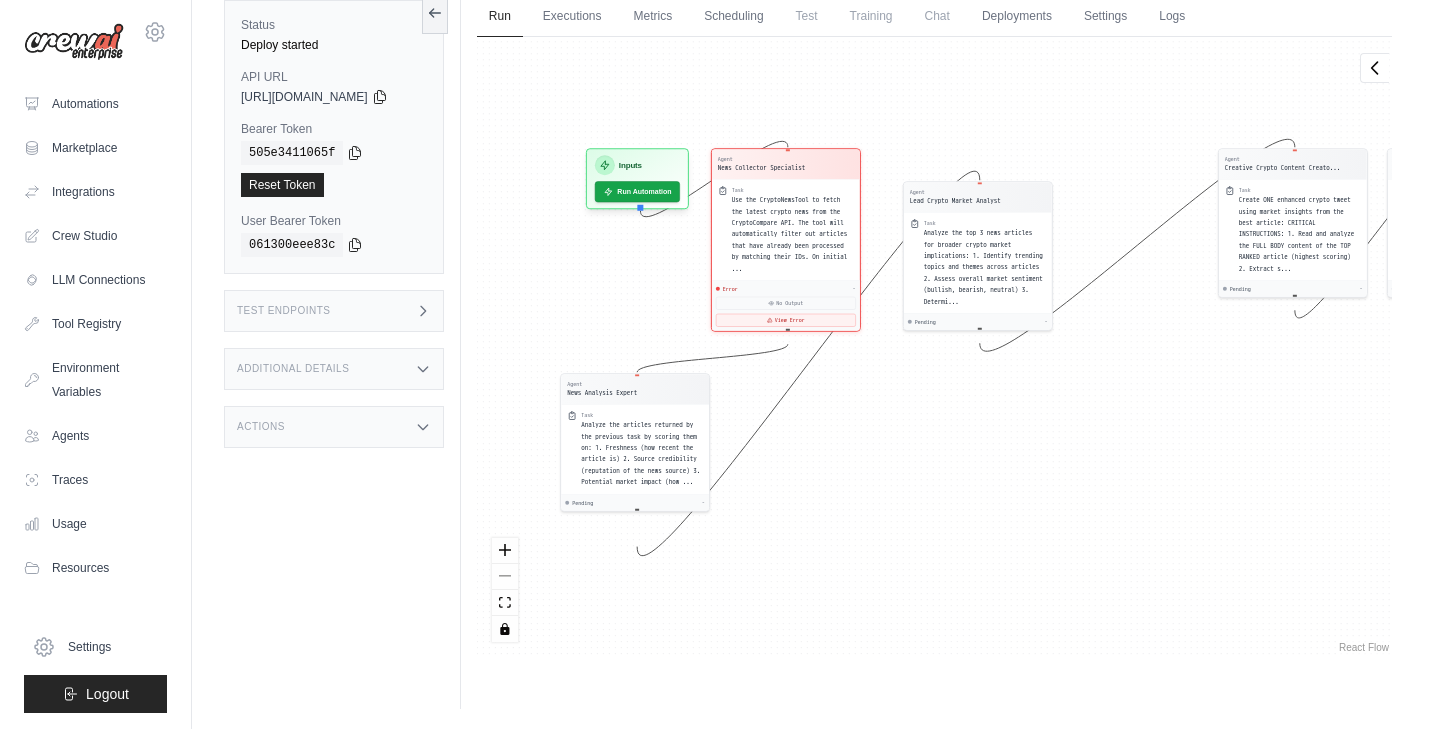 drag, startPoint x: 679, startPoint y: 381, endPoint x: 952, endPoint y: 381, distance: 273 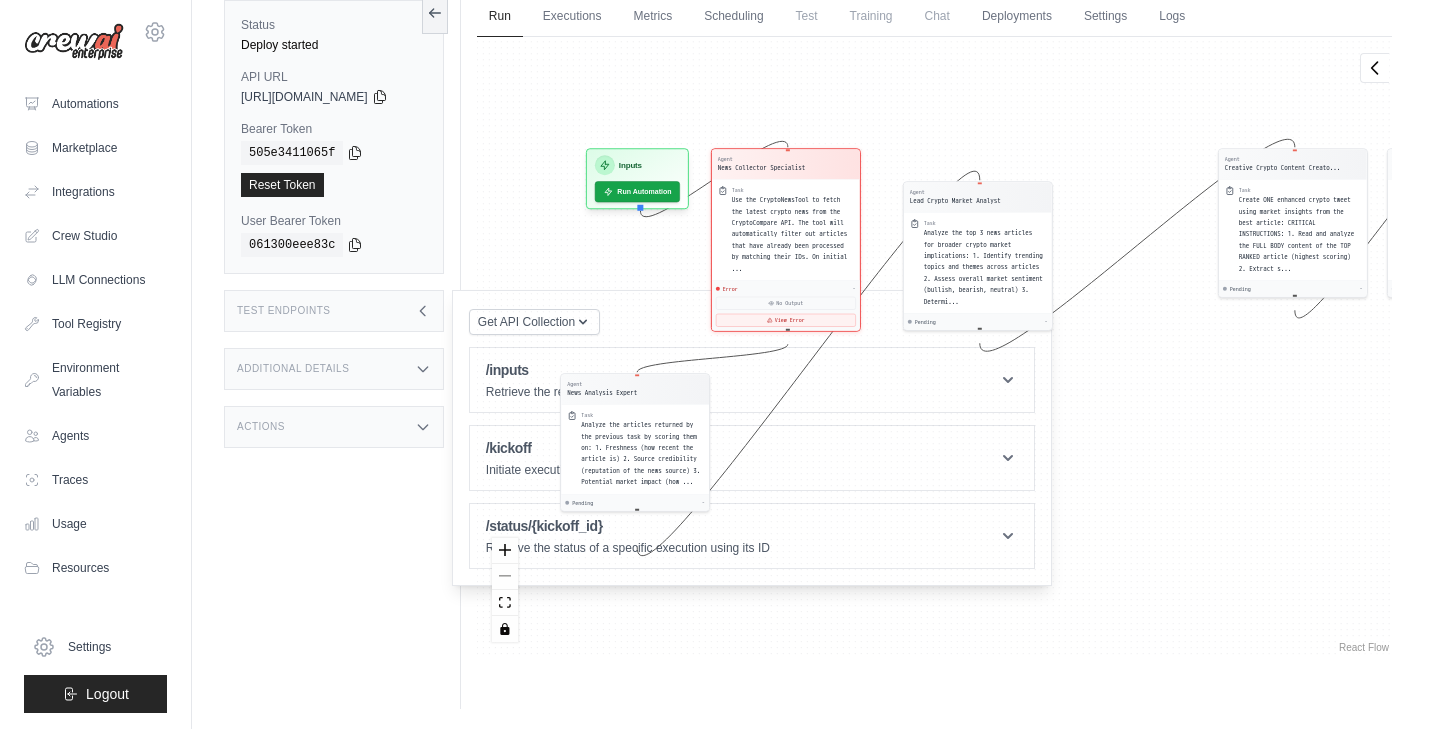 click on "Test Endpoints" at bounding box center [334, 311] 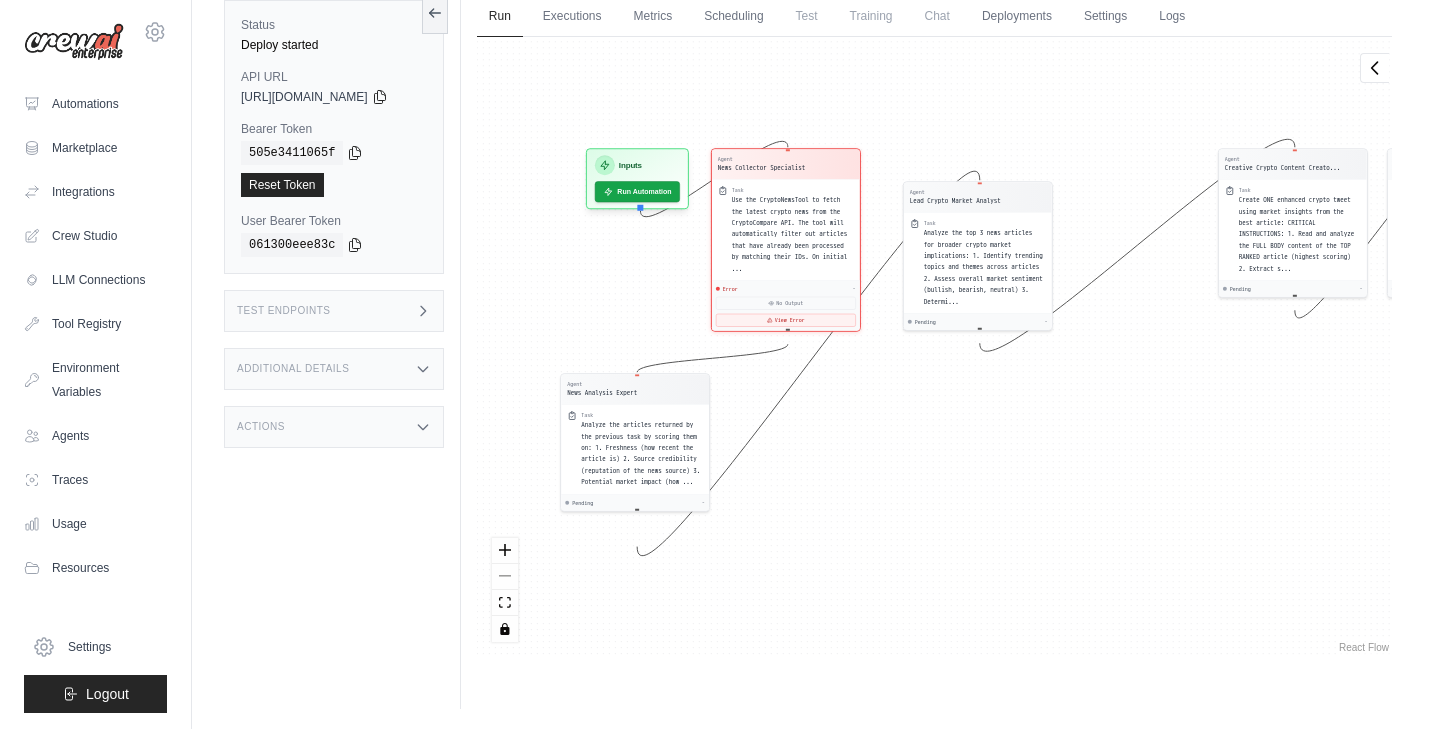 click on "Additional Details" at bounding box center [334, 369] 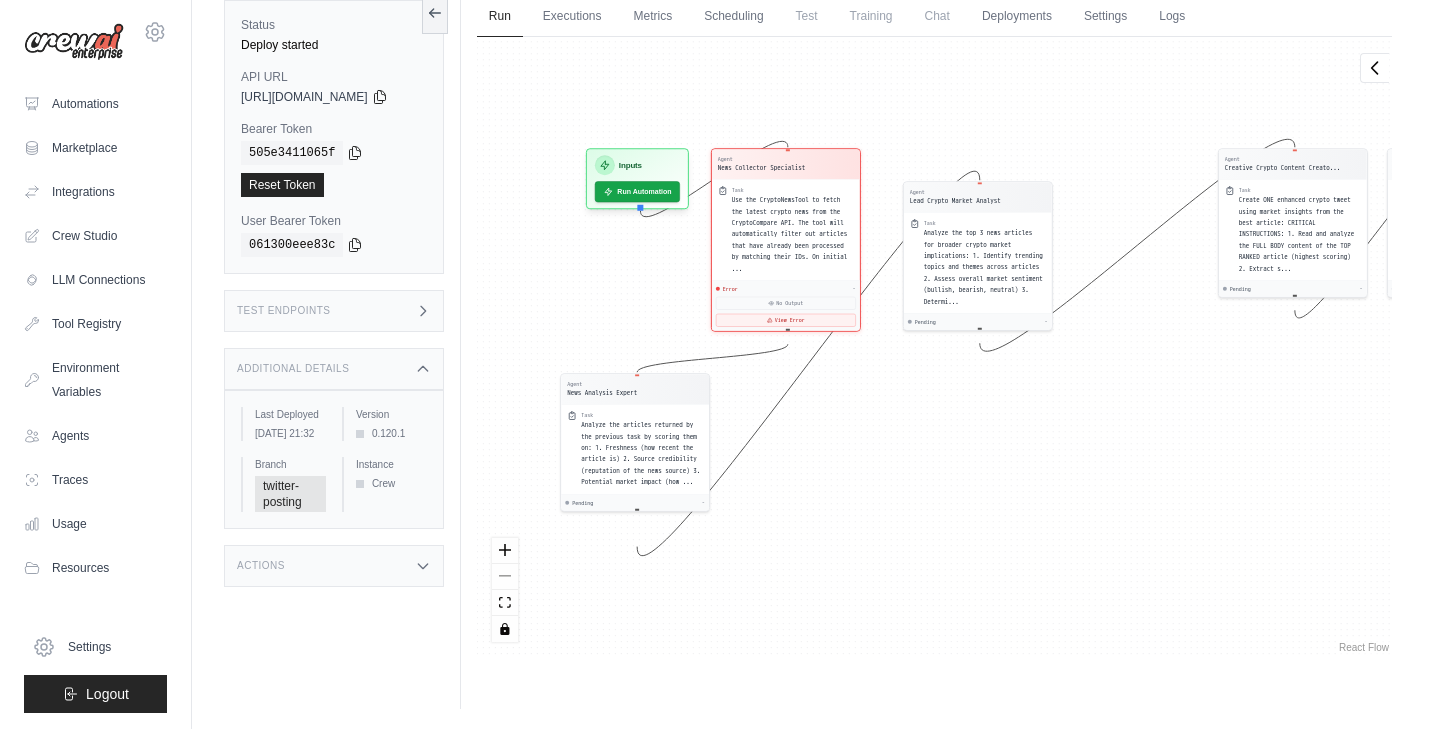 click on "Additional Details" at bounding box center (334, 369) 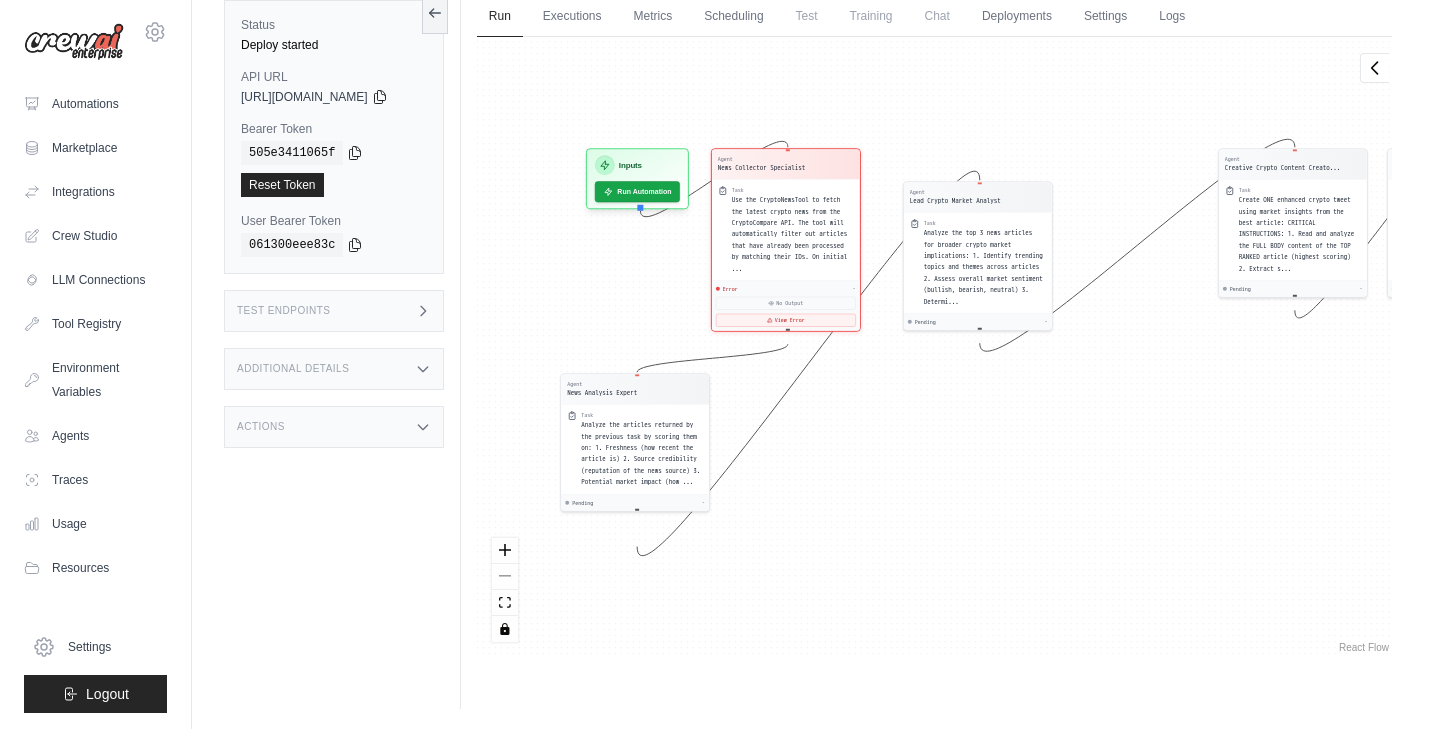 click on "Additional Details" at bounding box center (334, 369) 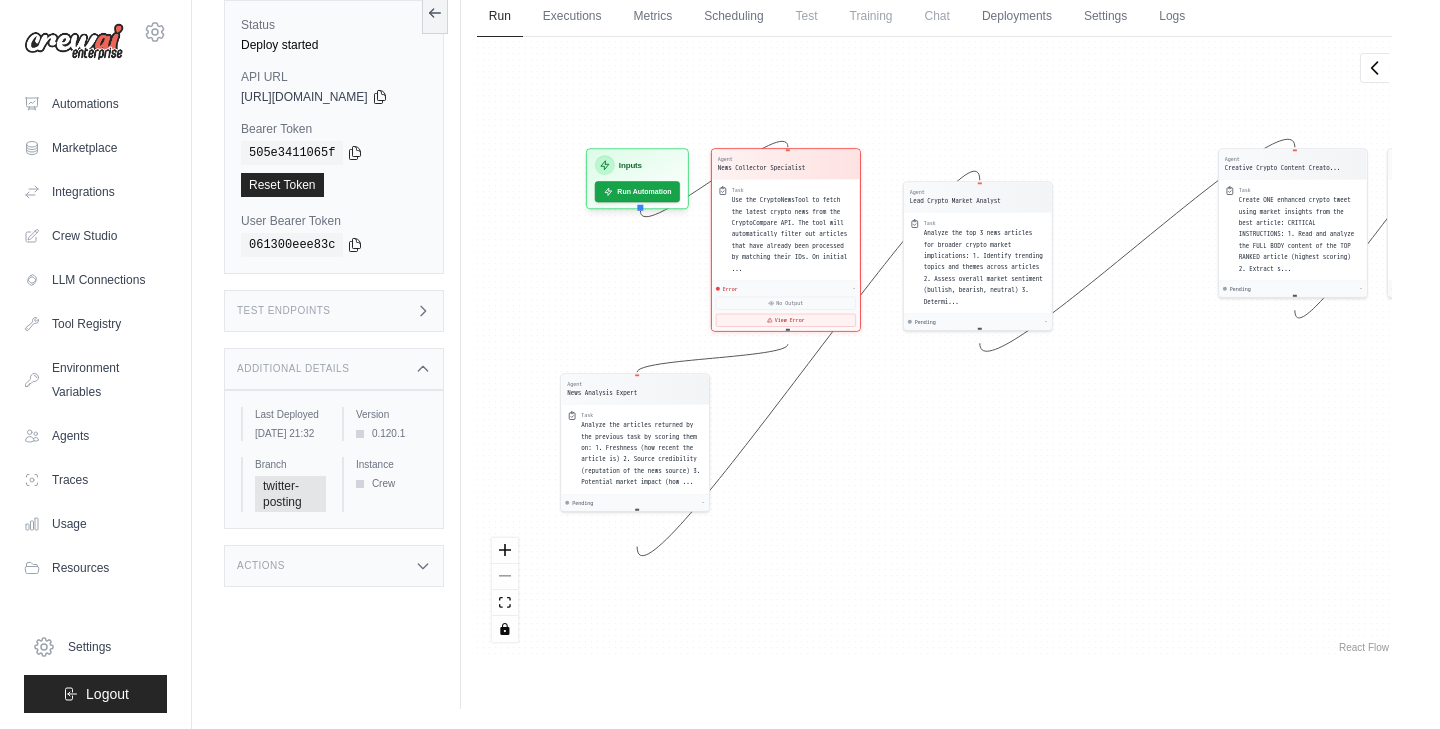 click on "Actions" at bounding box center (334, 566) 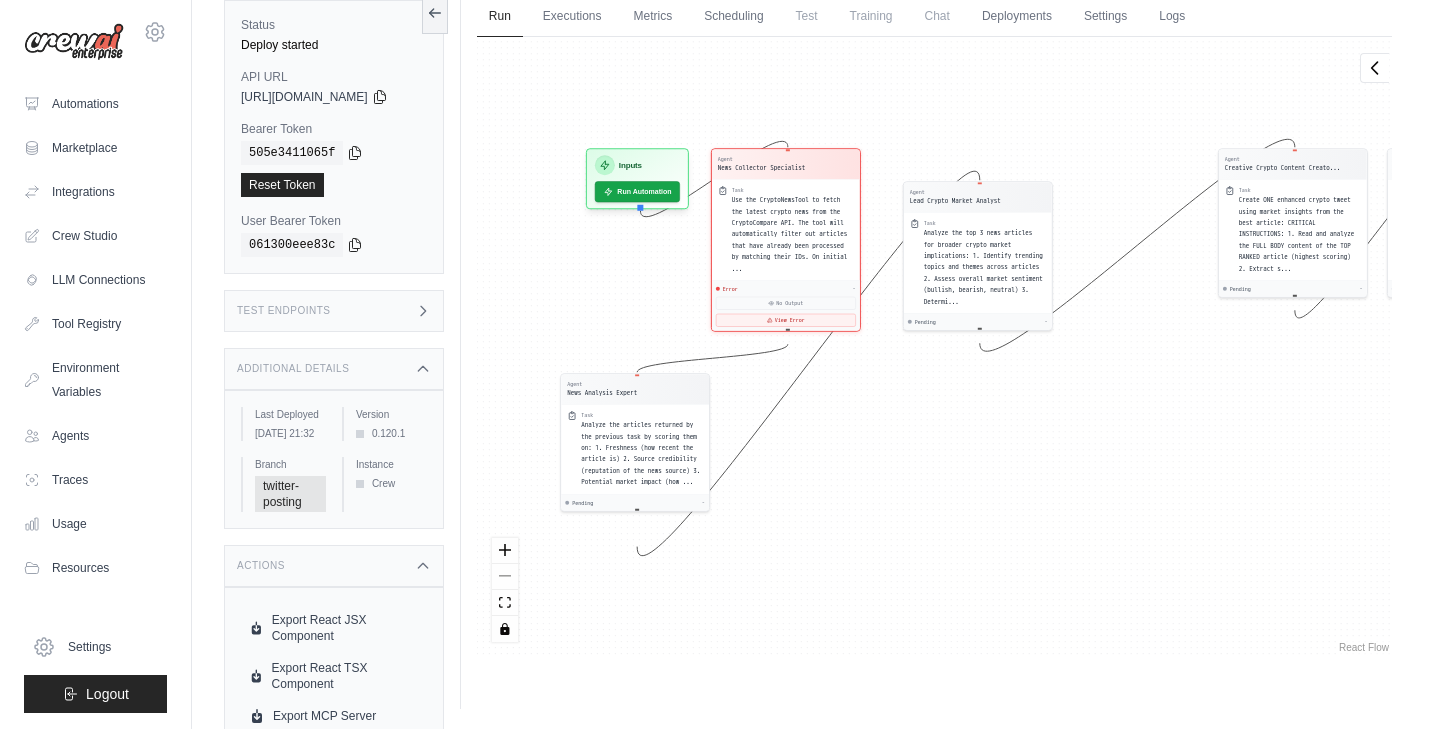scroll, scrollTop: 220, scrollLeft: 0, axis: vertical 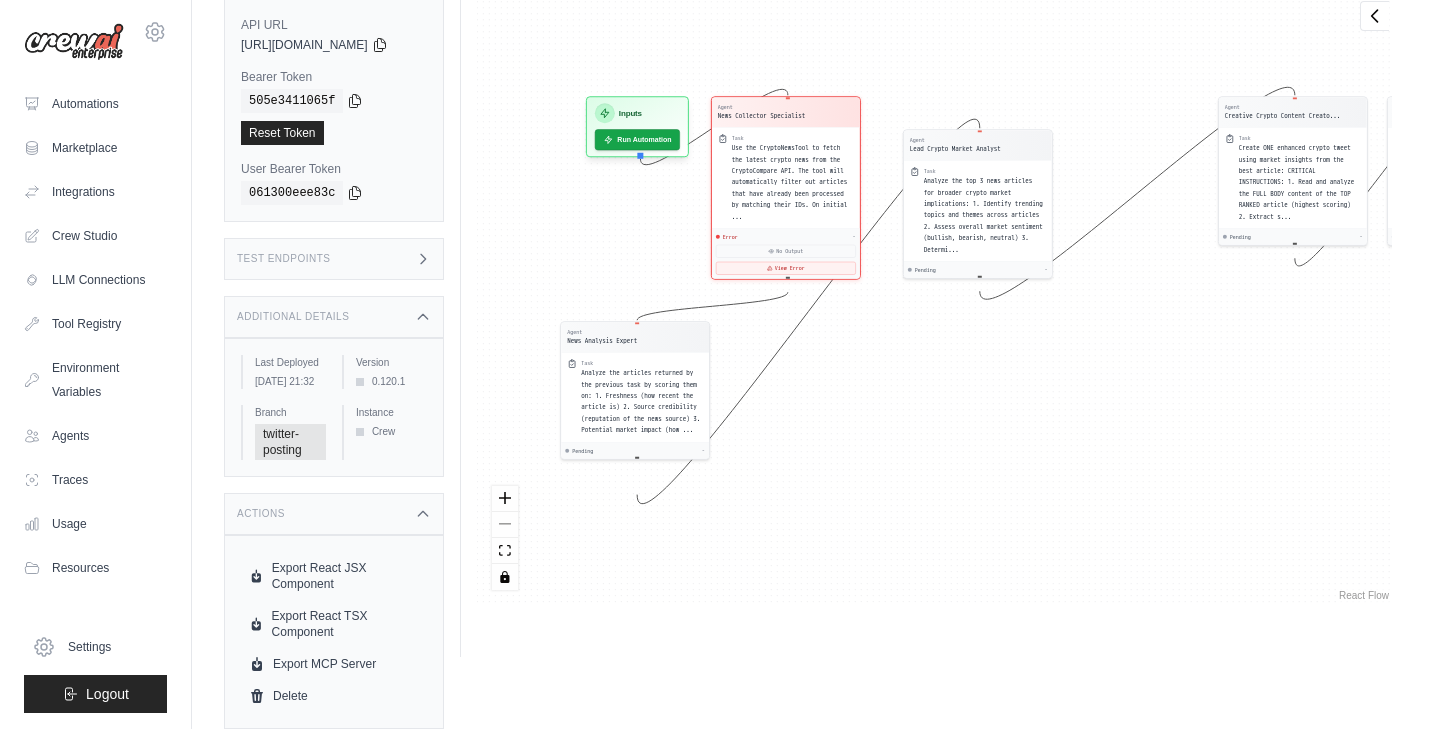 click on "Actions" at bounding box center [334, 514] 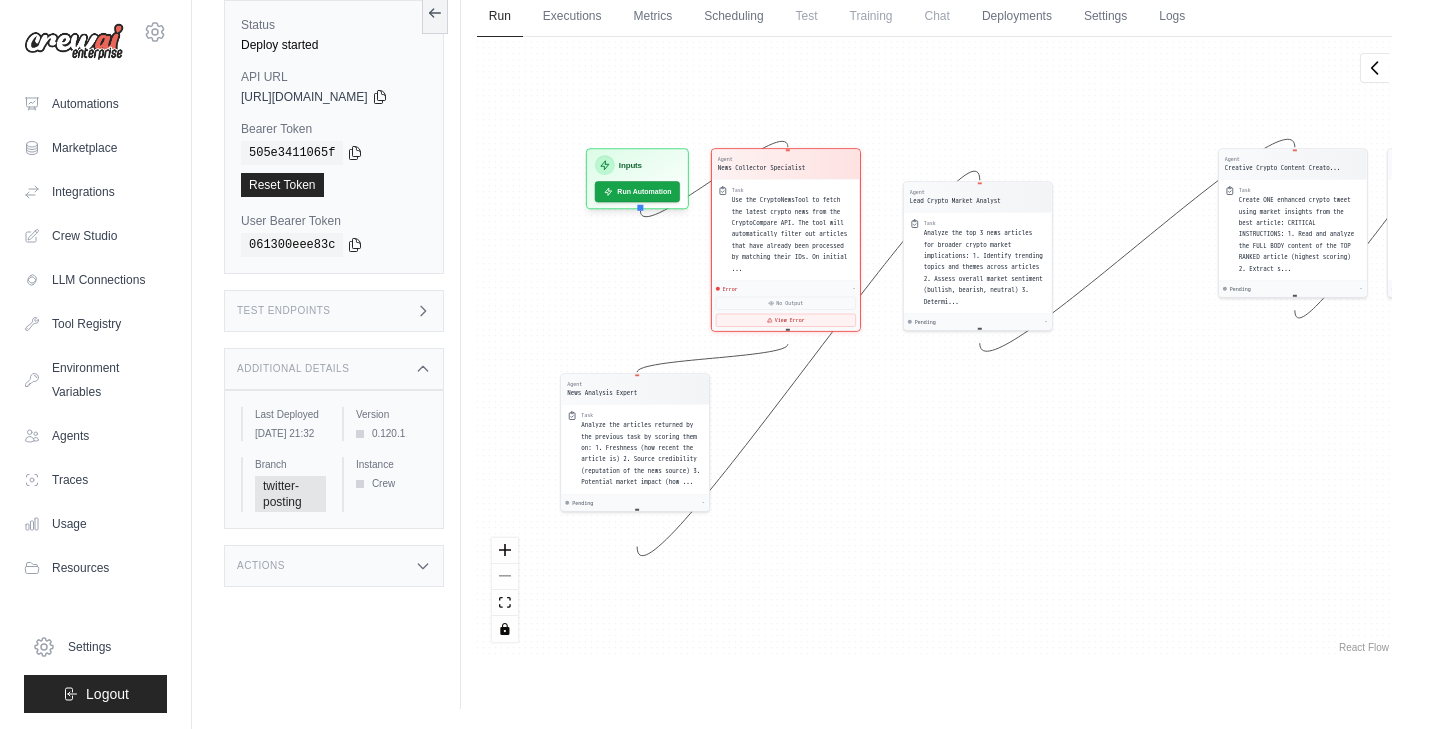 scroll, scrollTop: 153, scrollLeft: 0, axis: vertical 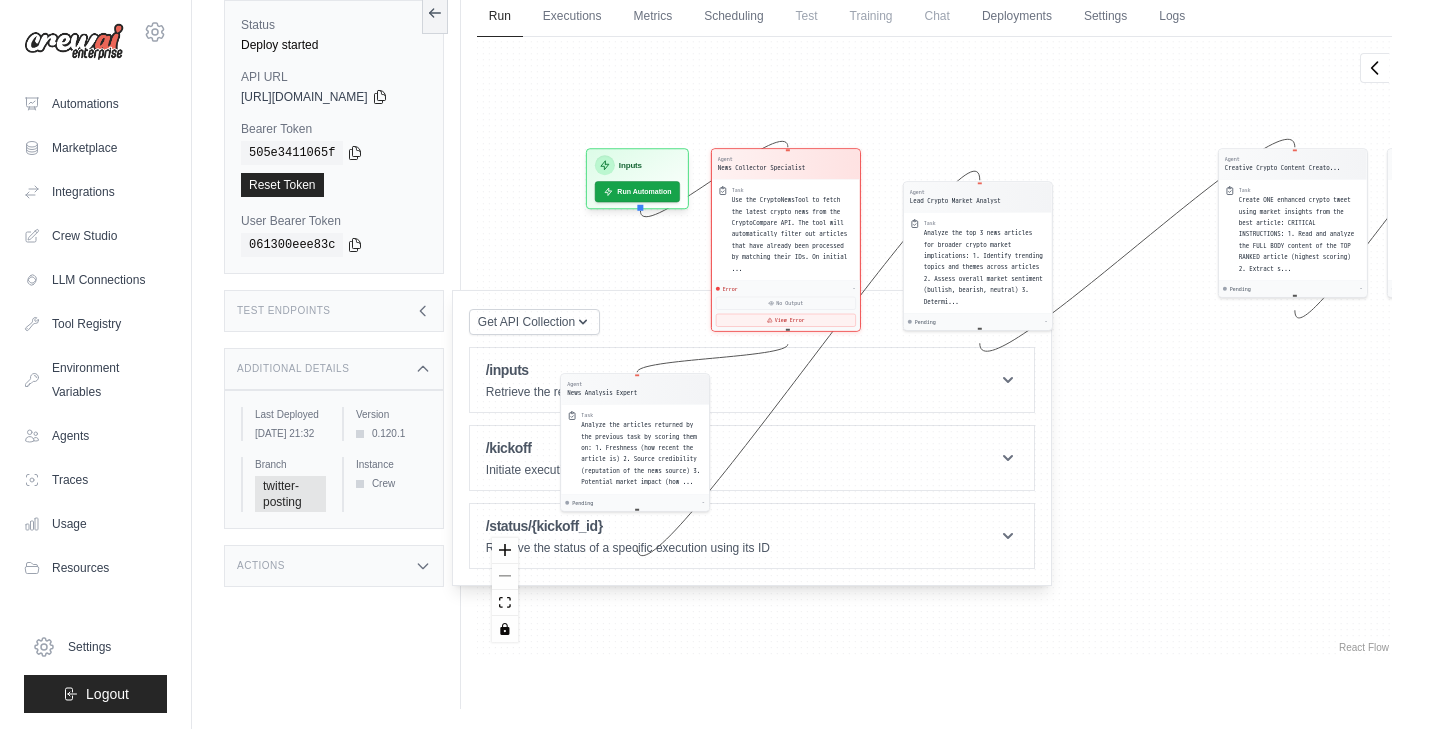click on "Agent News Collector Specialist Task Use the CryptoNewsTool to fetch the latest crypto news from the CryptoCompare API.
The tool will automatically filter out articles that have already been processed by matching their IDs.
On initial ... Error - No Output View Error Agent News Analysis Expert Task Analyze the articles returned by the previous task by scoring them on:
1. Freshness (how recent the article is)
2. Source credibility (reputation of the news source)
3. Potential market impact (how ... Pending - Agent Lead Crypto Market Analyst Task Analyze the top 3 news articles for broader crypto market implications:
1. Identify trending topics and themes across articles
2. Assess overall market sentiment (bullish, bearish, neutral)
3. Determi... Pending - Agent Creative Crypto Content Creato... Task Create ONE enhanced crypto tweet using market insights from the best article:
CRITICAL INSTRUCTIONS:
1. Read and analyze the FULL BODY content of the TOP RANKED article (highest scoring)
2. Extract s... Pending" at bounding box center (934, 347) 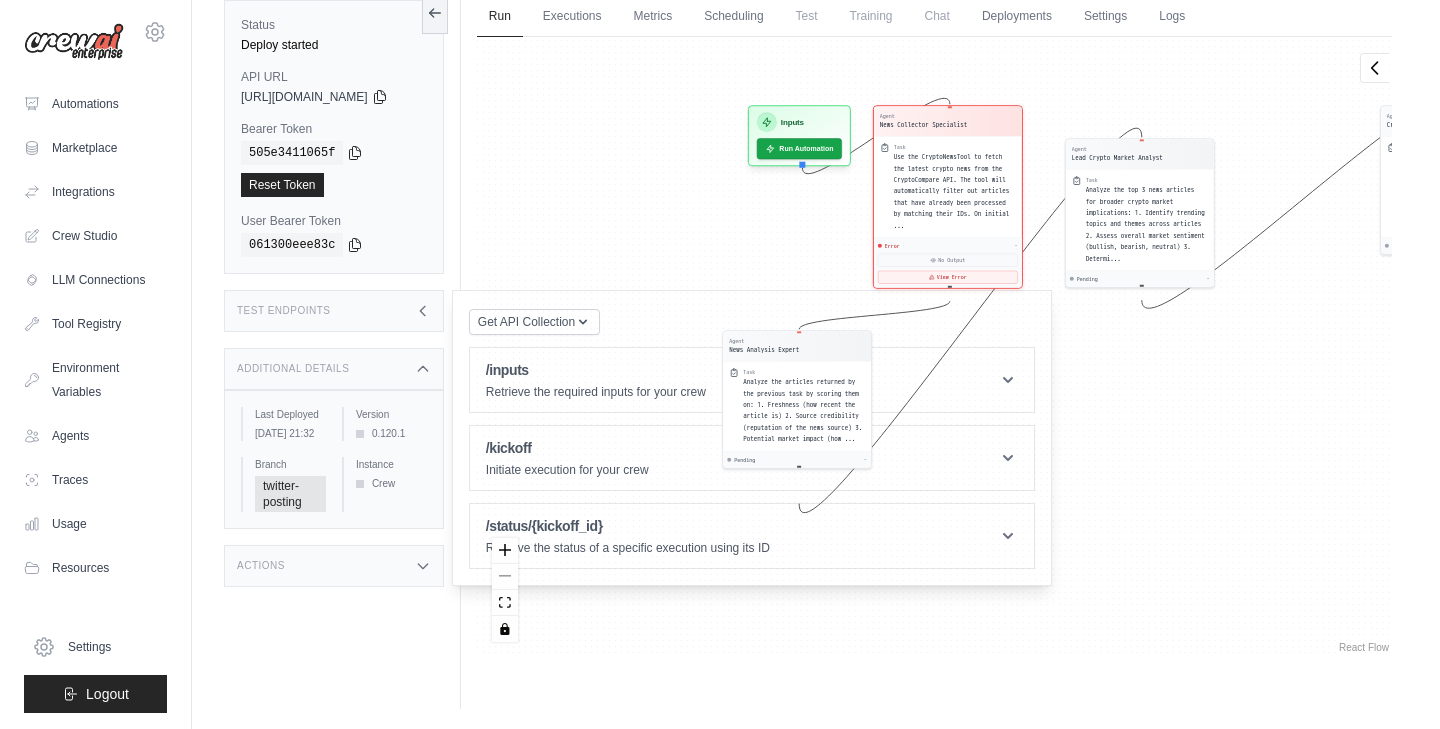 drag, startPoint x: 655, startPoint y: 261, endPoint x: 694, endPoint y: 214, distance: 61.073727 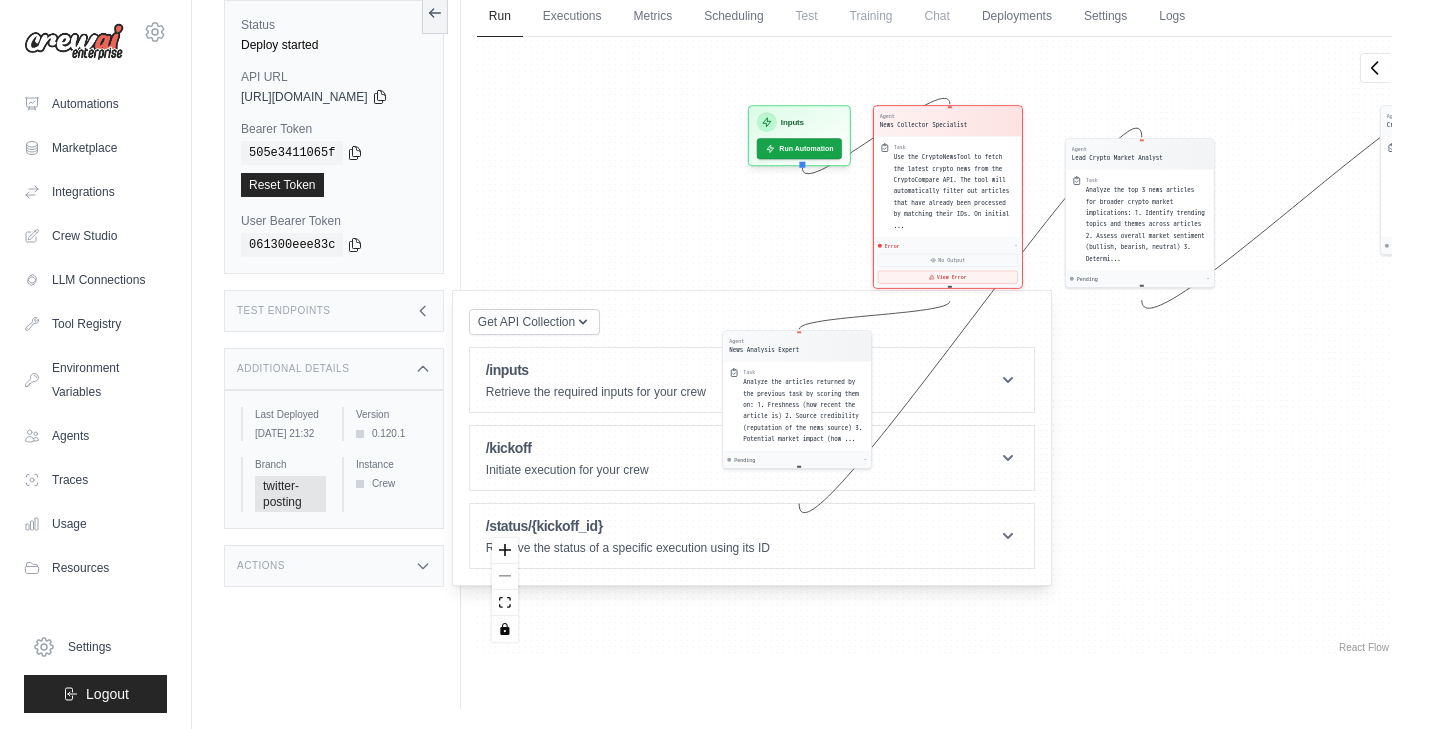 click on "Agent News Collector Specialist Task Use the CryptoNewsTool to fetch the latest crypto news from the CryptoCompare API.
The tool will automatically filter out articles that have already been processed by matching their IDs.
On initial ... Error - No Output View Error Agent News Analysis Expert Task Analyze the articles returned by the previous task by scoring them on:
1. Freshness (how recent the article is)
2. Source credibility (reputation of the news source)
3. Potential market impact (how ... Pending - Agent Lead Crypto Market Analyst Task Analyze the top 3 news articles for broader crypto market implications:
1. Identify trending topics and themes across articles
2. Assess overall market sentiment (bullish, bearish, neutral)
3. Determi... Pending - Agent Creative Crypto Content Creato... Task Create ONE enhanced crypto tweet using market insights from the best article:
CRITICAL INSTRUCTIONS:
1. Read and analyze the FULL BODY content of the TOP RANKED article (highest scoring)
2. Extract s... Pending" at bounding box center (934, 347) 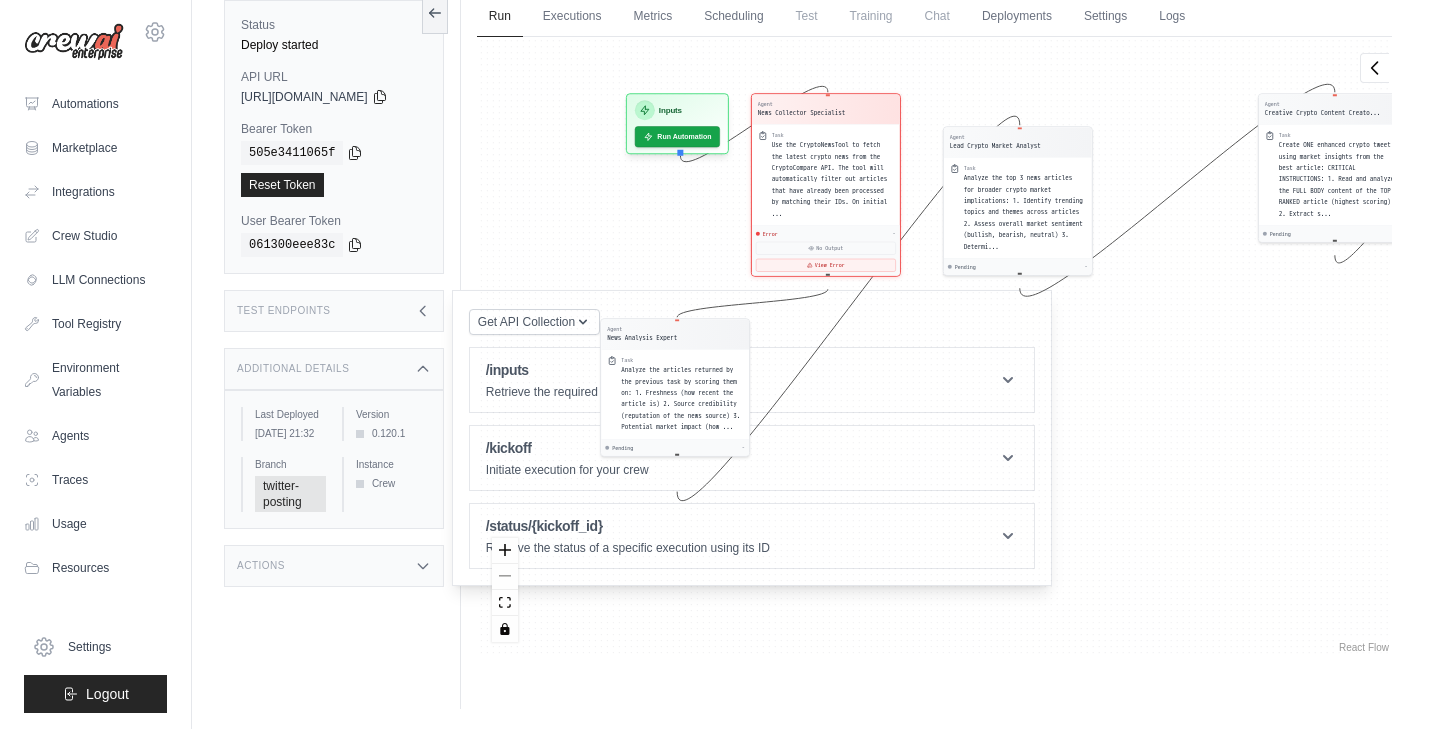 click on "Test Endpoints" at bounding box center [334, 311] 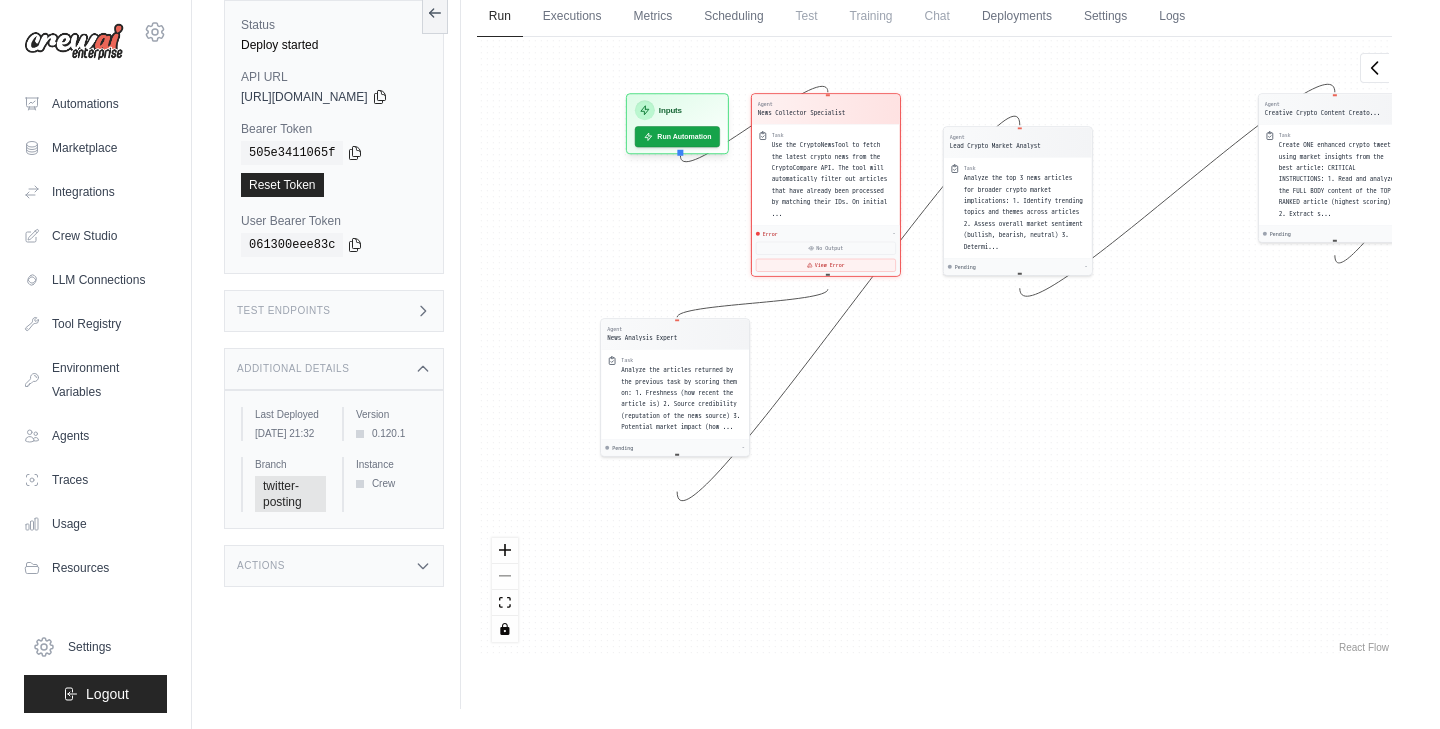 click on "Additional Details" at bounding box center (334, 369) 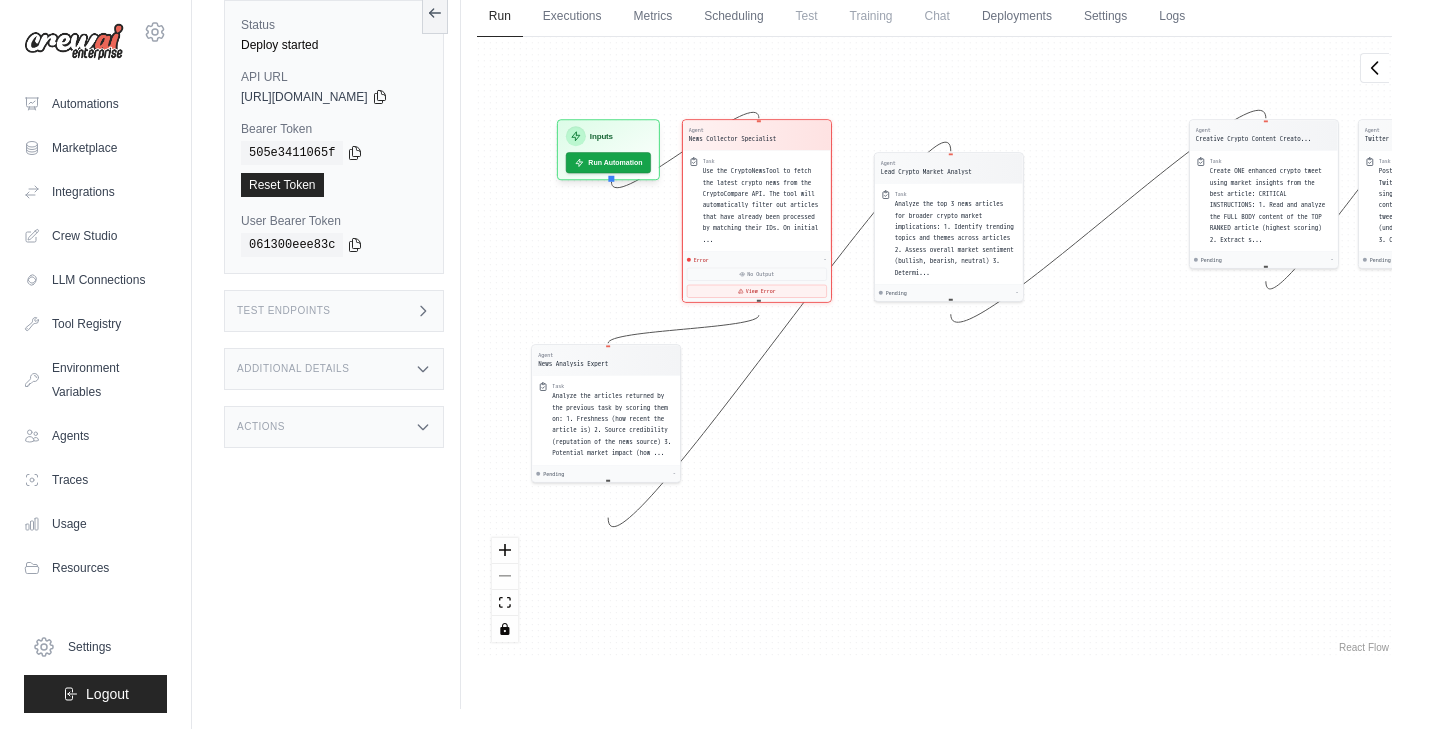 drag, startPoint x: 623, startPoint y: 197, endPoint x: 553, endPoint y: 223, distance: 74.672615 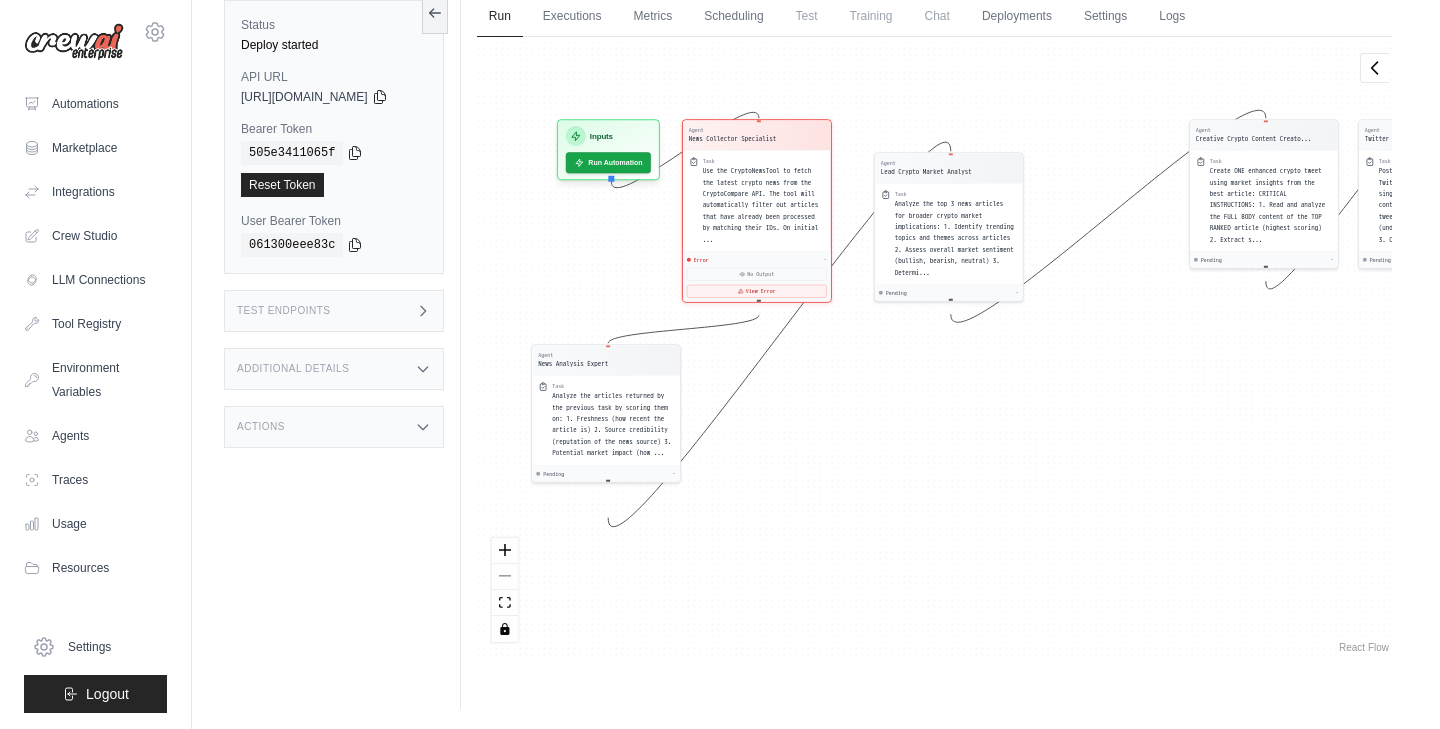 click on "Agent News Collector Specialist Task Use the CryptoNewsTool to fetch the latest crypto news from the CryptoCompare API.
The tool will automatically filter out articles that have already been processed by matching their IDs.
On initial ... Error - No Output View Error Agent News Analysis Expert Task Analyze the articles returned by the previous task by scoring them on:
1. Freshness (how recent the article is)
2. Source credibility (reputation of the news source)
3. Potential market impact (how ... Pending - Agent Lead Crypto Market Analyst Task Analyze the top 3 news articles for broader crypto market implications:
1. Identify trending topics and themes across articles
2. Assess overall market sentiment (bullish, bearish, neutral)
3. Determi... Pending - Agent Creative Crypto Content Creato... Task Create ONE enhanced crypto tweet using market insights from the best article:
CRITICAL INSTRUCTIONS:
1. Read and analyze the FULL BODY content of the TOP RANKED article (highest scoring)
2. Extract s... Pending" at bounding box center (934, 347) 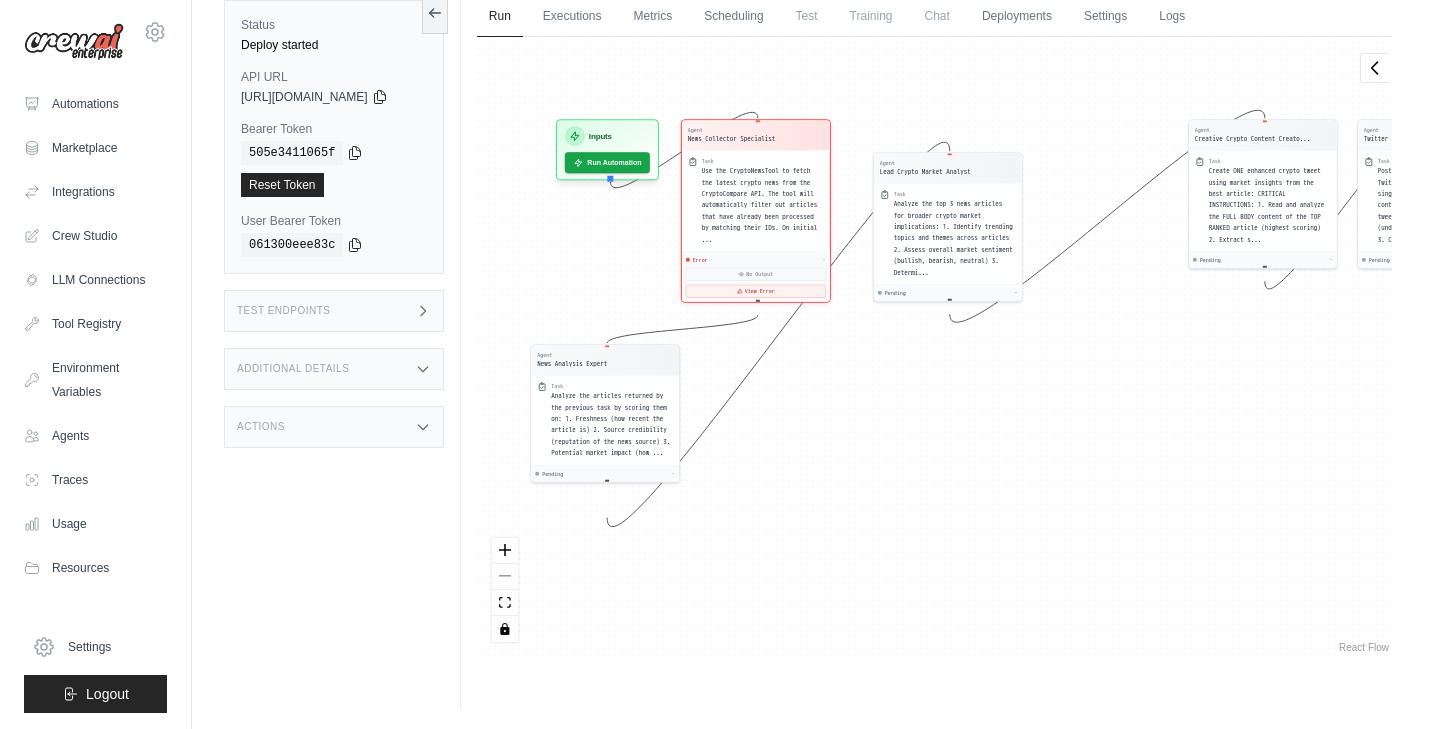click on "Agent News Collector Specialist Task Use the CryptoNewsTool to fetch the latest crypto news from the CryptoCompare API.
The tool will automatically filter out articles that have already been processed by matching their IDs.
On initial ... Error - No Output View Error Agent News Analysis Expert Task Analyze the articles returned by the previous task by scoring them on:
1. Freshness (how recent the article is)
2. Source credibility (reputation of the news source)
3. Potential market impact (how ... Pending - Agent Lead Crypto Market Analyst Task Analyze the top 3 news articles for broader crypto market implications:
1. Identify trending topics and themes across articles
2. Assess overall market sentiment (bullish, bearish, neutral)
3. Determi... Pending - Agent Creative Crypto Content Creato... Task Create ONE enhanced crypto tweet using market insights from the best article:
CRITICAL INSTRUCTIONS:
1. Read and analyze the FULL BODY content of the TOP RANKED article (highest scoring)
2. Extract s... Pending" at bounding box center [934, 347] 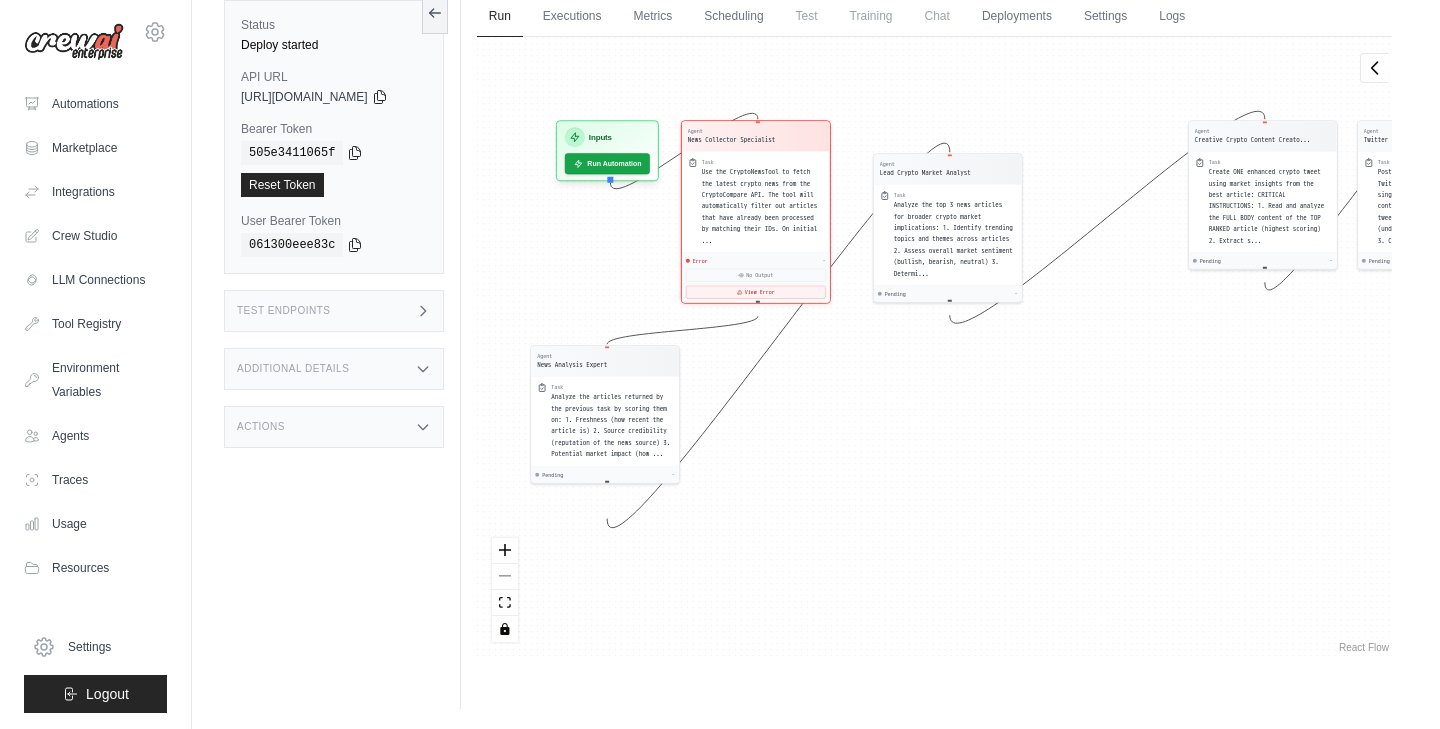 click on "Agent News Collector Specialist Task Use the CryptoNewsTool to fetch the latest crypto news from the CryptoCompare API.
The tool will automatically filter out articles that have already been processed by matching their IDs.
On initial ... Error - No Output View Error Agent News Analysis Expert Task Analyze the articles returned by the previous task by scoring them on:
1. Freshness (how recent the article is)
2. Source credibility (reputation of the news source)
3. Potential market impact (how ... Pending - Agent Lead Crypto Market Analyst Task Analyze the top 3 news articles for broader crypto market implications:
1. Identify trending topics and themes across articles
2. Assess overall market sentiment (bullish, bearish, neutral)
3. Determi... Pending - Agent Creative Crypto Content Creato... Task Create ONE enhanced crypto tweet using market insights from the best article:
CRITICAL INSTRUCTIONS:
1. Read and analyze the FULL BODY content of the TOP RANKED article (highest scoring)
2. Extract s... Pending" at bounding box center [934, 347] 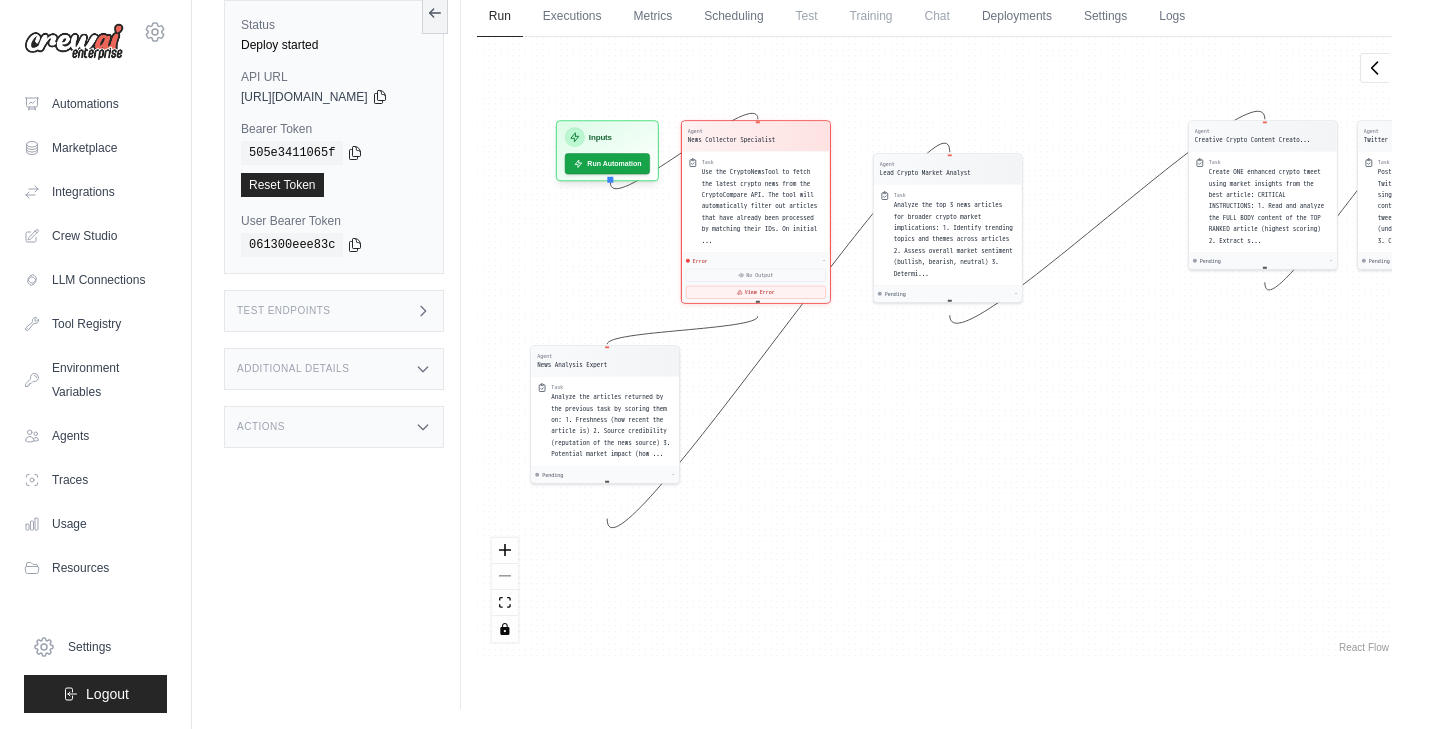 click on "Agent News Collector Specialist Task Use the CryptoNewsTool to fetch the latest crypto news from the CryptoCompare API.
The tool will automatically filter out articles that have already been processed by matching their IDs.
On initial ... Error - No Output View Error Agent News Analysis Expert Task Analyze the articles returned by the previous task by scoring them on:
1. Freshness (how recent the article is)
2. Source credibility (reputation of the news source)
3. Potential market impact (how ... Pending - Agent Lead Crypto Market Analyst Task Analyze the top 3 news articles for broader crypto market implications:
1. Identify trending topics and themes across articles
2. Assess overall market sentiment (bullish, bearish, neutral)
3. Determi... Pending - Agent Creative Crypto Content Creato... Task Create ONE enhanced crypto tweet using market insights from the best article:
CRITICAL INSTRUCTIONS:
1. Read and analyze the FULL BODY content of the TOP RANKED article (highest scoring)
2. Extract s... Pending" at bounding box center [934, 347] 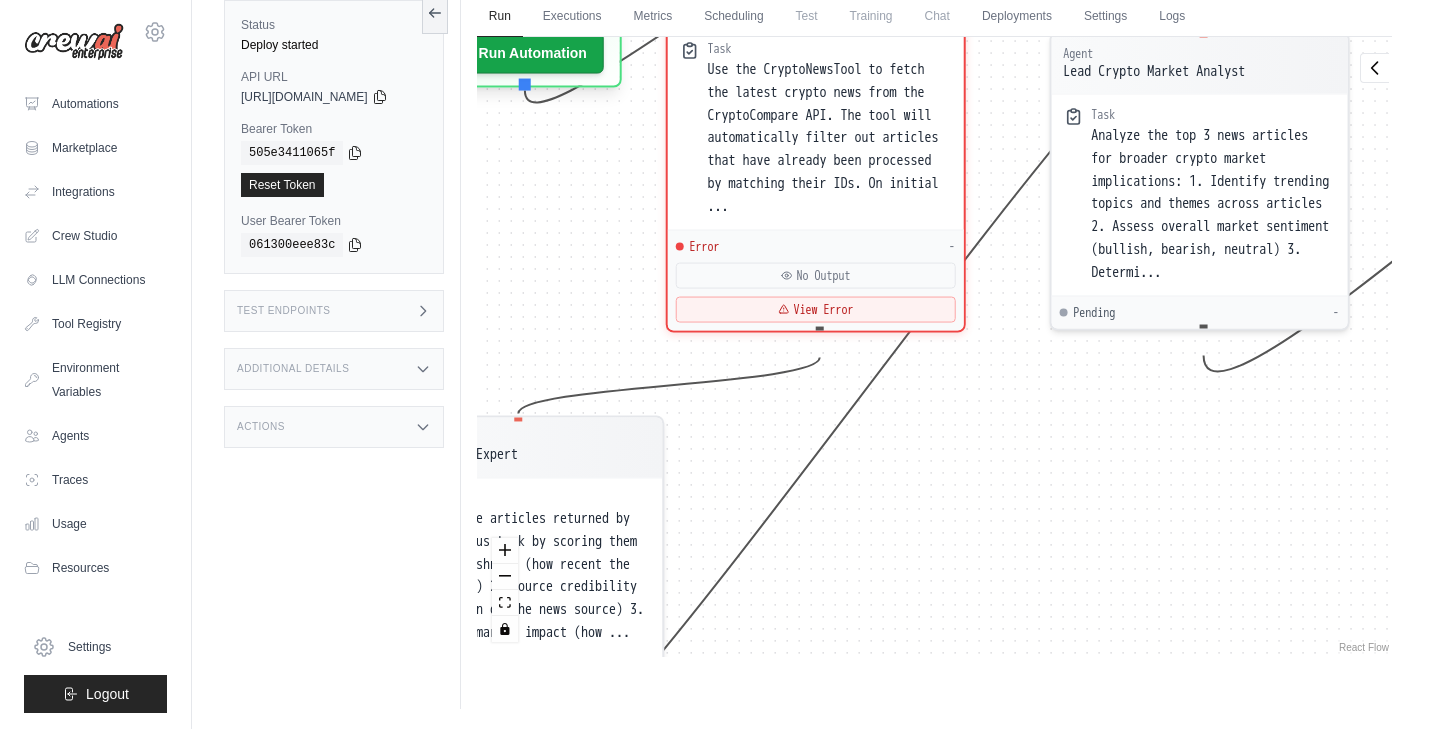 click on "Agent News Collector Specialist Task Use the CryptoNewsTool to fetch the latest crypto news from the CryptoCompare API.
The tool will automatically filter out articles that have already been processed by matching their IDs.
On initial ... Error - No Output View Error Agent News Analysis Expert Task Analyze the articles returned by the previous task by scoring them on:
1. Freshness (how recent the article is)
2. Source credibility (reputation of the news source)
3. Potential market impact (how ... Pending - Agent Lead Crypto Market Analyst Task Analyze the top 3 news articles for broader crypto market implications:
1. Identify trending topics and themes across articles
2. Assess overall market sentiment (bullish, bearish, neutral)
3. Determi... Pending - Agent Creative Crypto Content Creato... Task Create ONE enhanced crypto tweet using market insights from the best article:
CRITICAL INSTRUCTIONS:
1. Read and analyze the FULL BODY content of the TOP RANKED article (highest scoring)
2. Extract s... Pending" at bounding box center (934, 347) 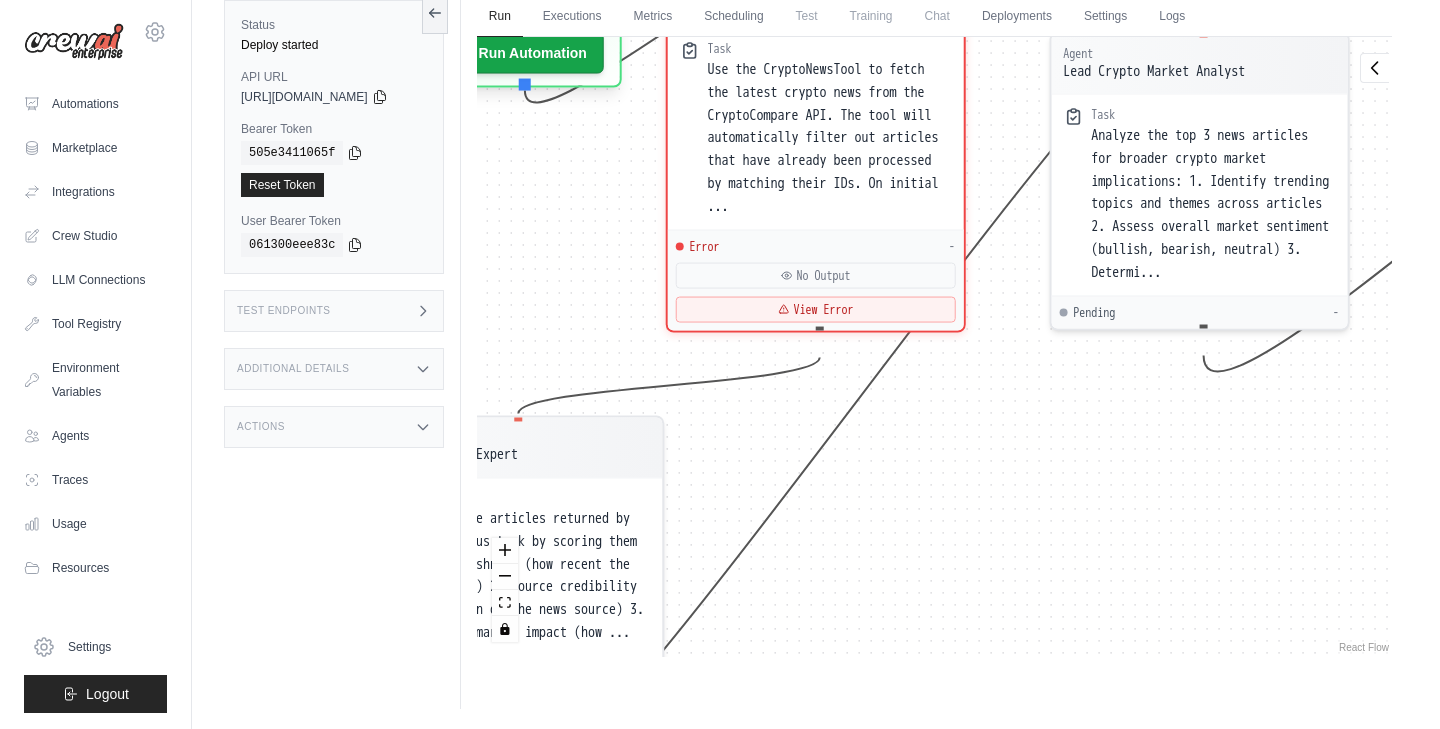 click on "Agent News Collector Specialist Task Use the CryptoNewsTool to fetch the latest crypto news from the CryptoCompare API.
The tool will automatically filter out articles that have already been processed by matching their IDs.
On initial ... Error - No Output View Error Agent News Analysis Expert Task Analyze the articles returned by the previous task by scoring them on:
1. Freshness (how recent the article is)
2. Source credibility (reputation of the news source)
3. Potential market impact (how ... Pending - Agent Lead Crypto Market Analyst Task Analyze the top 3 news articles for broader crypto market implications:
1. Identify trending topics and themes across articles
2. Assess overall market sentiment (bullish, bearish, neutral)
3. Determi... Pending - Agent Creative Crypto Content Creato... Task Create ONE enhanced crypto tweet using market insights from the best article:
CRITICAL INSTRUCTIONS:
1. Read and analyze the FULL BODY content of the TOP RANKED article (highest scoring)
2. Extract s... Pending" at bounding box center [934, 347] 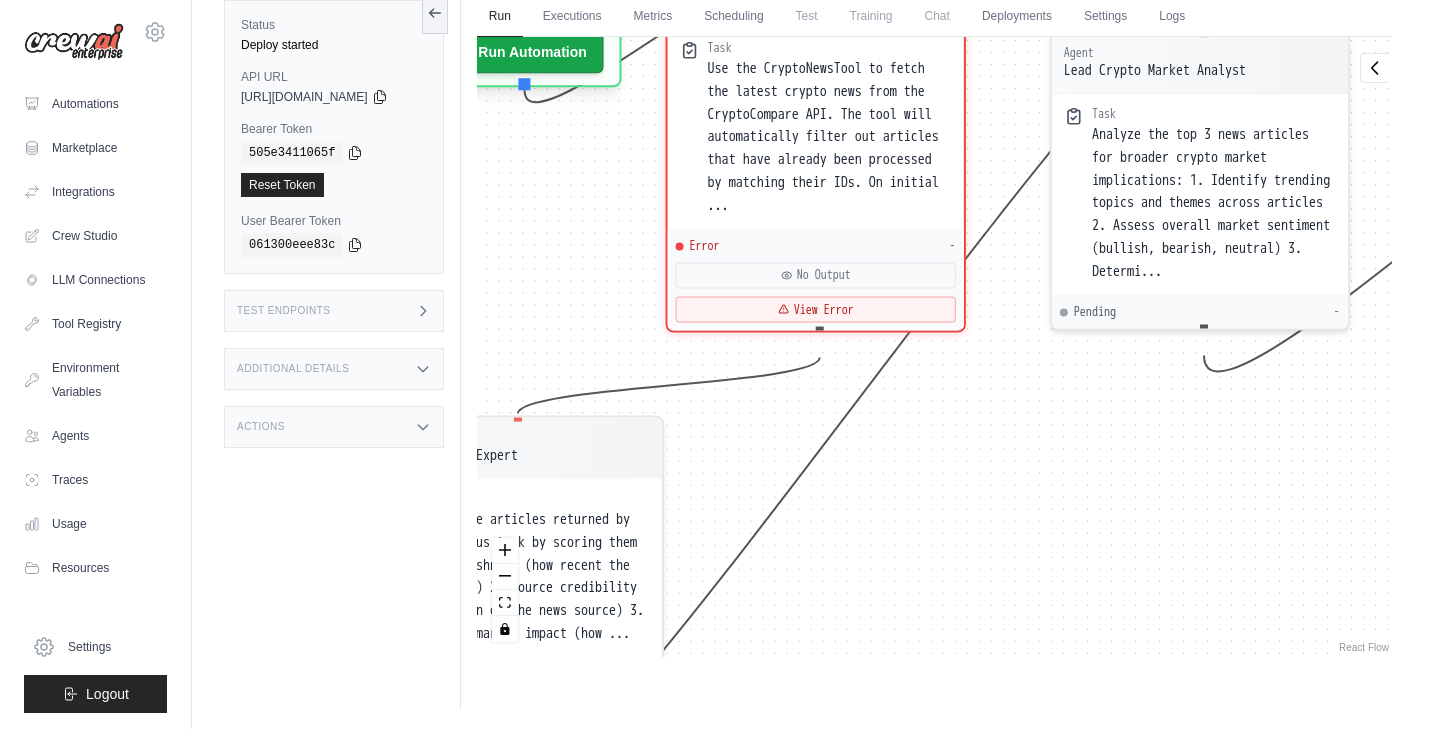 click on "Agent News Collector Specialist Task Use the CryptoNewsTool to fetch the latest crypto news from the CryptoCompare API.
The tool will automatically filter out articles that have already been processed by matching their IDs.
On initial ... Error - No Output View Error Agent News Analysis Expert Task Analyze the articles returned by the previous task by scoring them on:
1. Freshness (how recent the article is)
2. Source credibility (reputation of the news source)
3. Potential market impact (how ... Pending - Agent Lead Crypto Market Analyst Task Analyze the top 3 news articles for broader crypto market implications:
1. Identify trending topics and themes across articles
2. Assess overall market sentiment (bullish, bearish, neutral)
3. Determi... Pending - Agent Creative Crypto Content Creato... Task Create ONE enhanced crypto tweet using market insights from the best article:
CRITICAL INSTRUCTIONS:
1. Read and analyze the FULL BODY content of the TOP RANKED article (highest scoring)
2. Extract s... Pending" at bounding box center (934, 347) 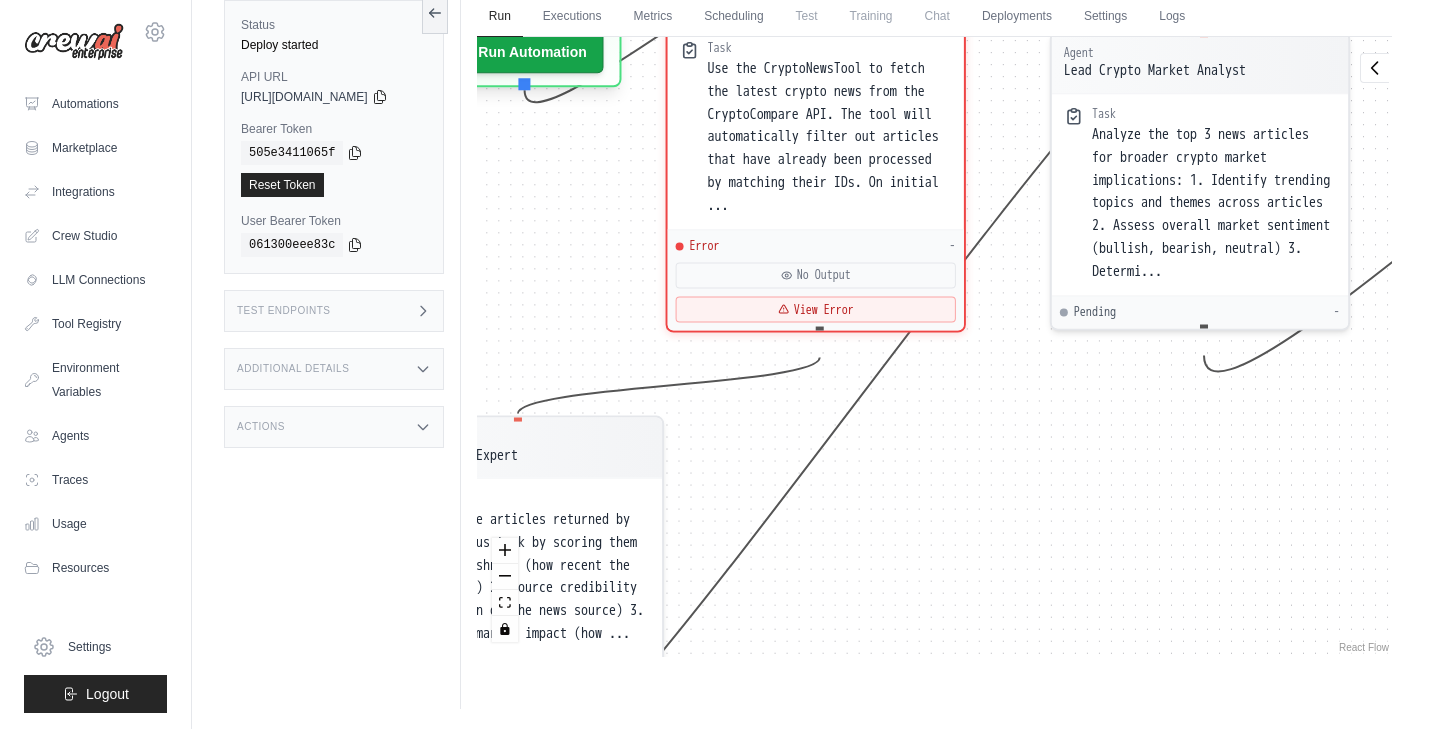 click on "Agent News Collector Specialist Task Use the CryptoNewsTool to fetch the latest crypto news from the CryptoCompare API.
The tool will automatically filter out articles that have already been processed by matching their IDs.
On initial ... Error - No Output View Error Agent News Analysis Expert Task Analyze the articles returned by the previous task by scoring them on:
1. Freshness (how recent the article is)
2. Source credibility (reputation of the news source)
3. Potential market impact (how ... Pending - Agent Lead Crypto Market Analyst Task Analyze the top 3 news articles for broader crypto market implications:
1. Identify trending topics and themes across articles
2. Assess overall market sentiment (bullish, bearish, neutral)
3. Determi... Pending - Agent Creative Crypto Content Creato... Task Create ONE enhanced crypto tweet using market insights from the best article:
CRITICAL INSTRUCTIONS:
1. Read and analyze the FULL BODY content of the TOP RANKED article (highest scoring)
2. Extract s... Pending" at bounding box center [934, 347] 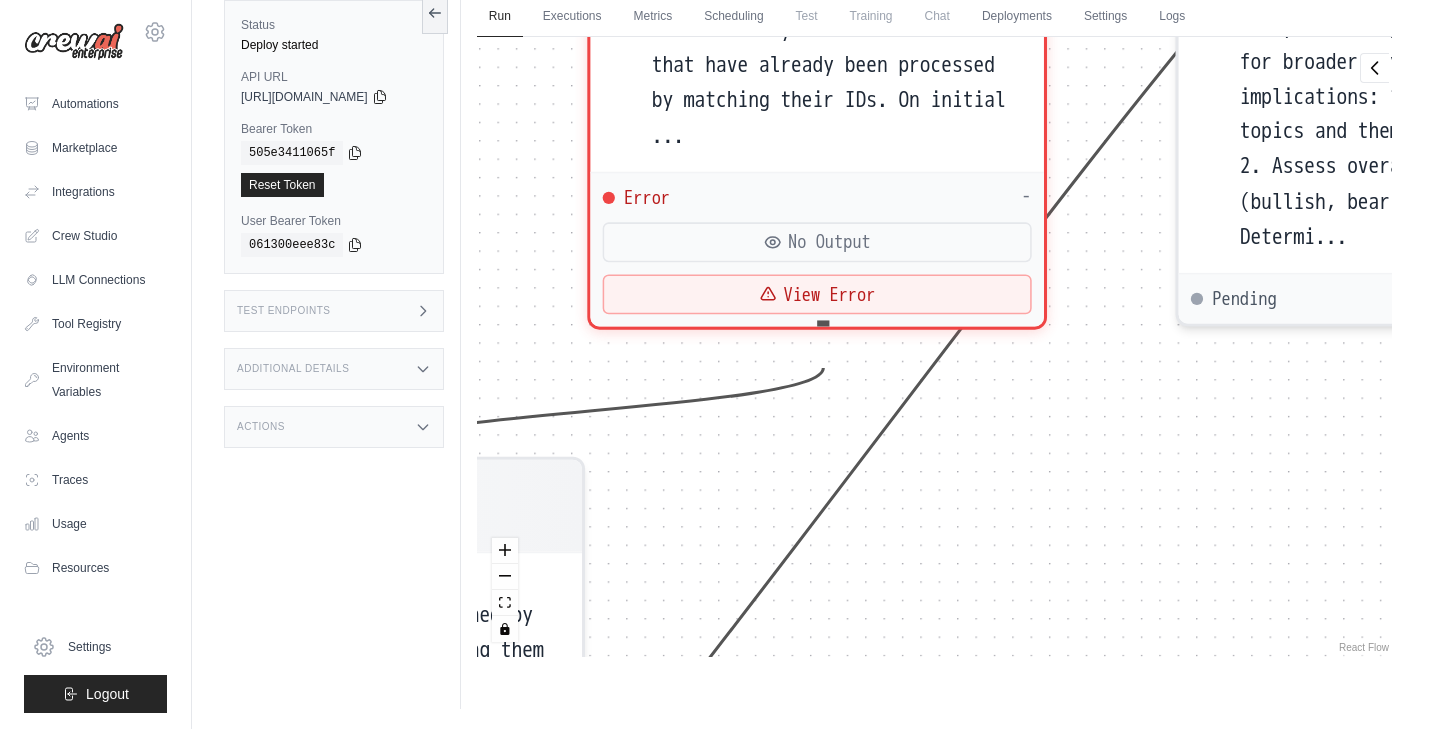 click on "Agent News Collector Specialist Task Use the CryptoNewsTool to fetch the latest crypto news from the CryptoCompare API.
The tool will automatically filter out articles that have already been processed by matching their IDs.
On initial ... Error - No Output View Error Agent News Analysis Expert Task Analyze the articles returned by the previous task by scoring them on:
1. Freshness (how recent the article is)
2. Source credibility (reputation of the news source)
3. Potential market impact (how ... Pending - Agent Lead Crypto Market Analyst Task Analyze the top 3 news articles for broader crypto market implications:
1. Identify trending topics and themes across articles
2. Assess overall market sentiment (bullish, bearish, neutral)
3. Determi... Pending - Agent Creative Crypto Content Creato... Task Create ONE enhanced crypto tweet using market insights from the best article:
CRITICAL INSTRUCTIONS:
1. Read and analyze the FULL BODY content of the TOP RANKED article (highest scoring)
2. Extract s... Pending" at bounding box center (934, 347) 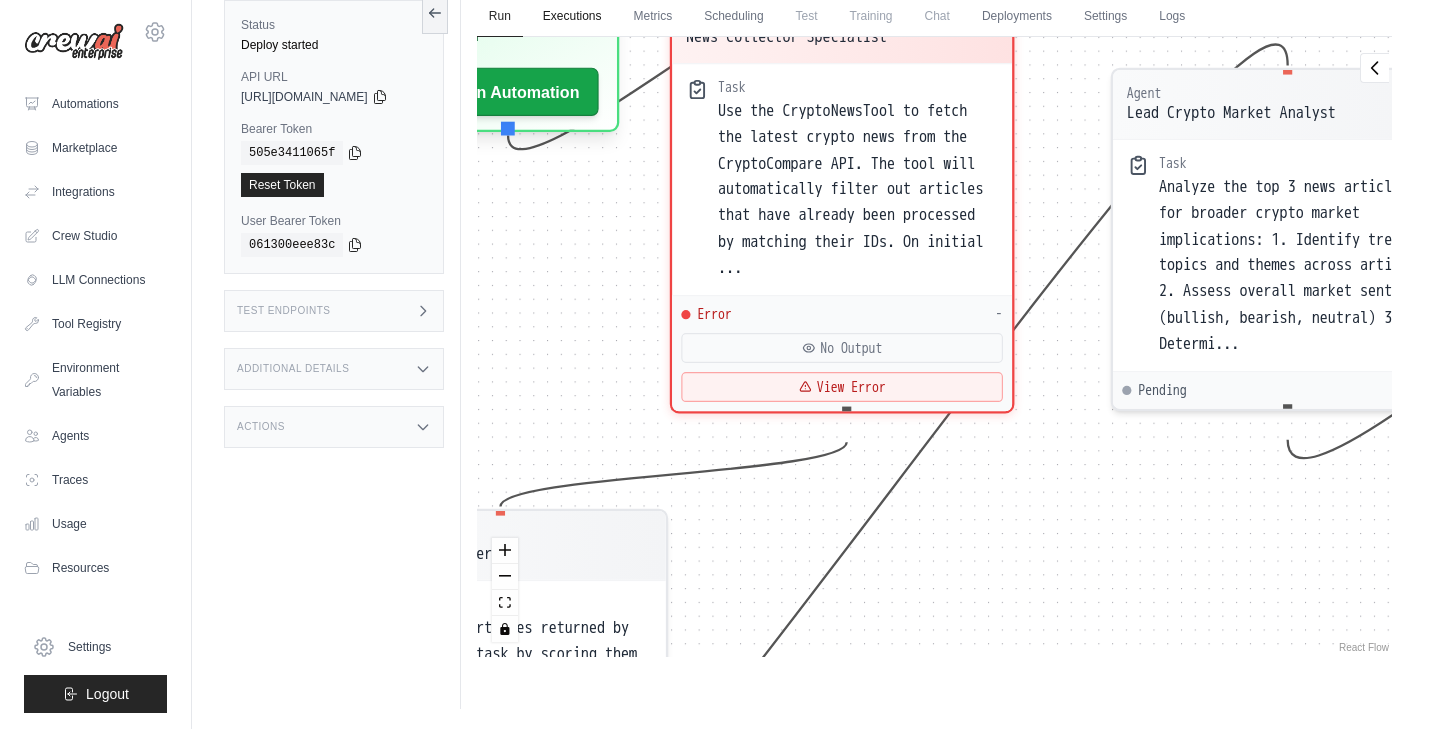 click on "Executions" at bounding box center [572, 17] 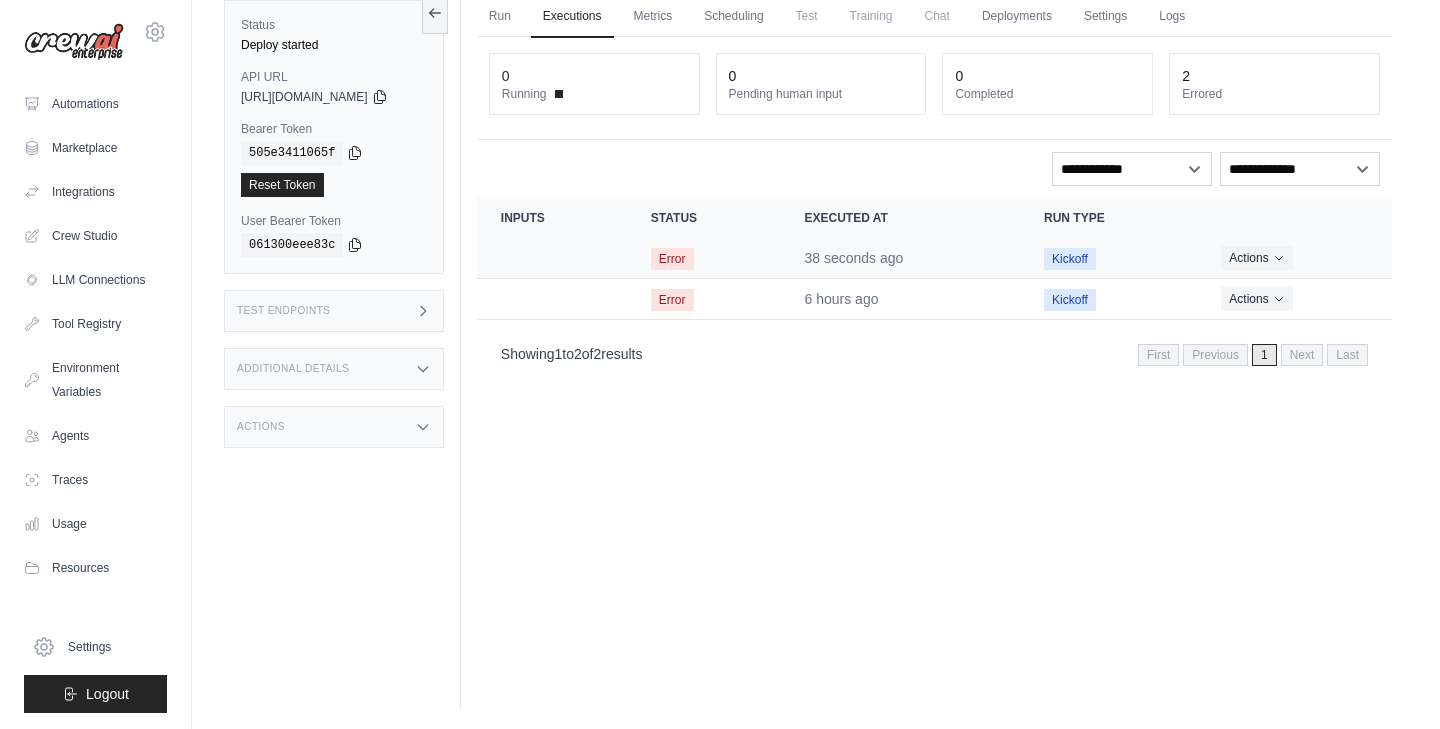 click on "38 seconds ago" at bounding box center [901, 258] 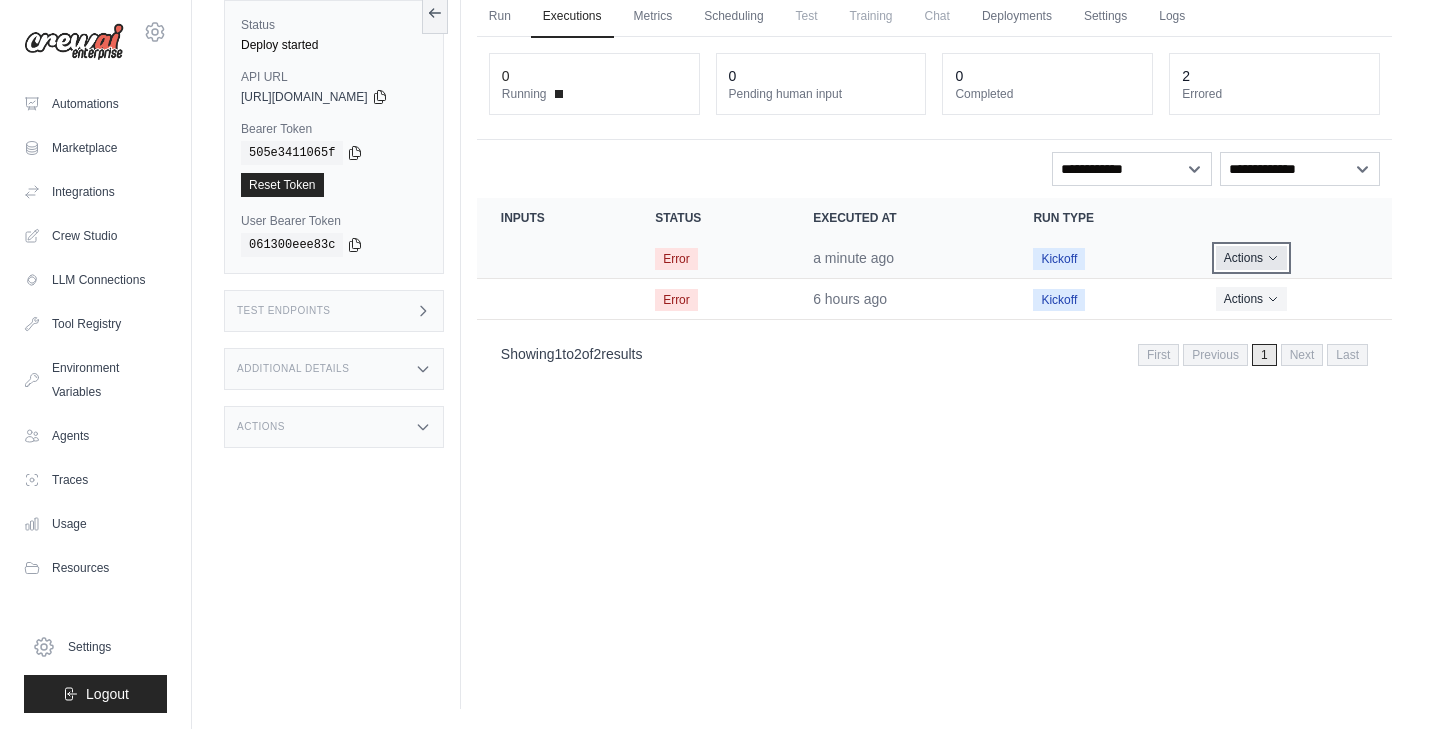 click on "Actions" at bounding box center (1251, 258) 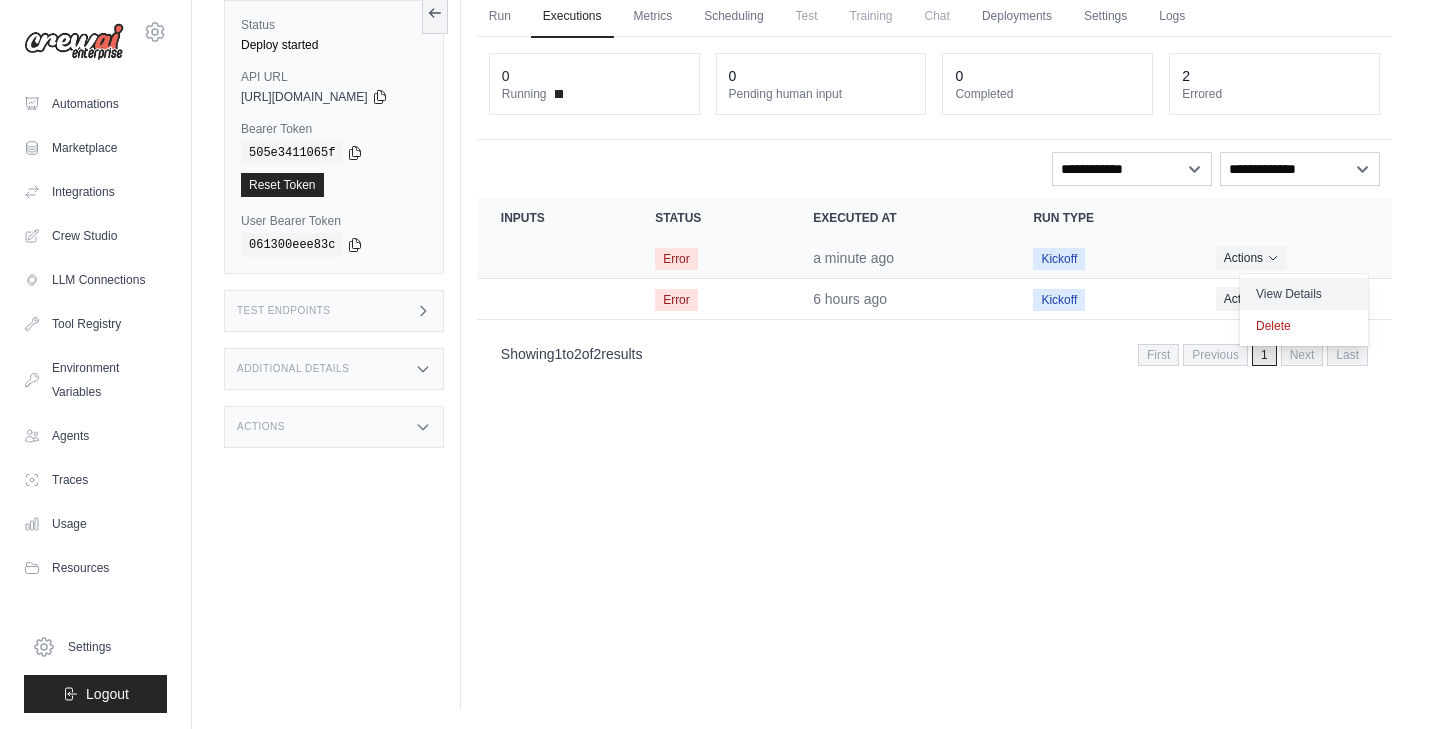 click on "View Details" at bounding box center [1304, 294] 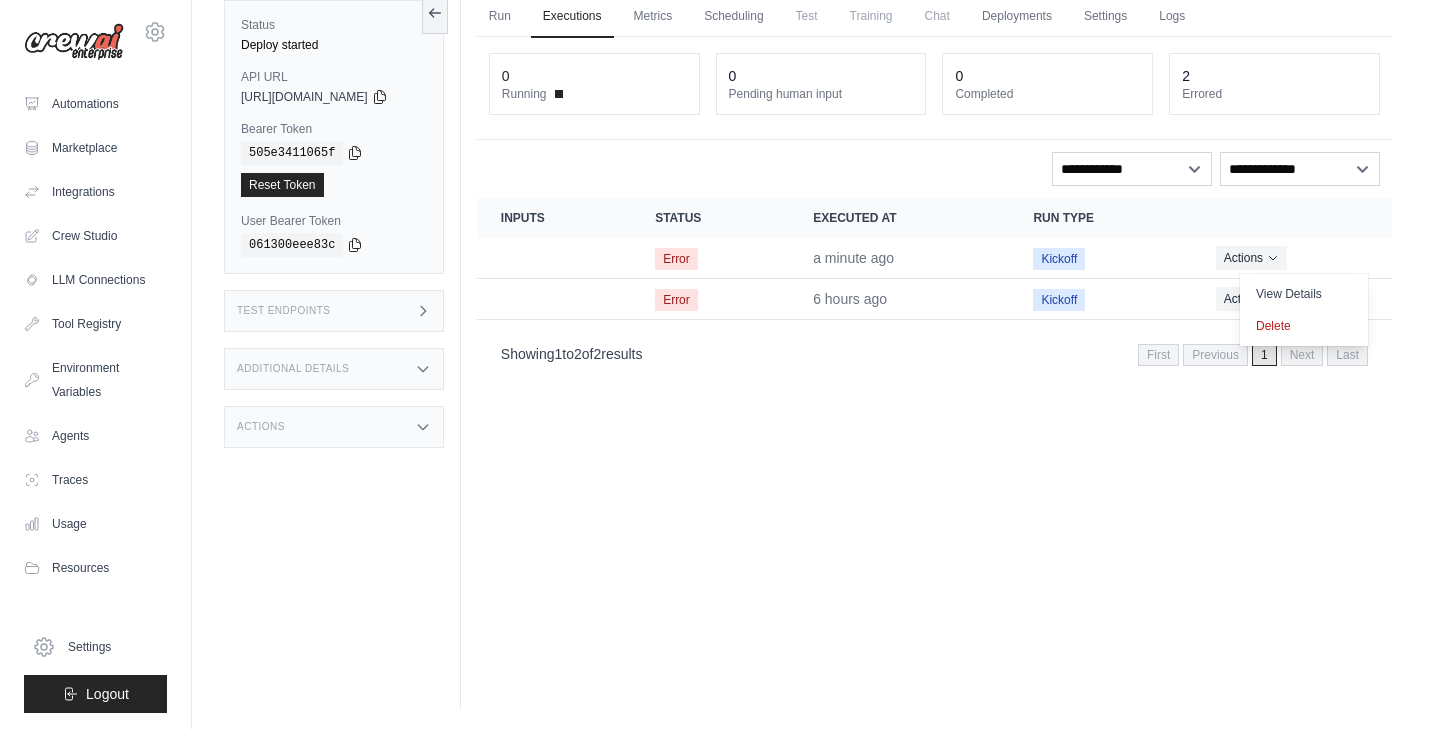 scroll, scrollTop: 0, scrollLeft: 0, axis: both 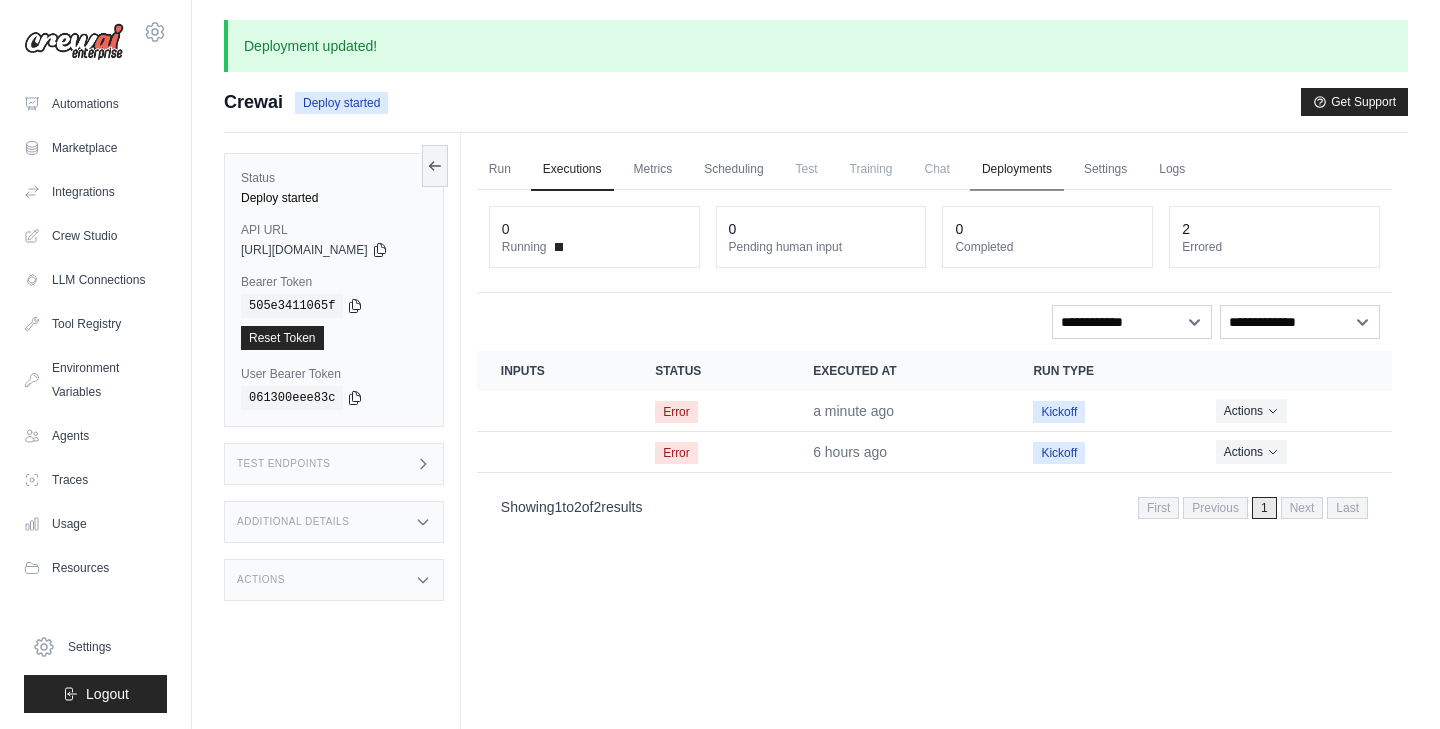 click on "Deployments" at bounding box center [1017, 170] 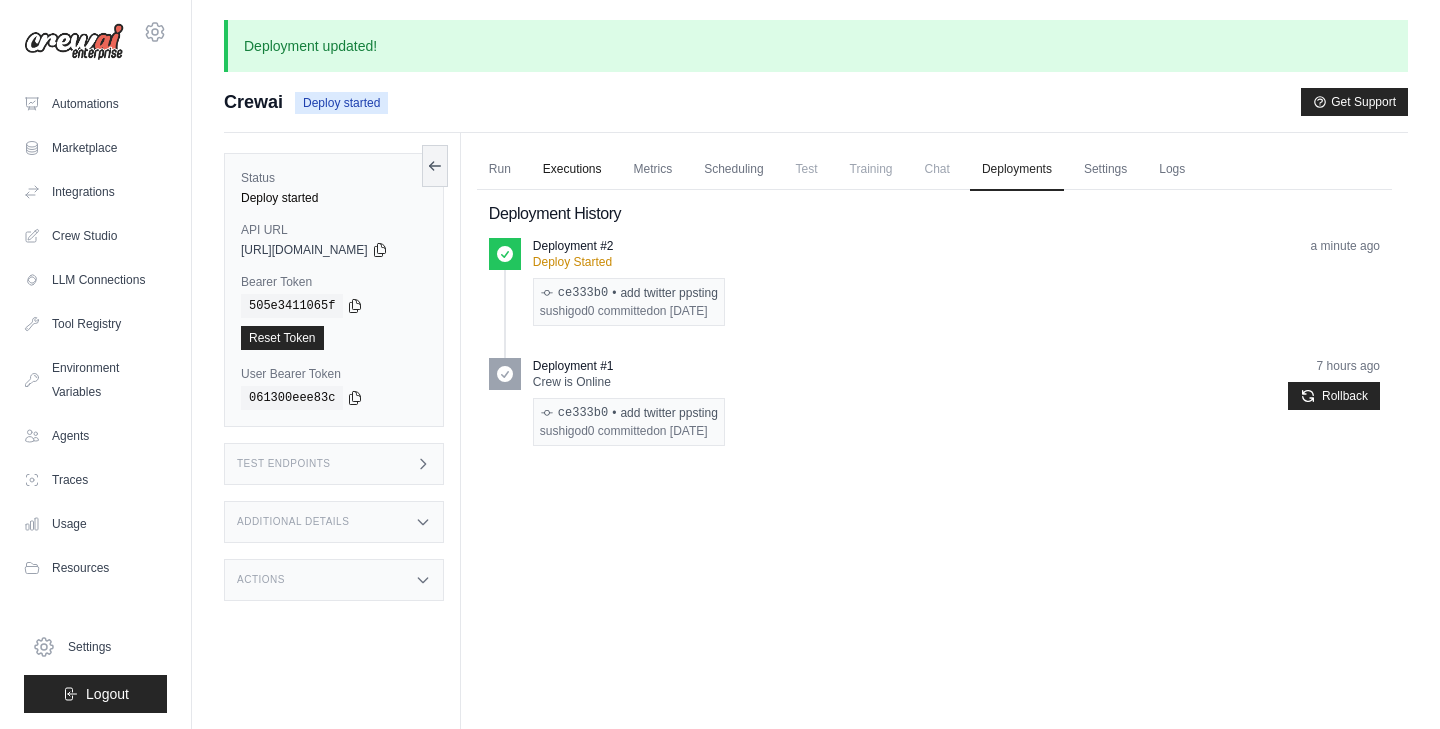 click on "Executions" at bounding box center [572, 170] 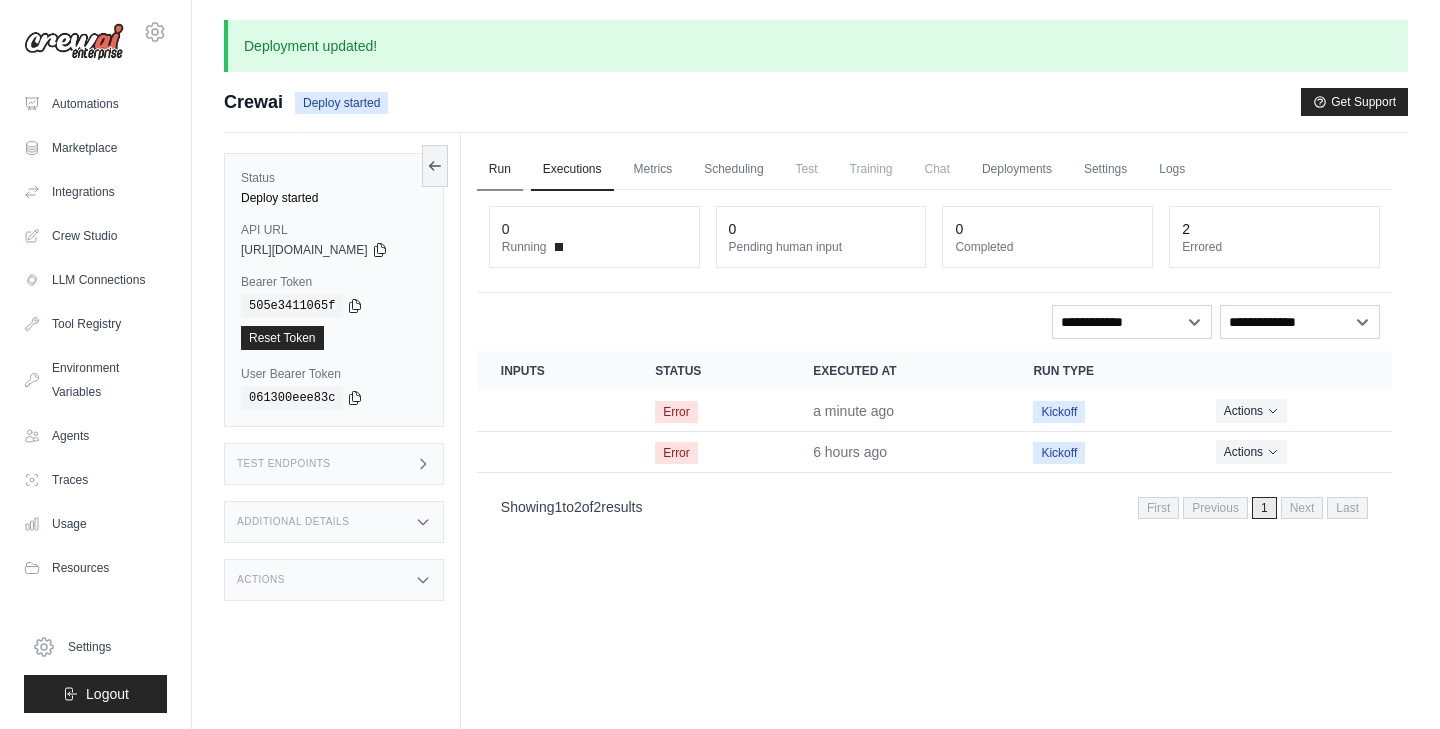 click on "Run" at bounding box center [500, 170] 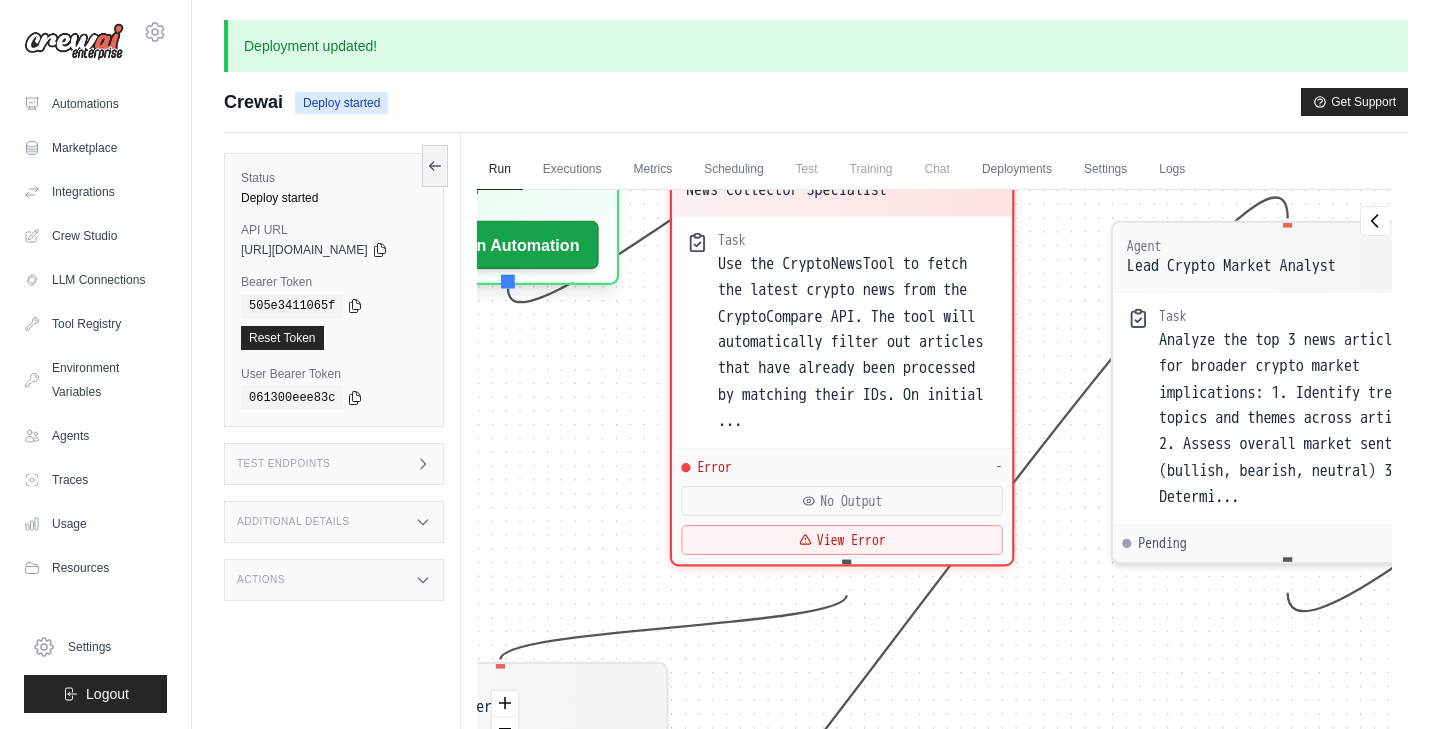 click on "Chat" at bounding box center (937, 169) 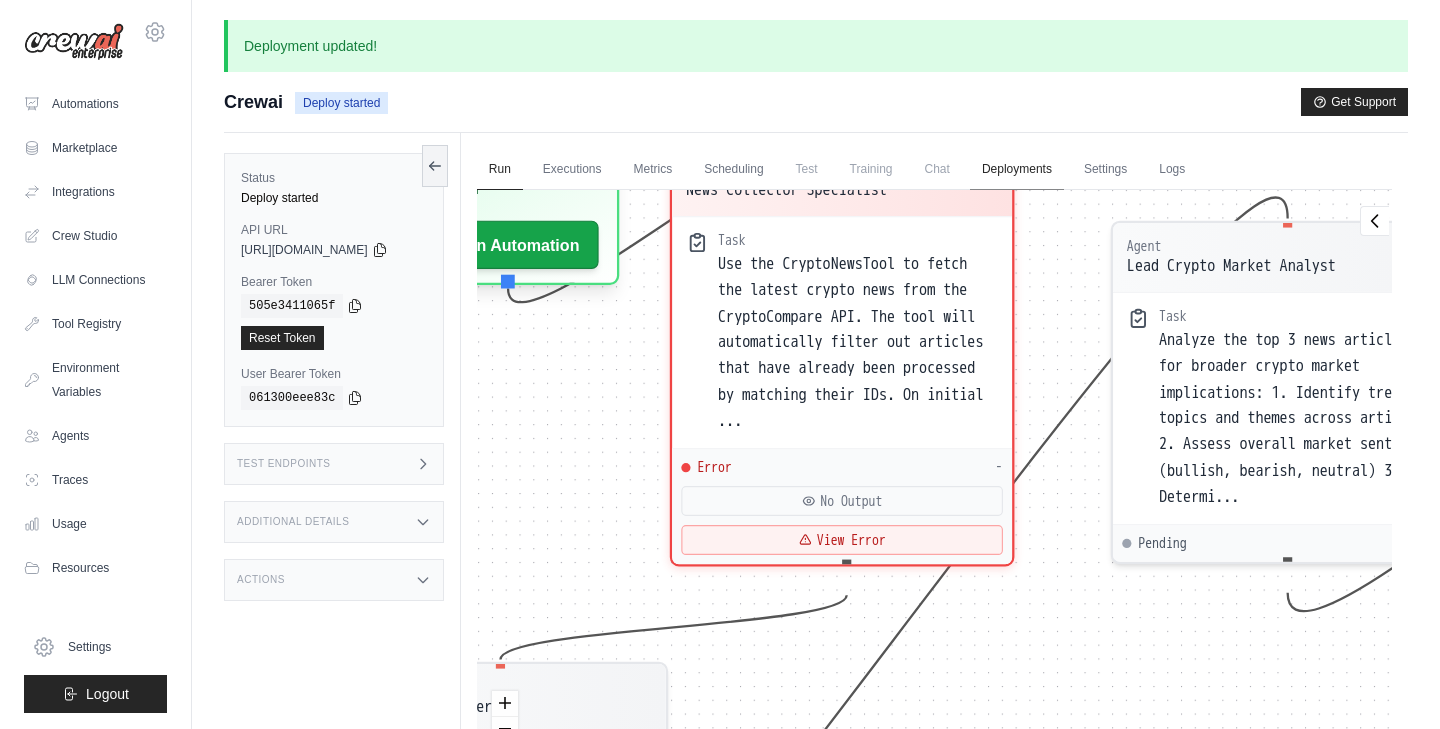 click on "Deployments" at bounding box center (1017, 170) 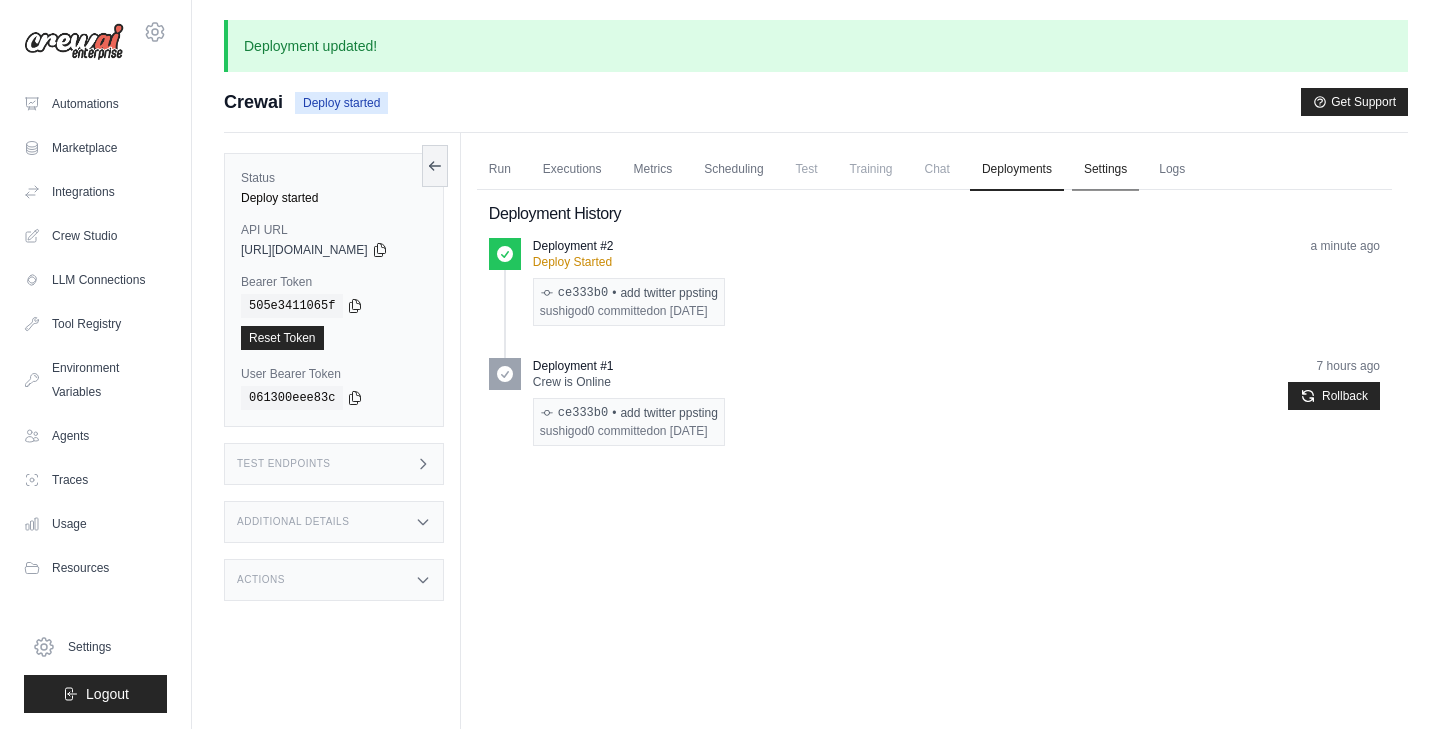 click on "Settings" at bounding box center [1105, 170] 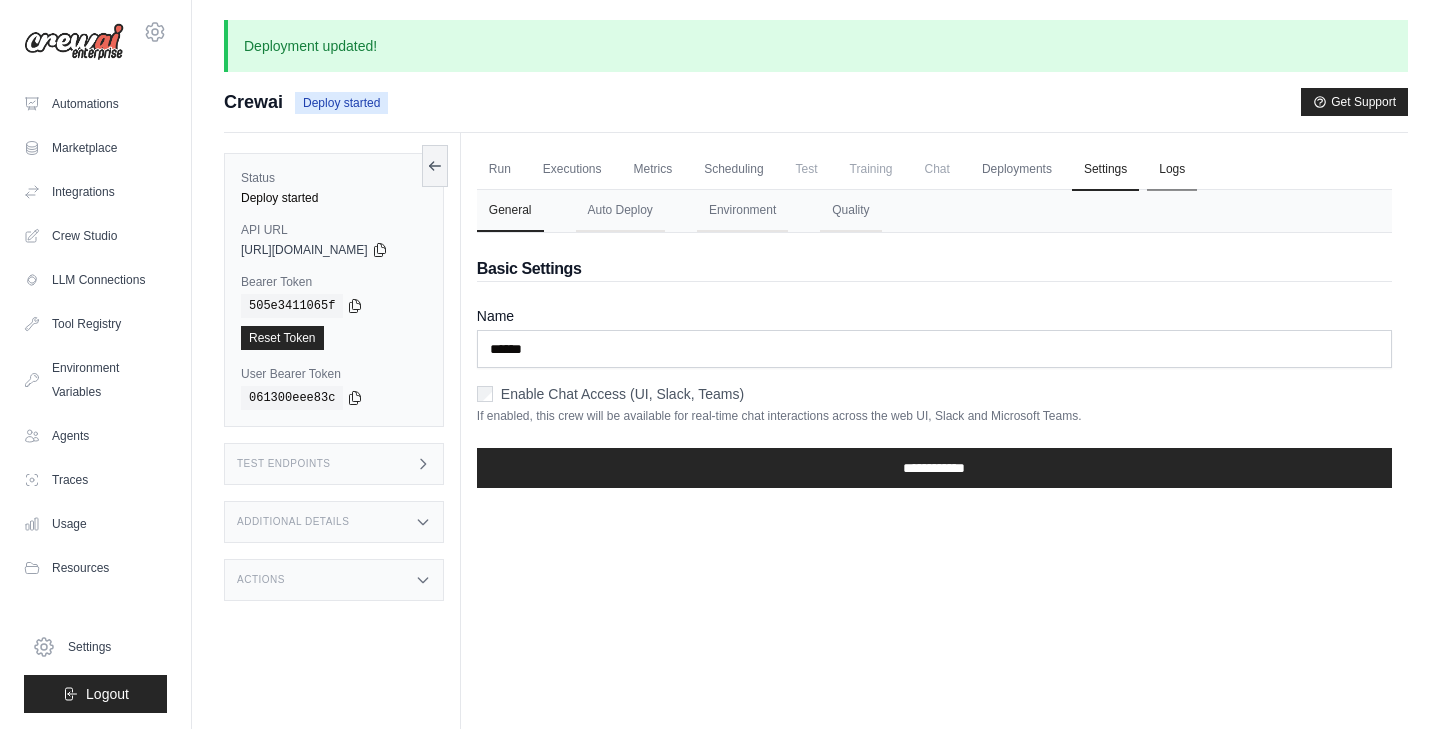click on "Logs" at bounding box center [1172, 170] 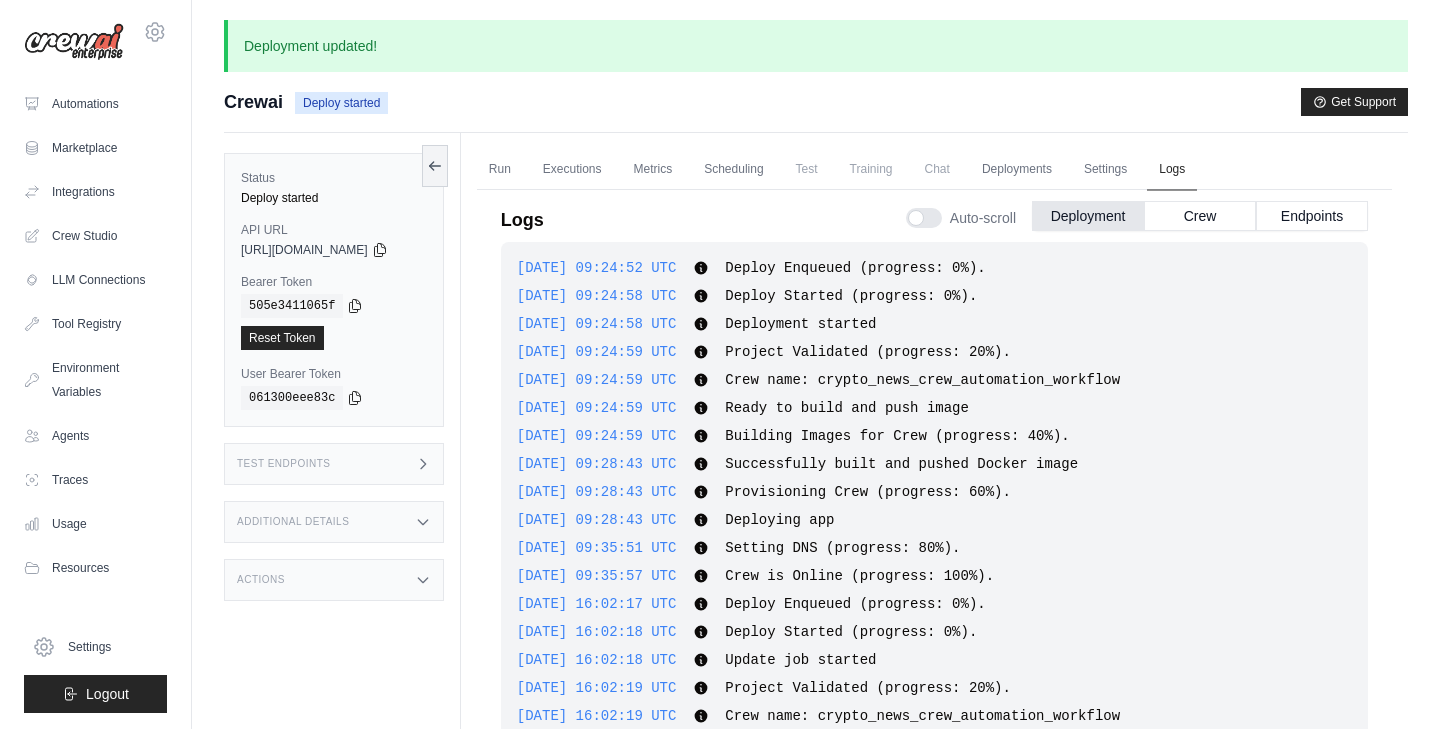 scroll, scrollTop: 59, scrollLeft: 0, axis: vertical 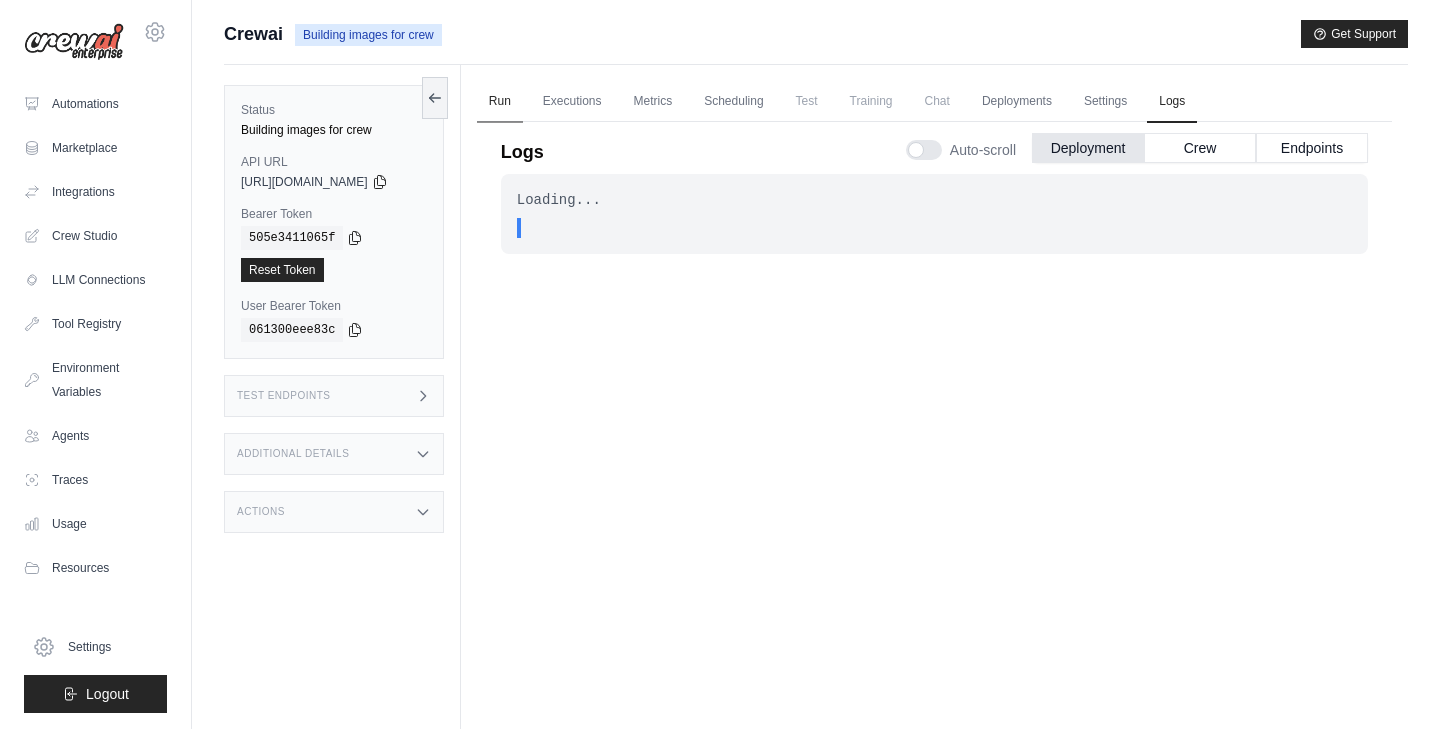 click on "Run" at bounding box center [500, 102] 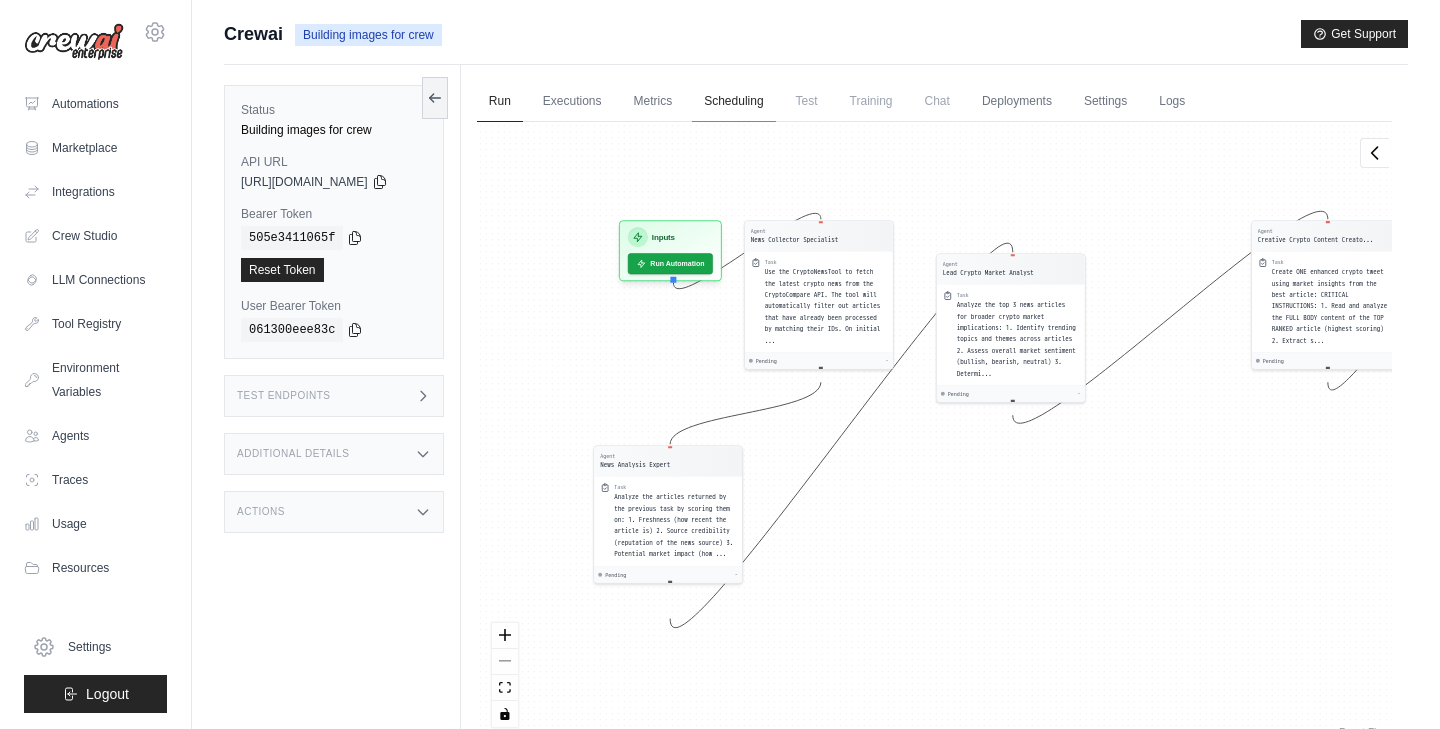 drag, startPoint x: 655, startPoint y: 166, endPoint x: 734, endPoint y: 98, distance: 104.23531 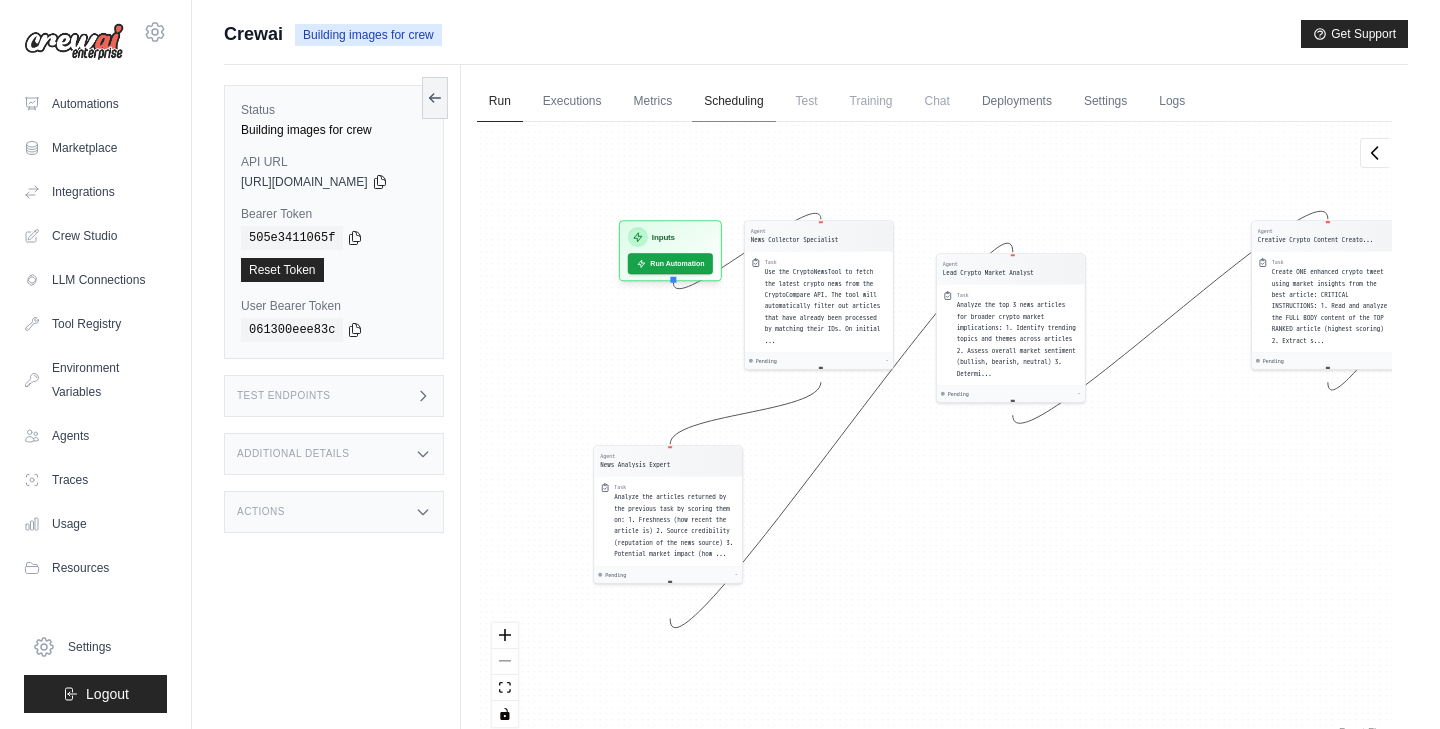 click on "Run
Executions
Metrics
Scheduling
Test
Training
Chat
Deployments
Settings
Logs
0
Running
0
Pending human input
0" at bounding box center (934, 429) 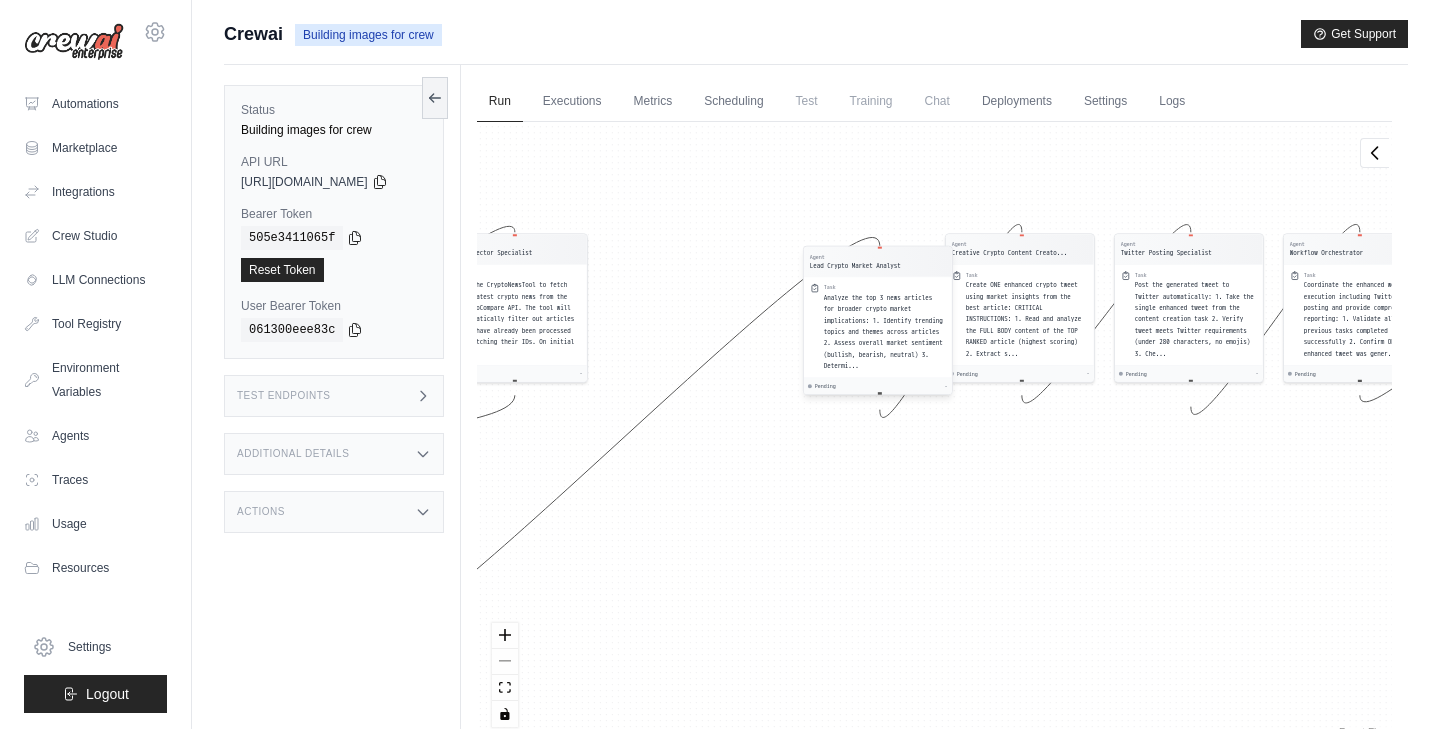 drag, startPoint x: 809, startPoint y: 321, endPoint x: 963, endPoint y: 321, distance: 154 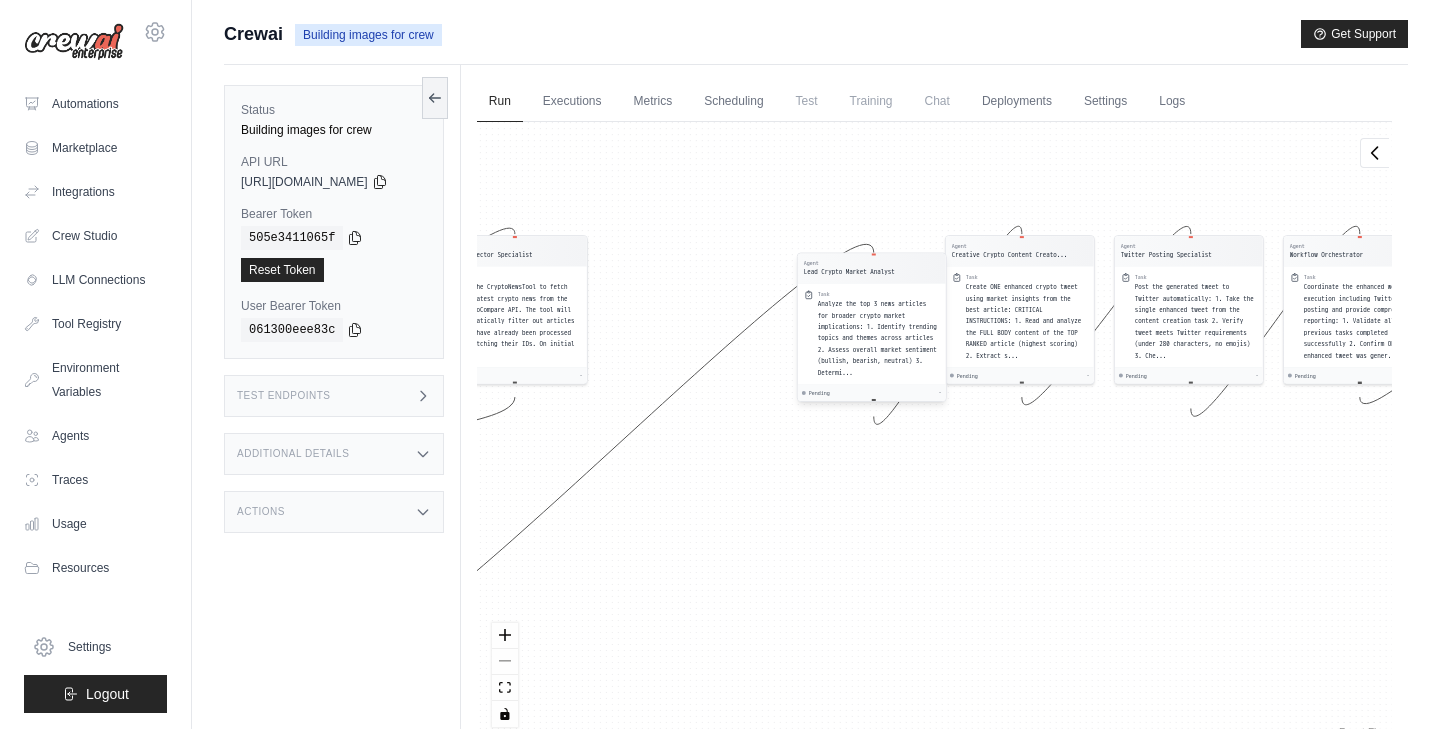 drag, startPoint x: 912, startPoint y: 283, endPoint x: 840, endPoint y: 322, distance: 81.88406 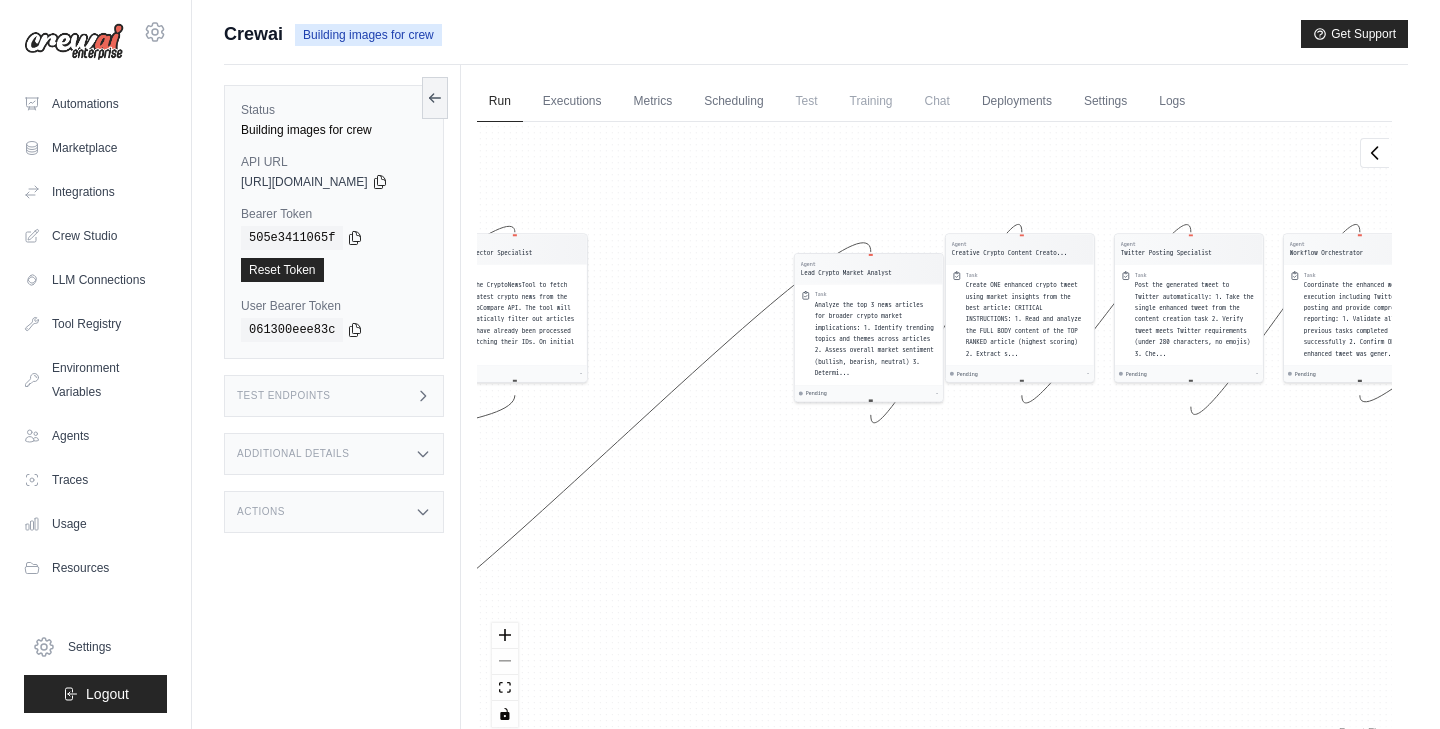 drag, startPoint x: 731, startPoint y: 496, endPoint x: 1040, endPoint y: 474, distance: 309.7822 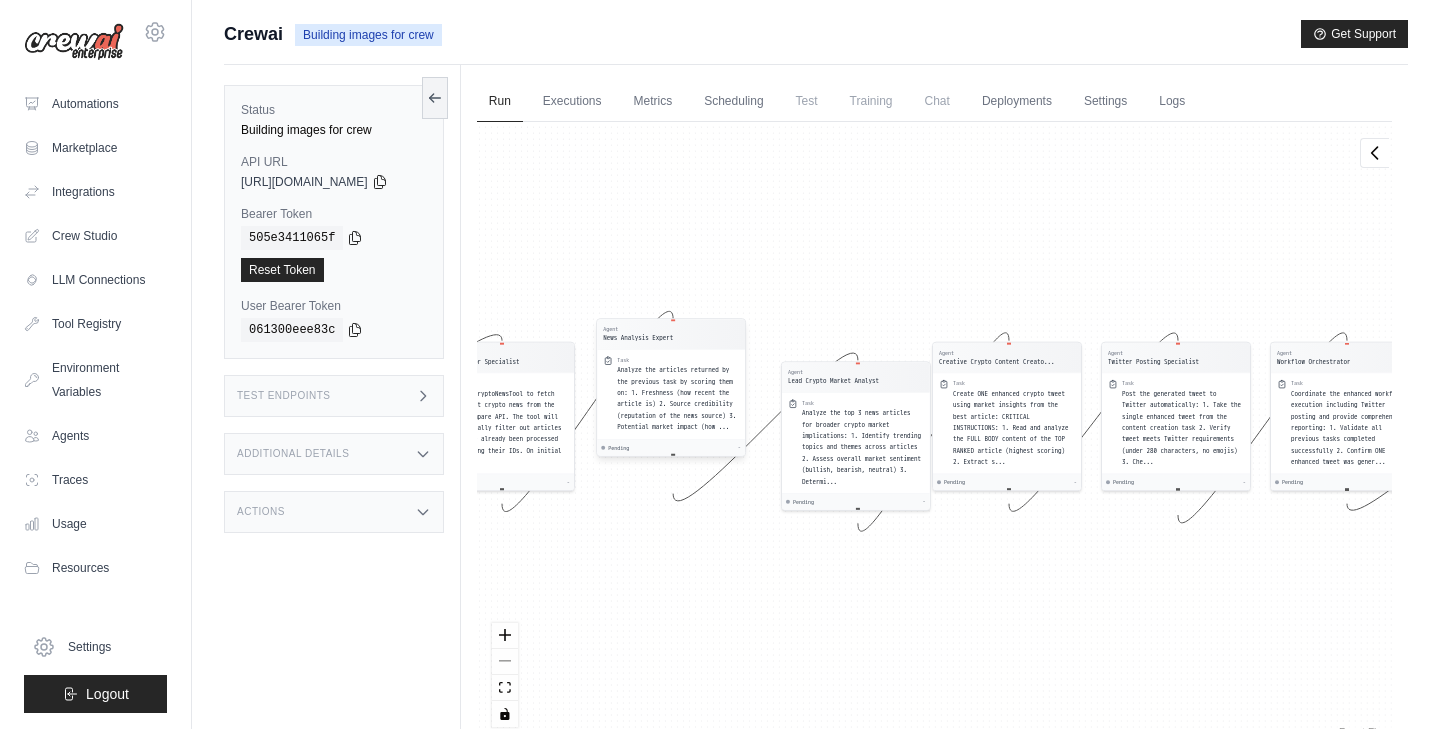 drag, startPoint x: 686, startPoint y: 512, endPoint x: 695, endPoint y: 403, distance: 109.370926 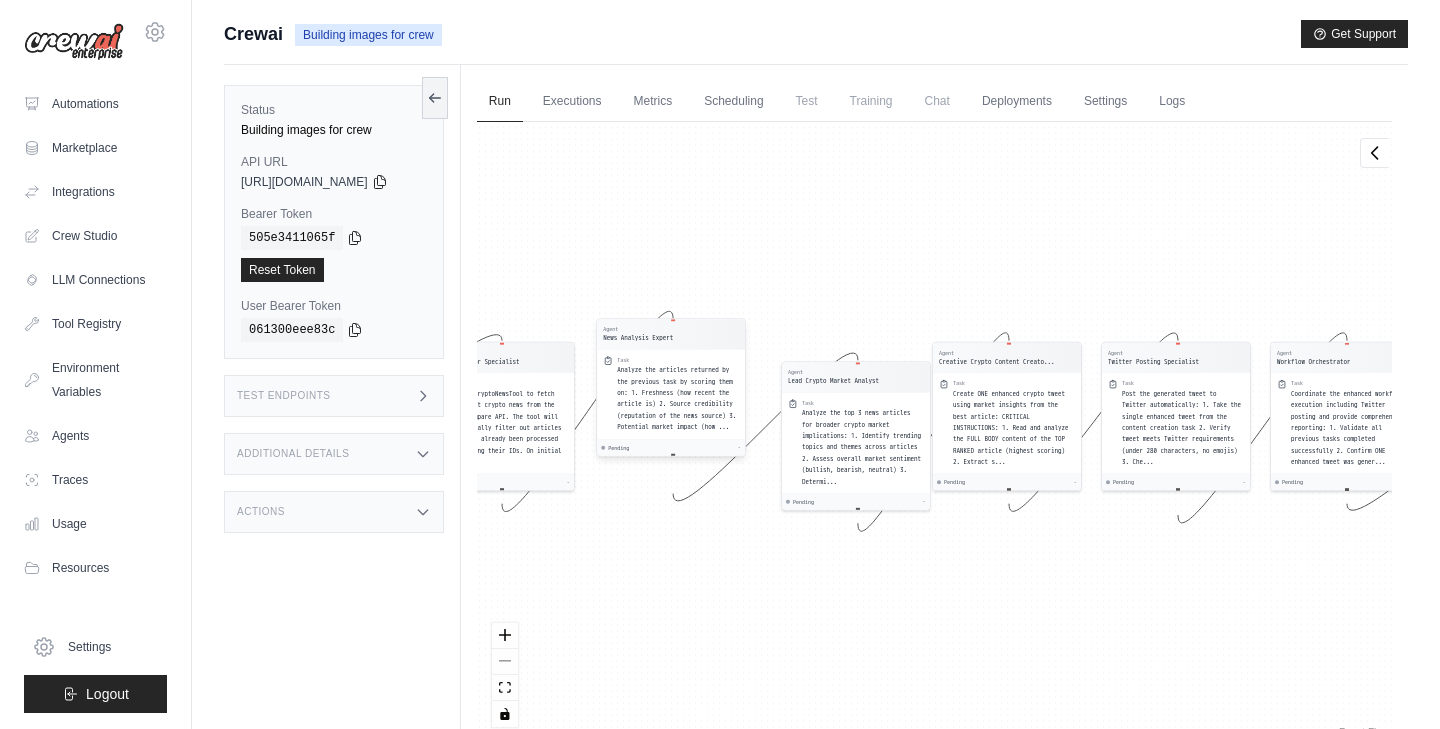 click on "Analyze the articles returned by the previous task by scoring them on:
1. Freshness (how recent the article is)
2. Source credibility (reputation of the news source)
3. Potential market impact (how ..." at bounding box center (676, 398) 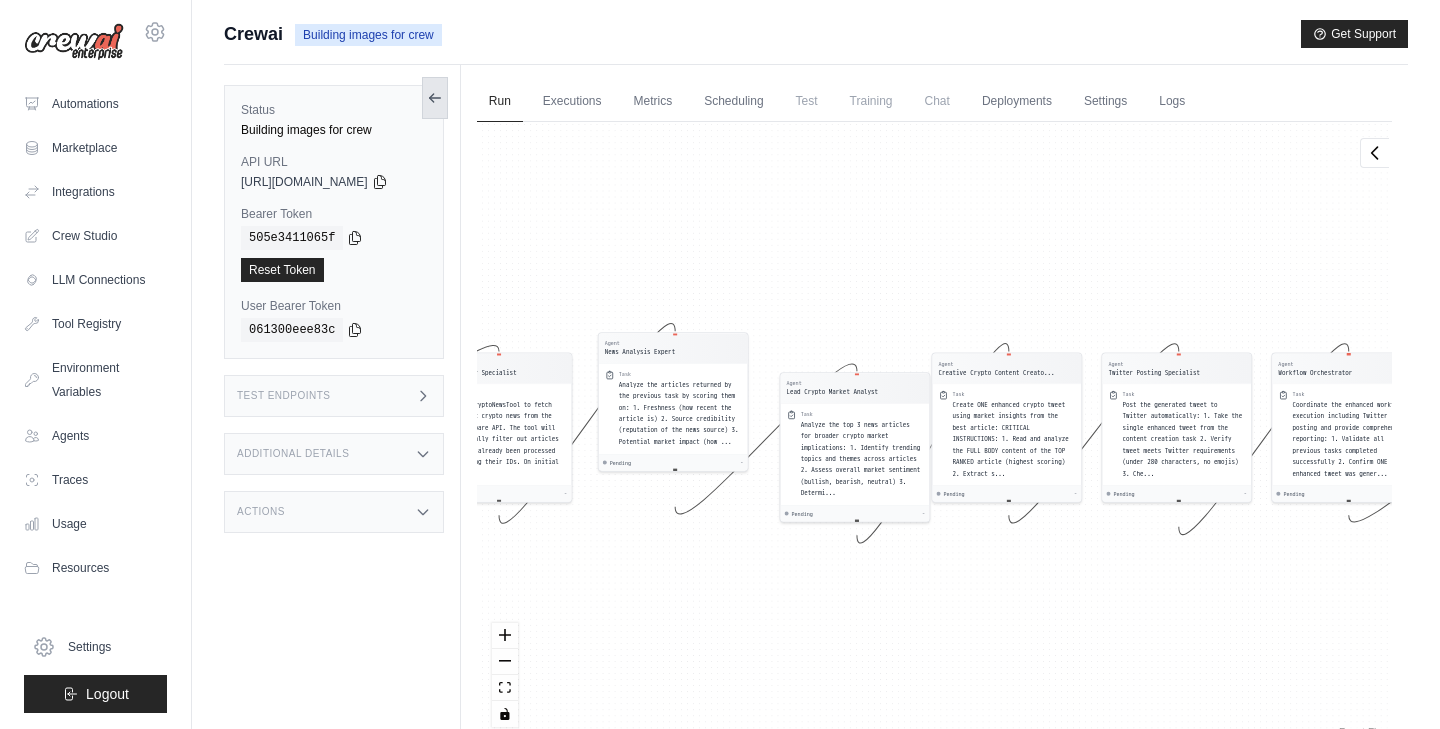 click at bounding box center (435, 98) 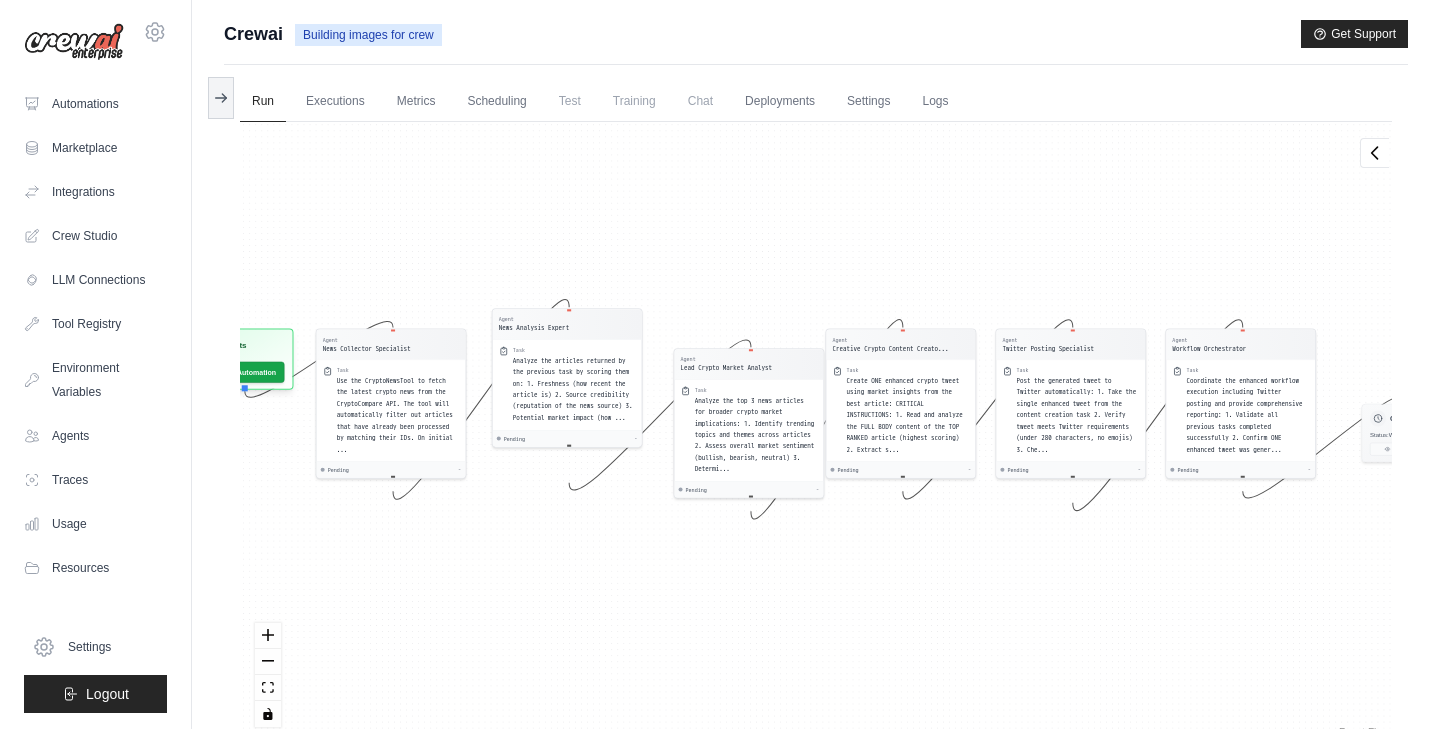 drag, startPoint x: 542, startPoint y: 286, endPoint x: 671, endPoint y: 260, distance: 131.59407 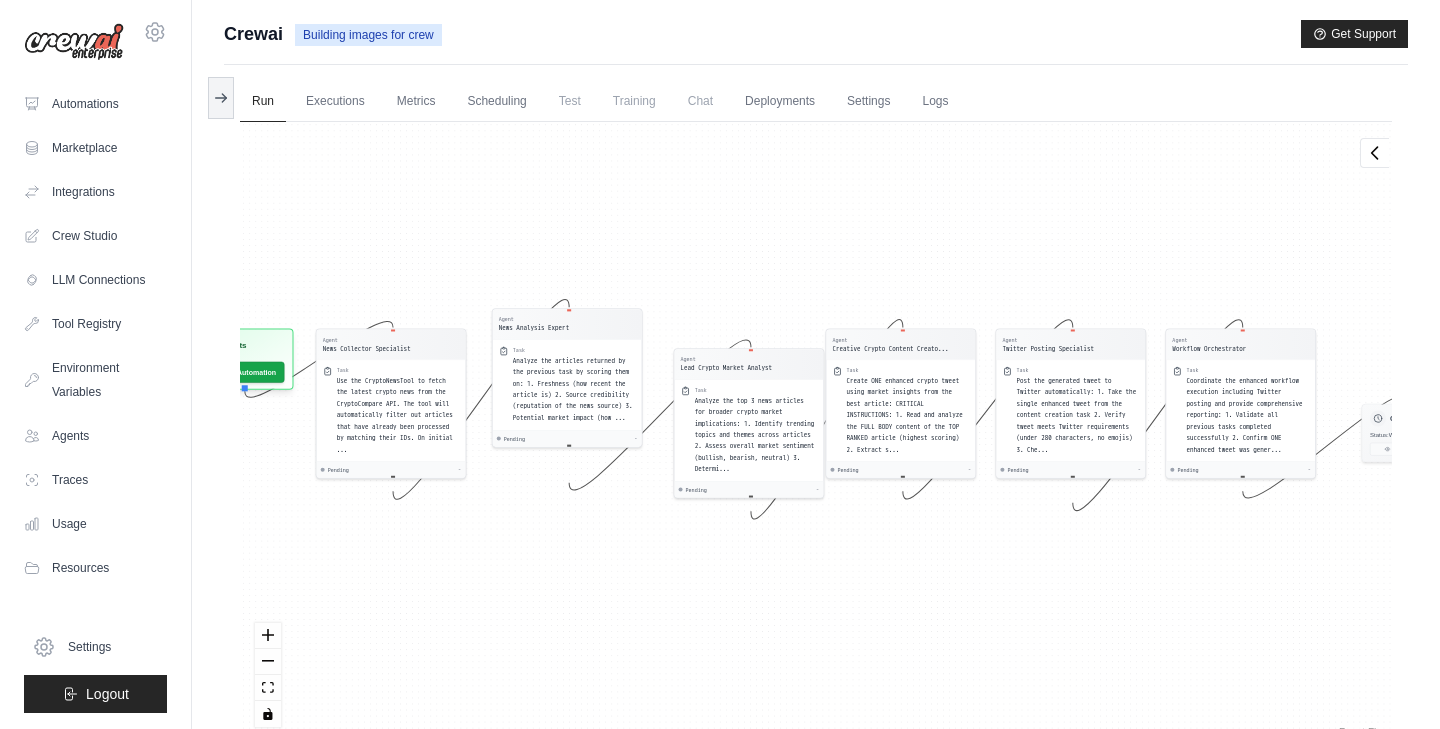 click on "Agent News Collector Specialist Task Use the CryptoNewsTool to fetch the latest crypto news from the CryptoCompare API.
The tool will automatically filter out articles that have already been processed by matching their IDs.
On initial ... Pending - Agent News Analysis Expert Task Analyze the articles returned by the previous task by scoring them on:
1. Freshness (how recent the article is)
2. Source credibility (reputation of the news source)
3. Potential market impact (how ... Pending - Agent Lead Crypto Market Analyst Task Analyze the top 3 news articles for broader crypto market implications:
1. Identify trending topics and themes across articles
2. Assess overall market sentiment (bullish, bearish, neutral)
3. Determi... Pending - Agent Creative Crypto Content Creato... Task Create ONE enhanced crypto tweet using market insights from the best article:
CRITICAL INSTRUCTIONS:
1. Read and analyze the FULL BODY content of the TOP RANKED article (highest scoring)
2. Extract s... Pending - Agent Task - -" at bounding box center [816, 432] 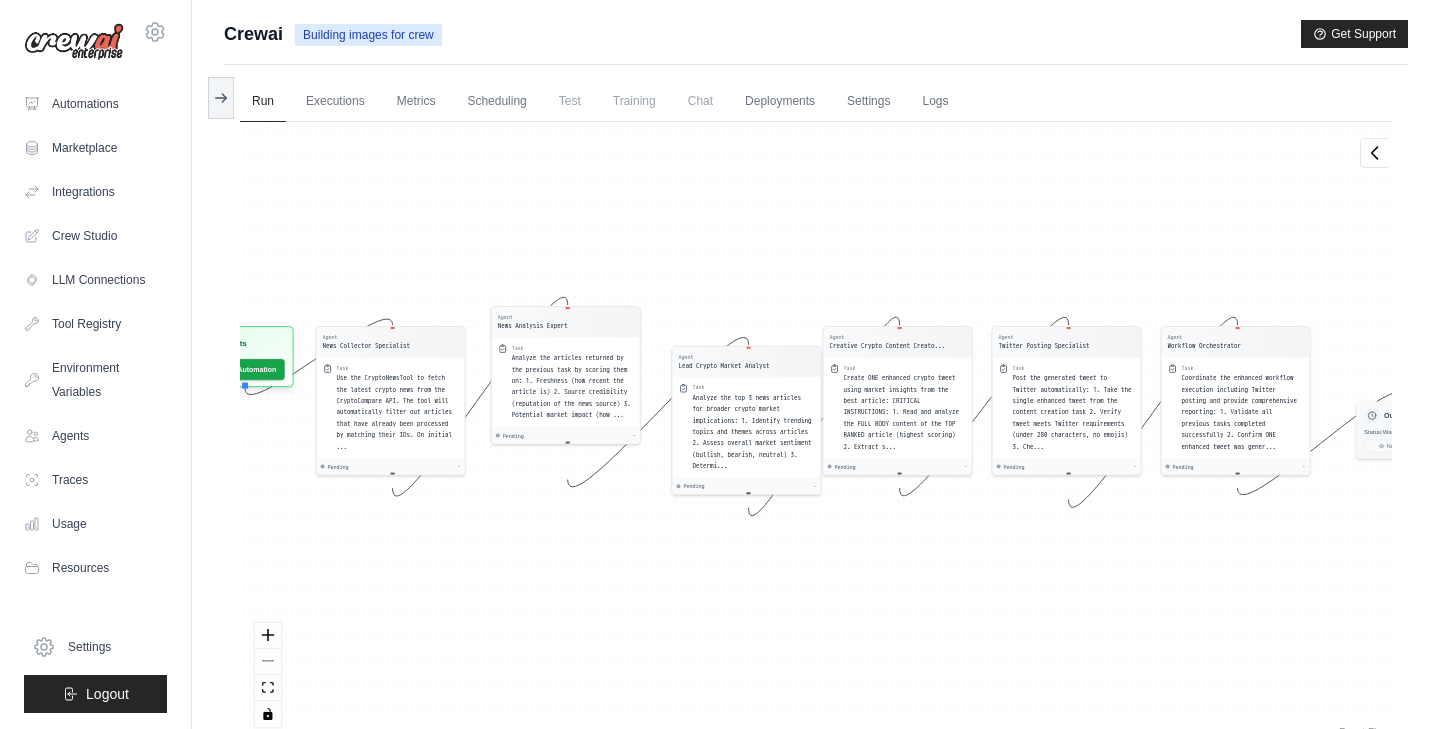 click on "Building images for crew" at bounding box center (368, 35) 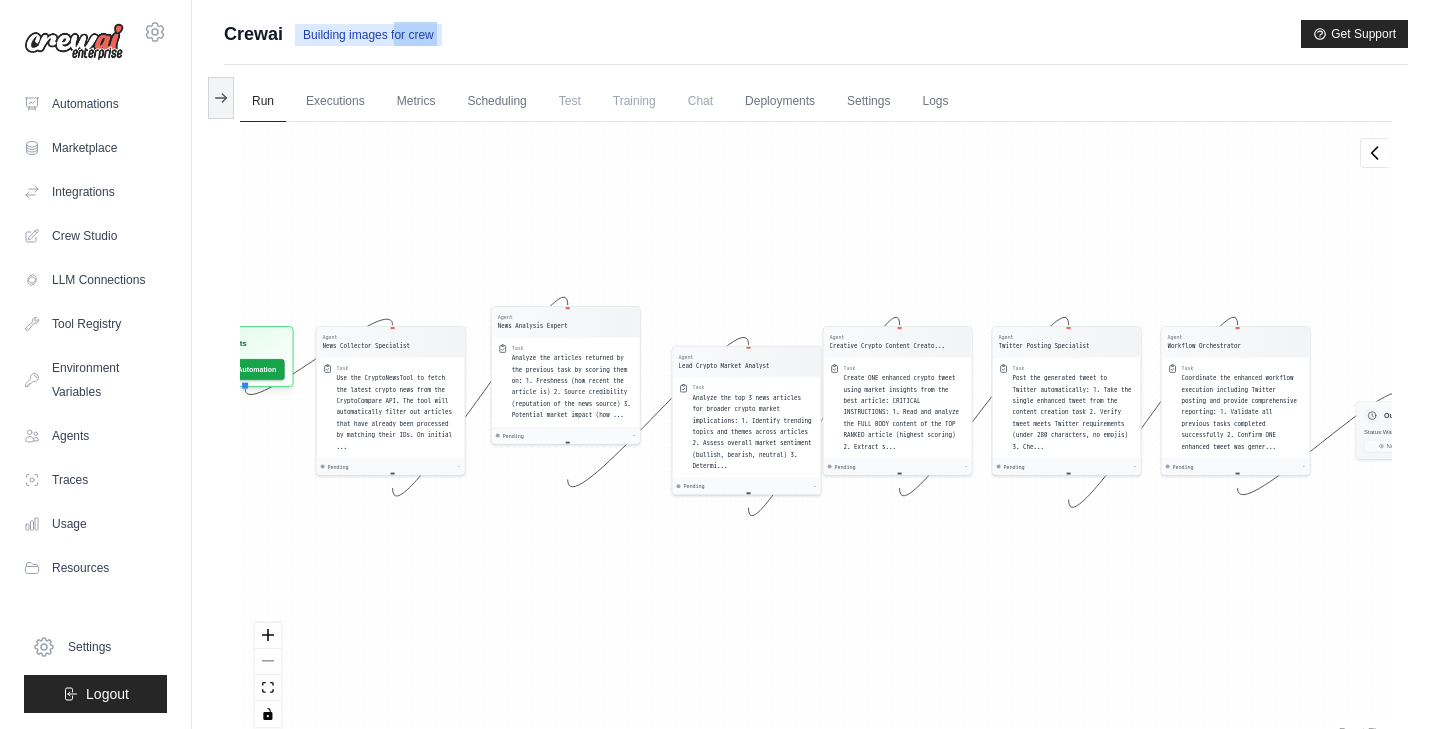 click on "Building images for crew" at bounding box center (368, 35) 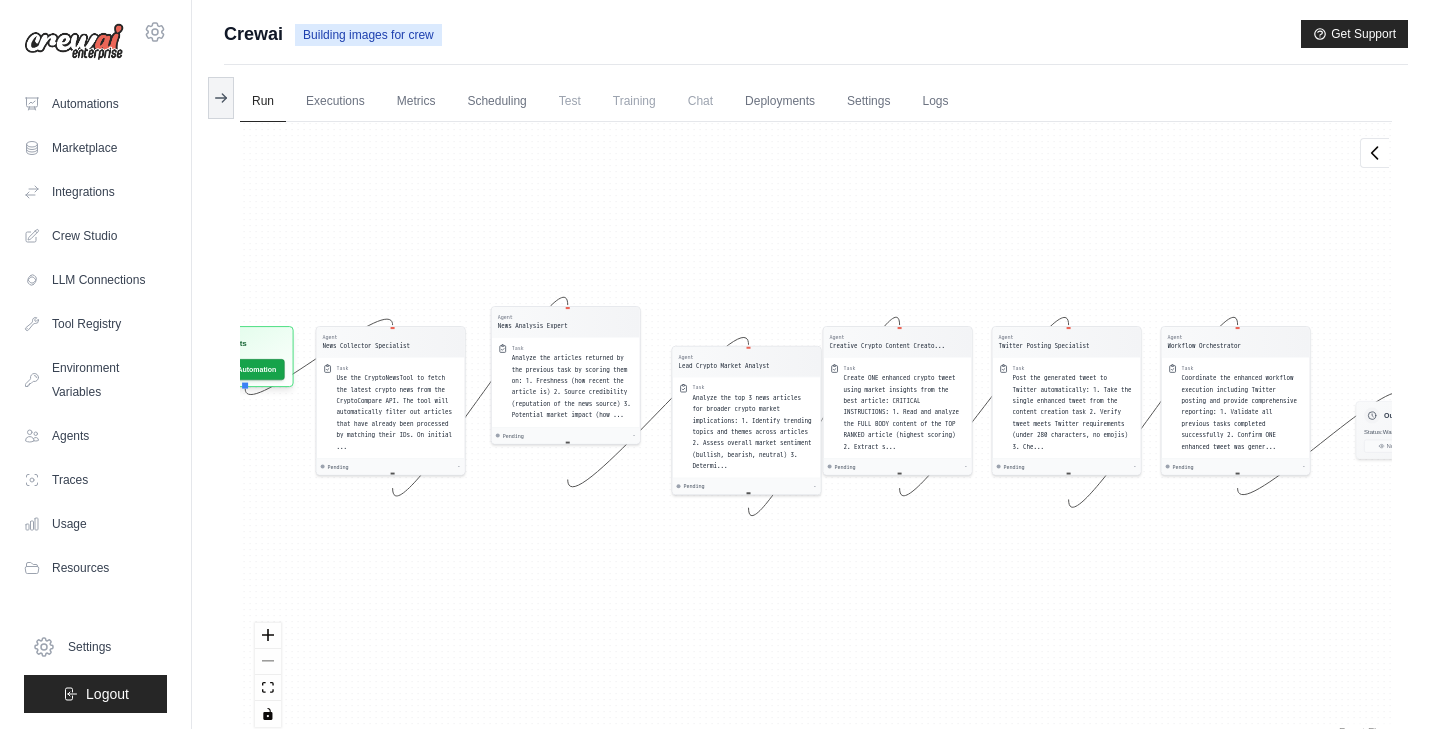 click on "Crewai" at bounding box center [253, 34] 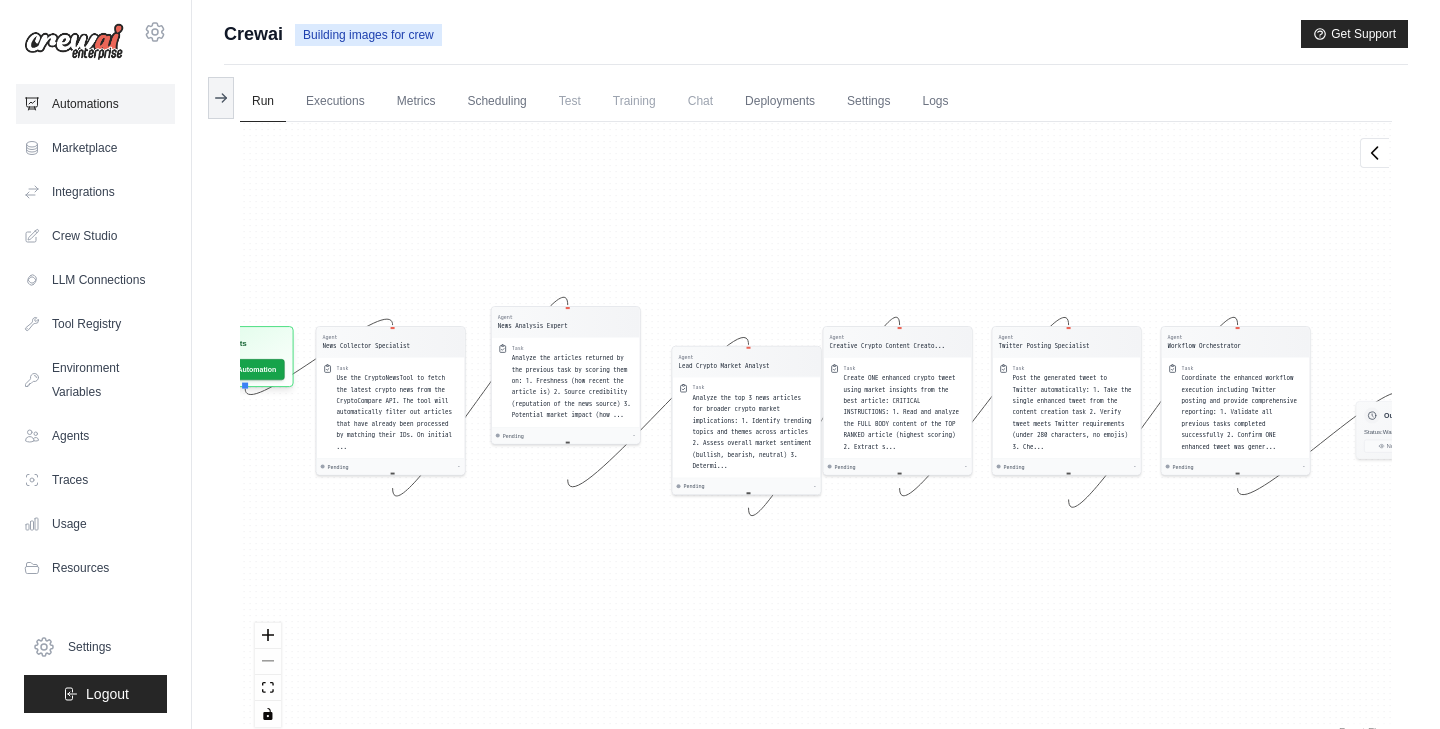 click on "Automations" at bounding box center [95, 104] 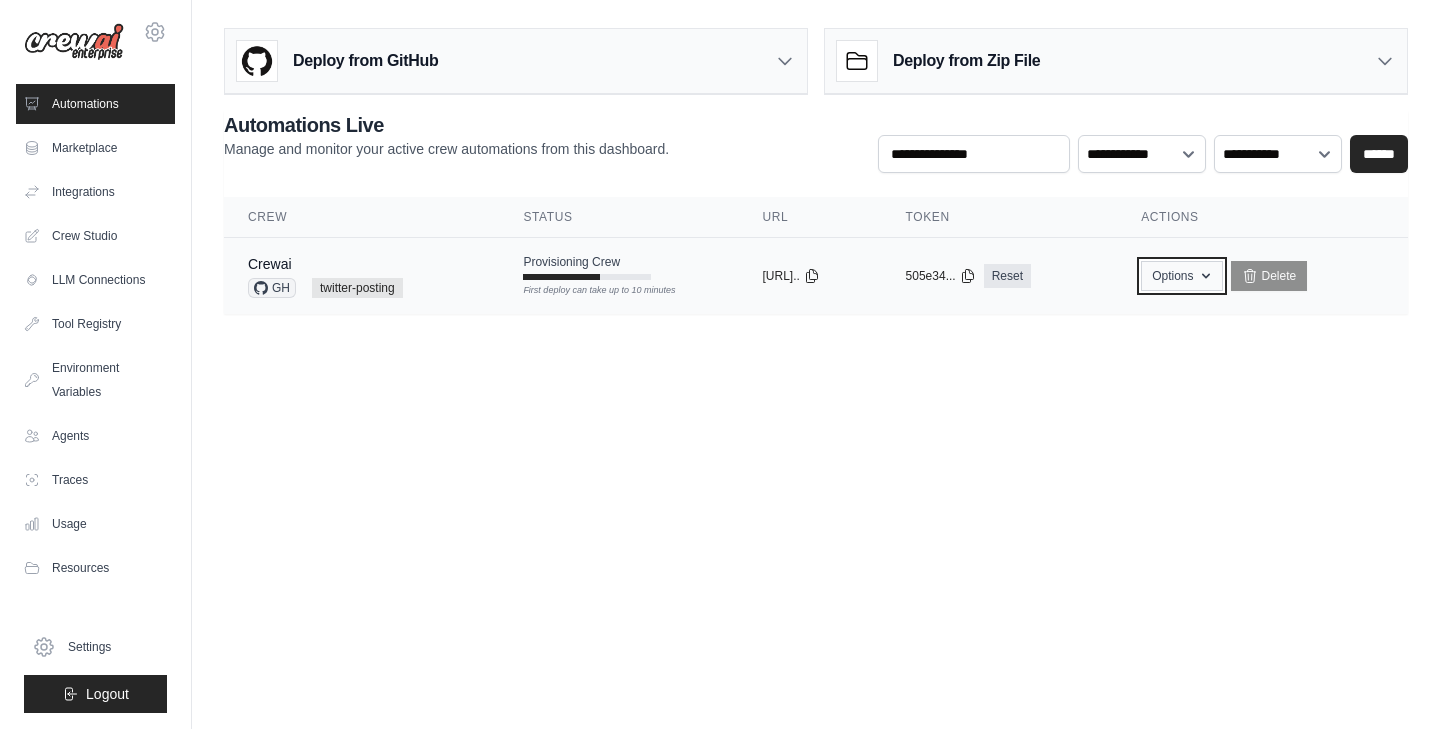 click on "Options" at bounding box center [1181, 276] 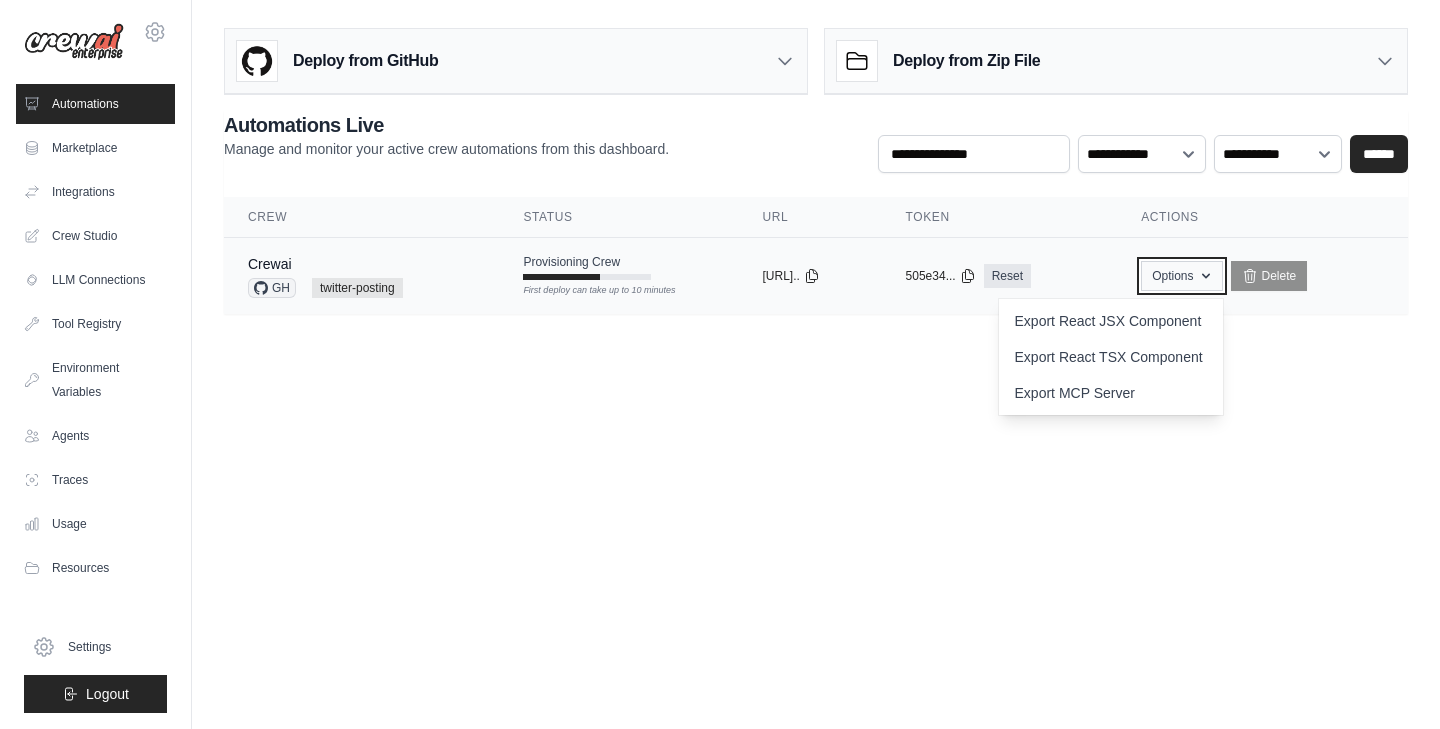 click on "Options" at bounding box center (1181, 276) 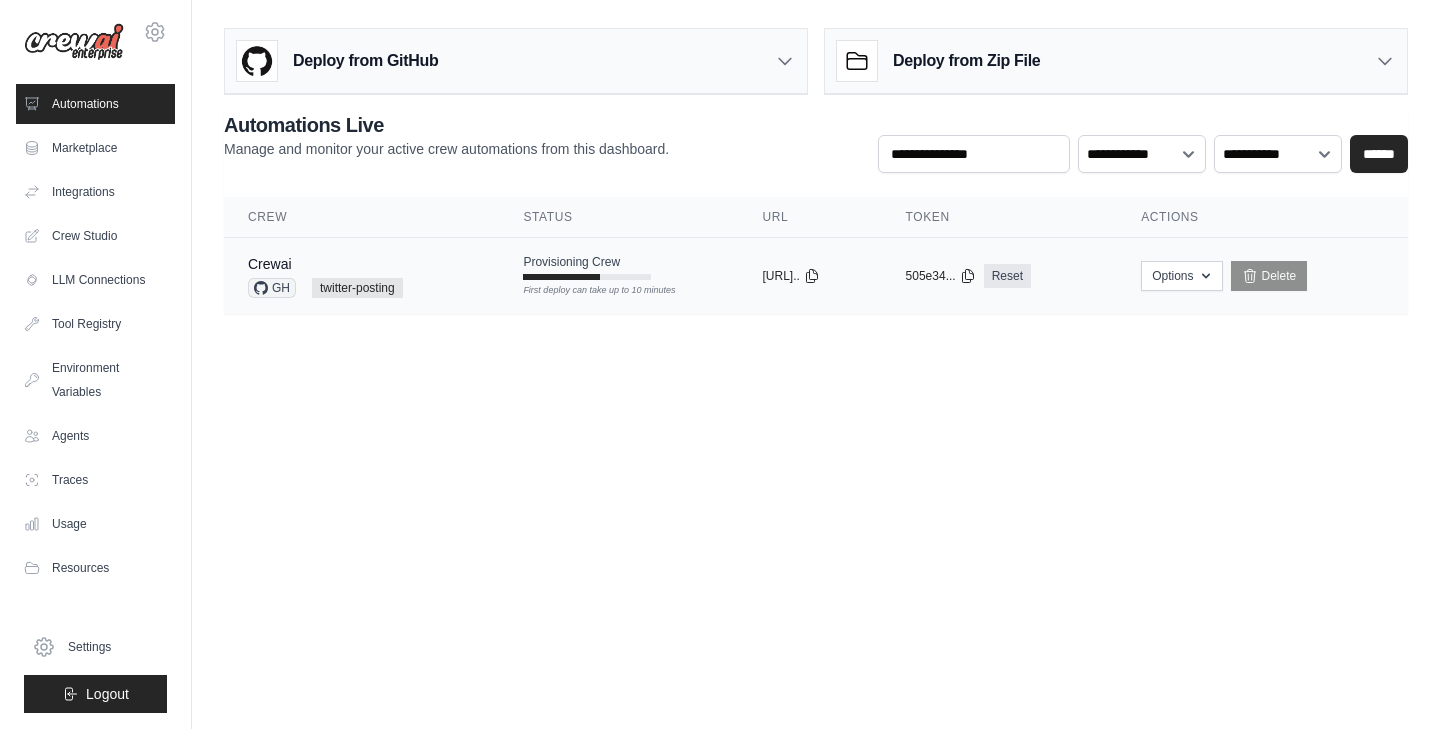 click on "Crewai
GH
twitter-posting" at bounding box center (361, 276) 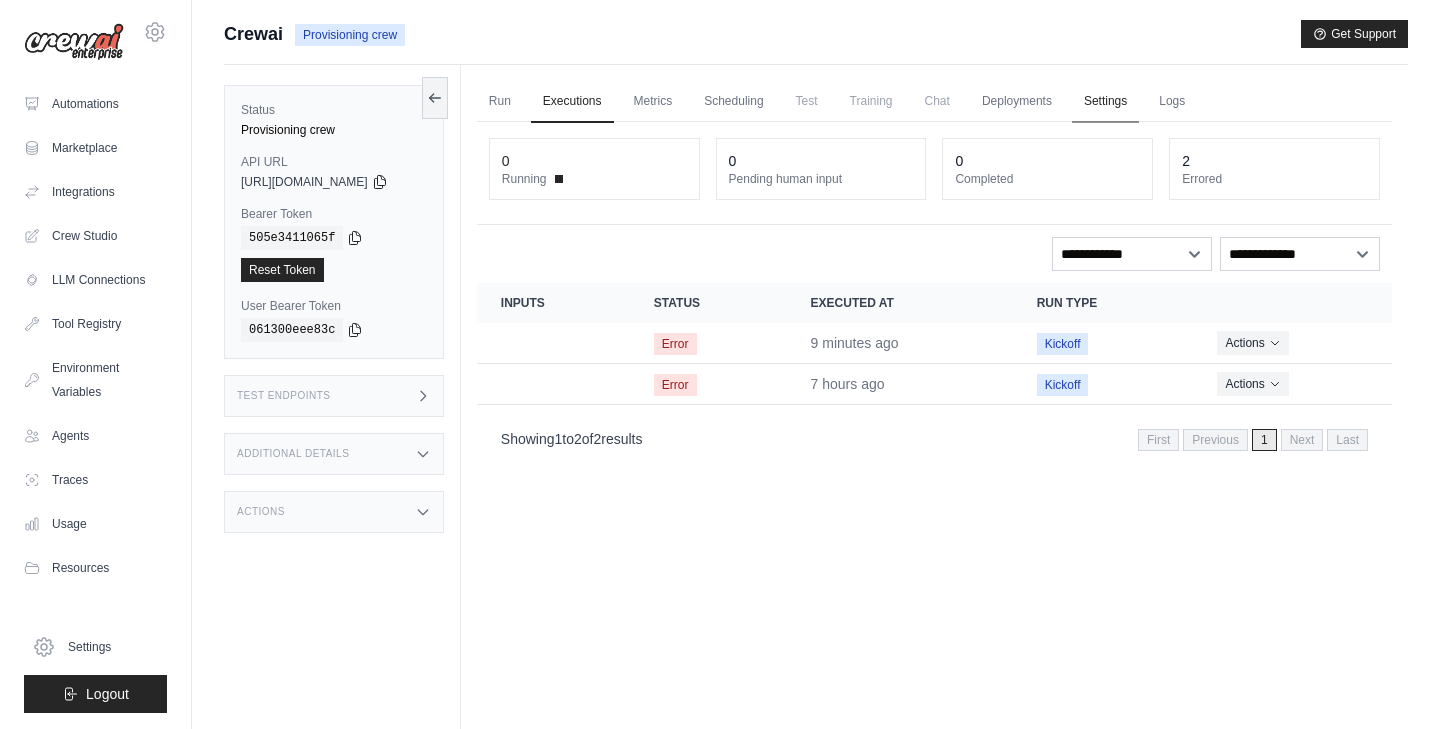 scroll, scrollTop: 0, scrollLeft: 0, axis: both 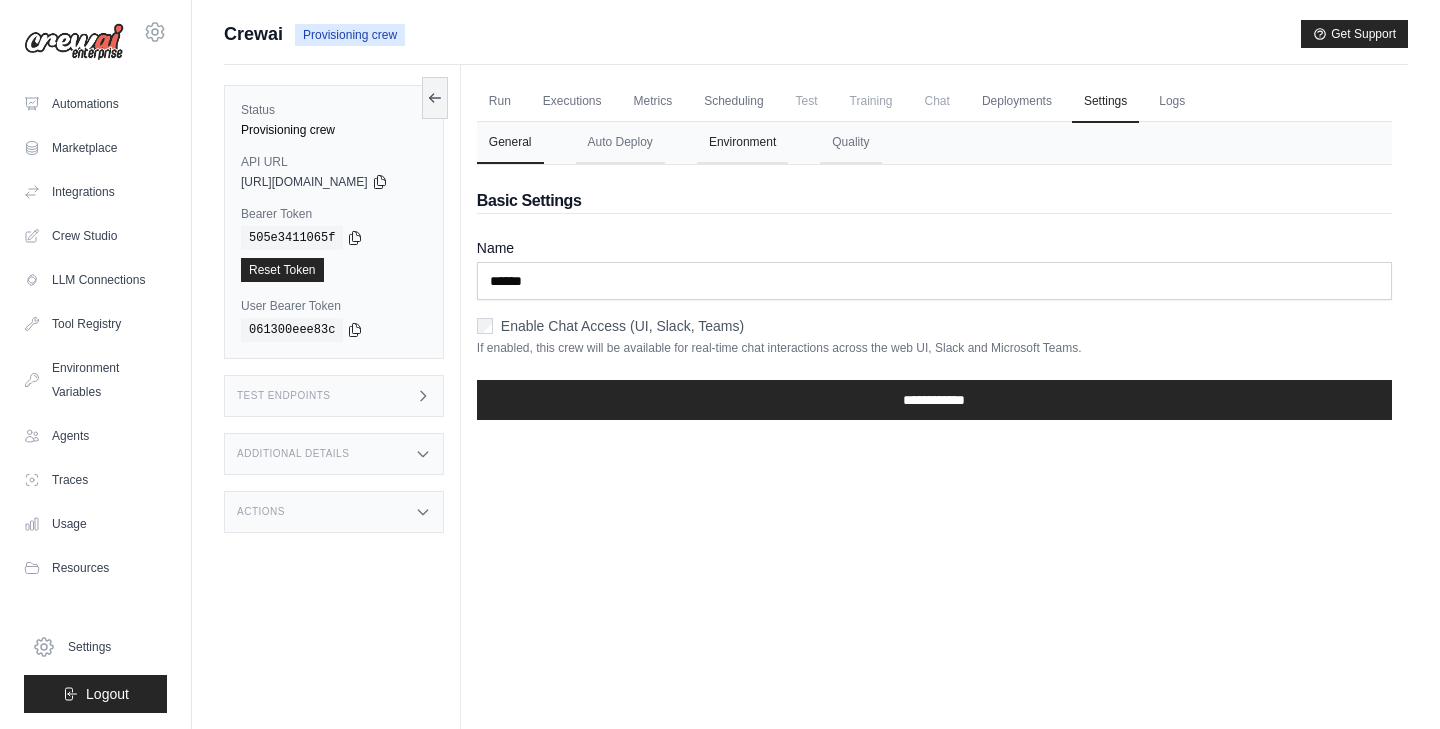 click on "Environment" at bounding box center [742, 143] 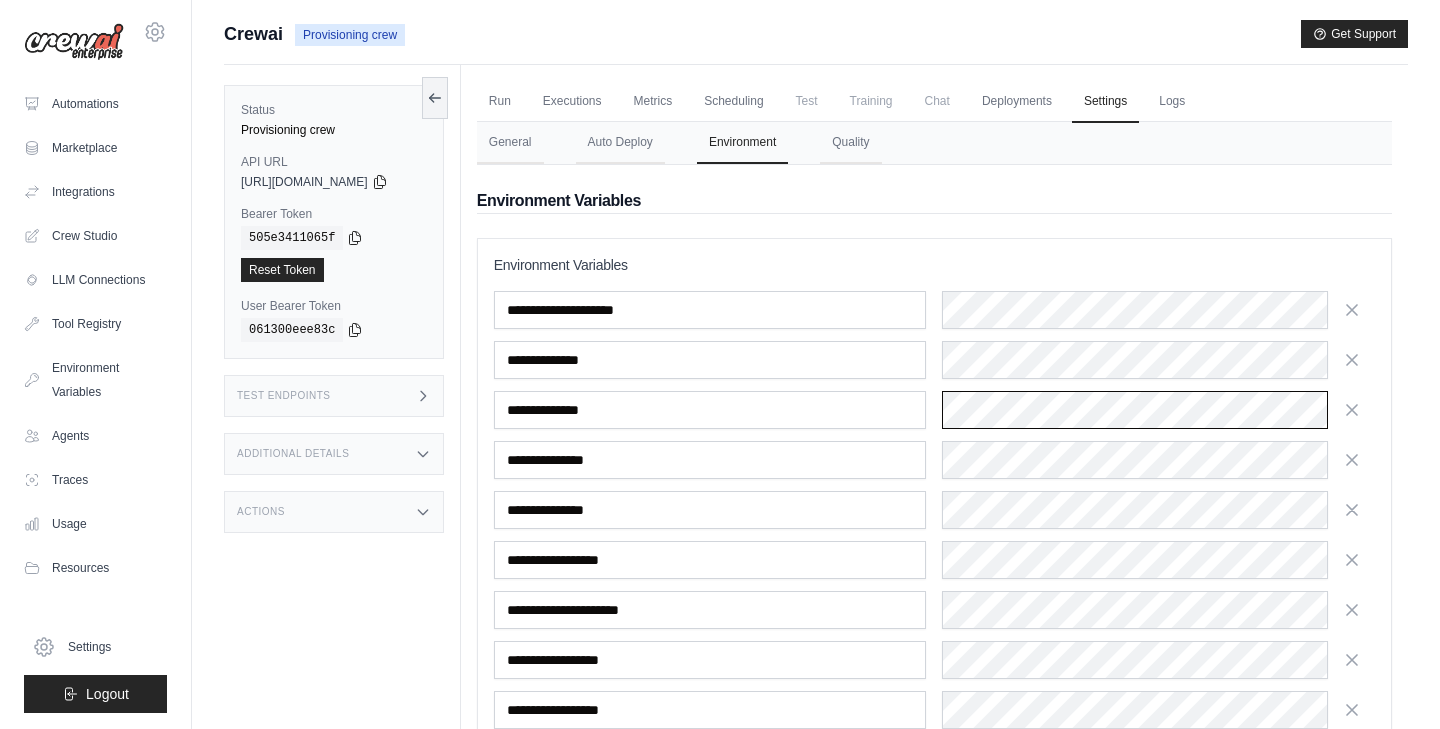 scroll, scrollTop: 171, scrollLeft: 0, axis: vertical 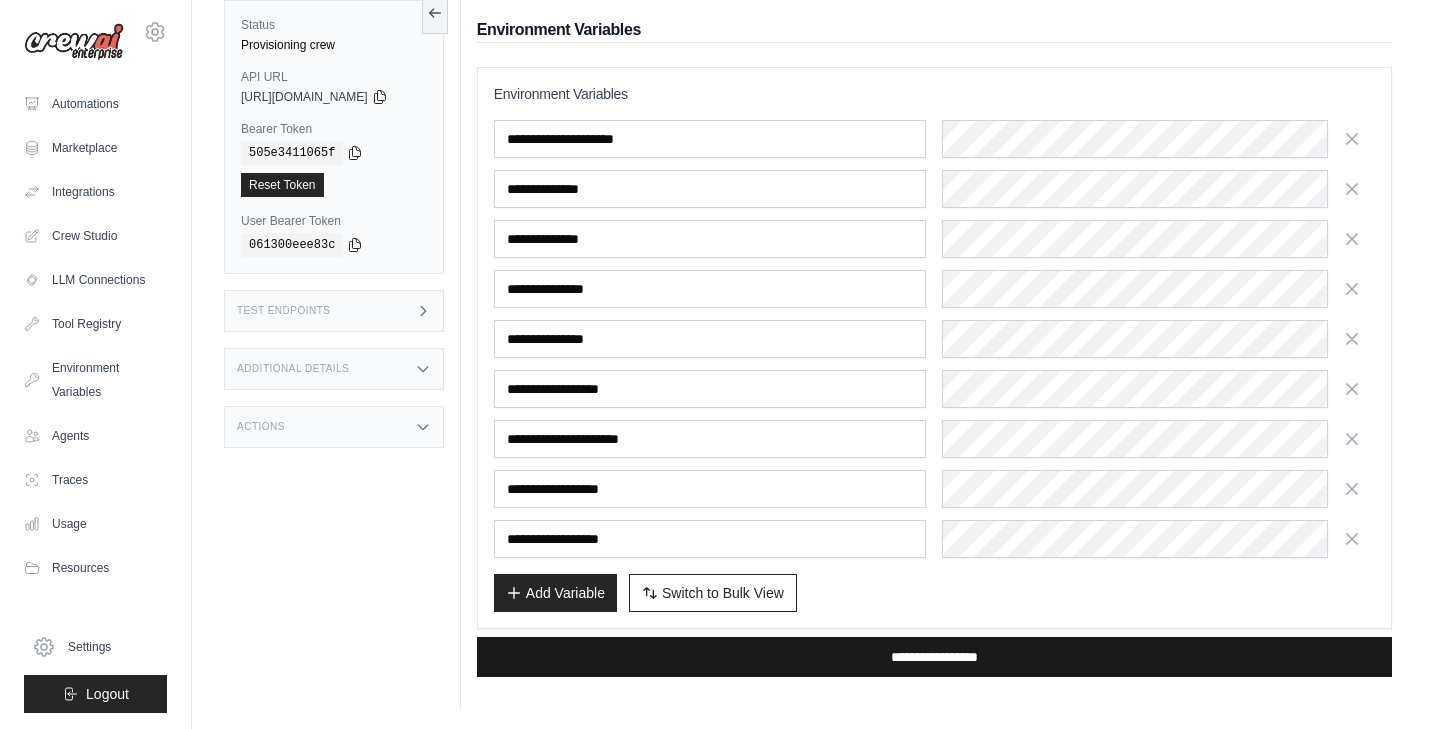click on "**********" at bounding box center [934, 657] 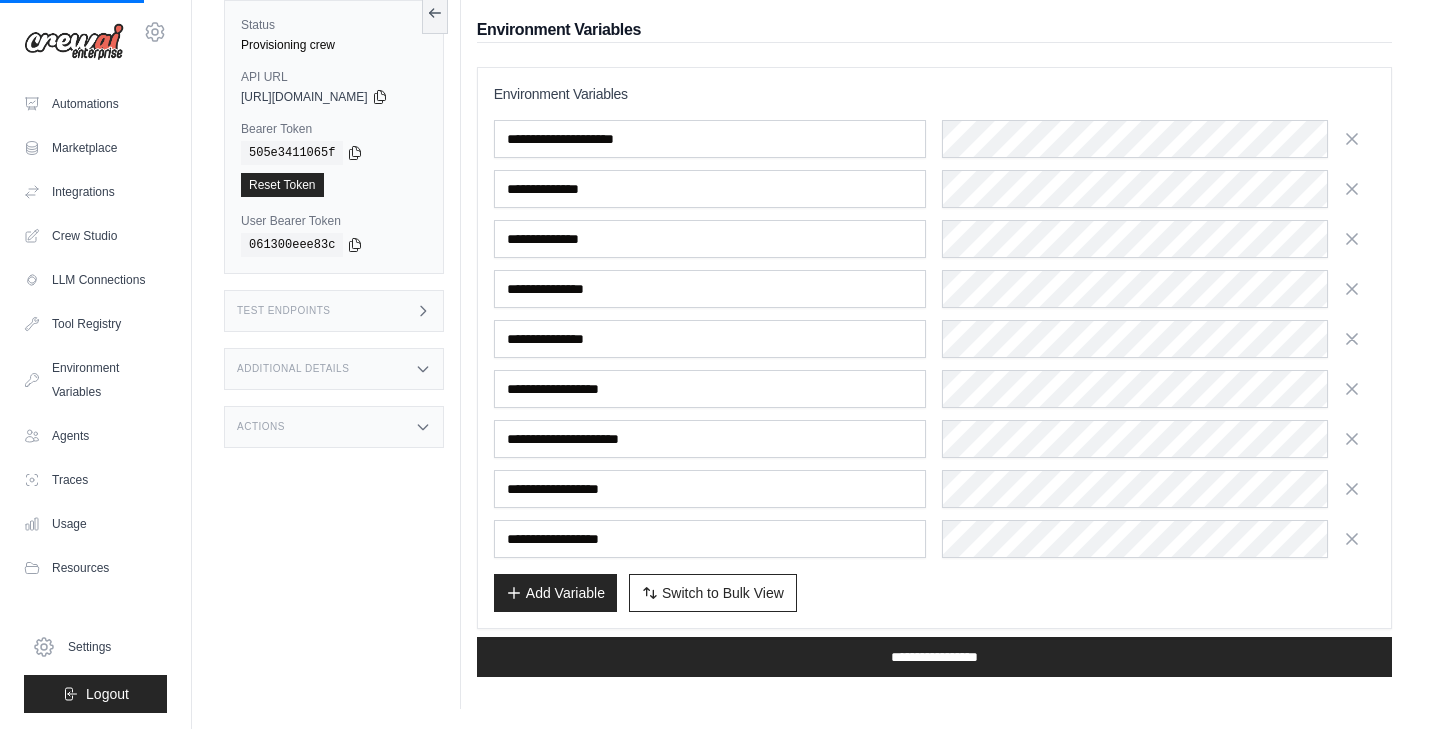 scroll, scrollTop: 0, scrollLeft: 0, axis: both 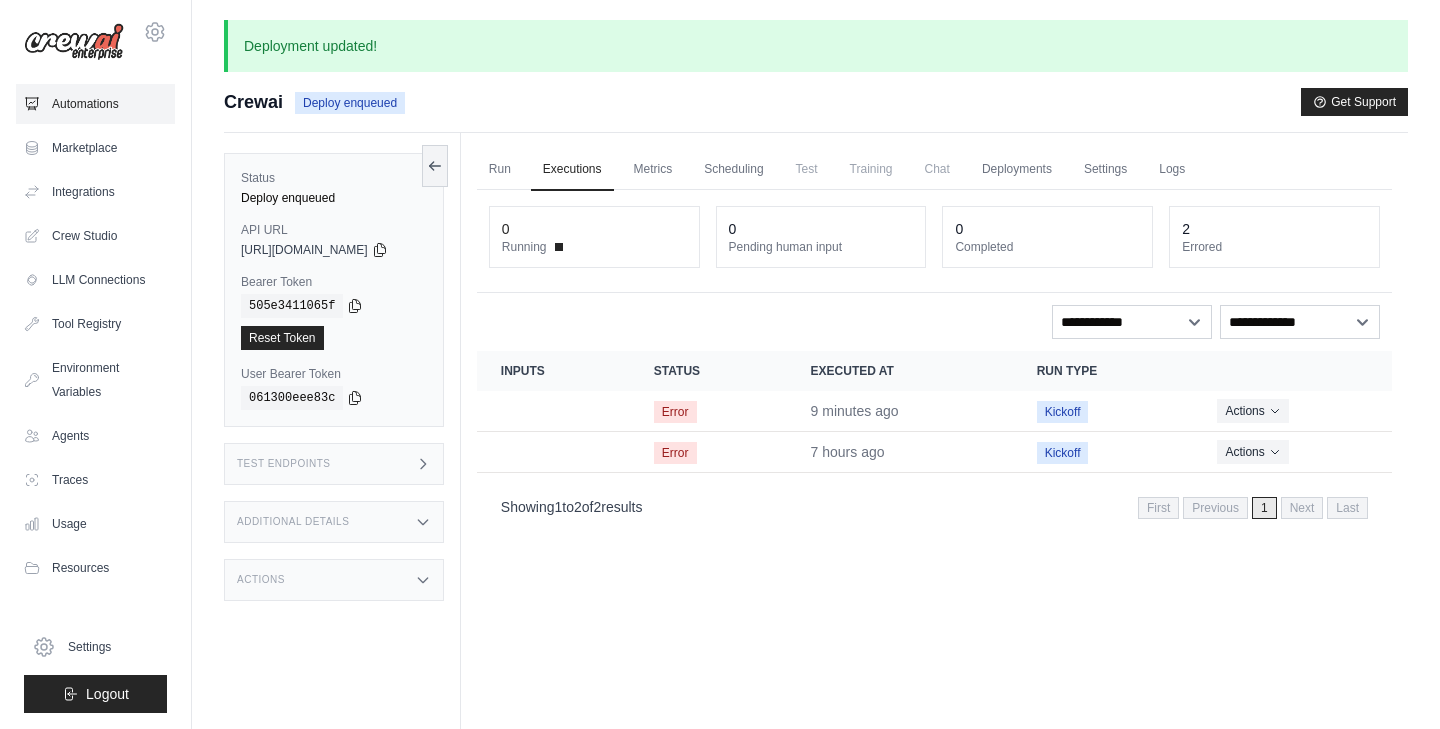 click on "Automations" at bounding box center (95, 104) 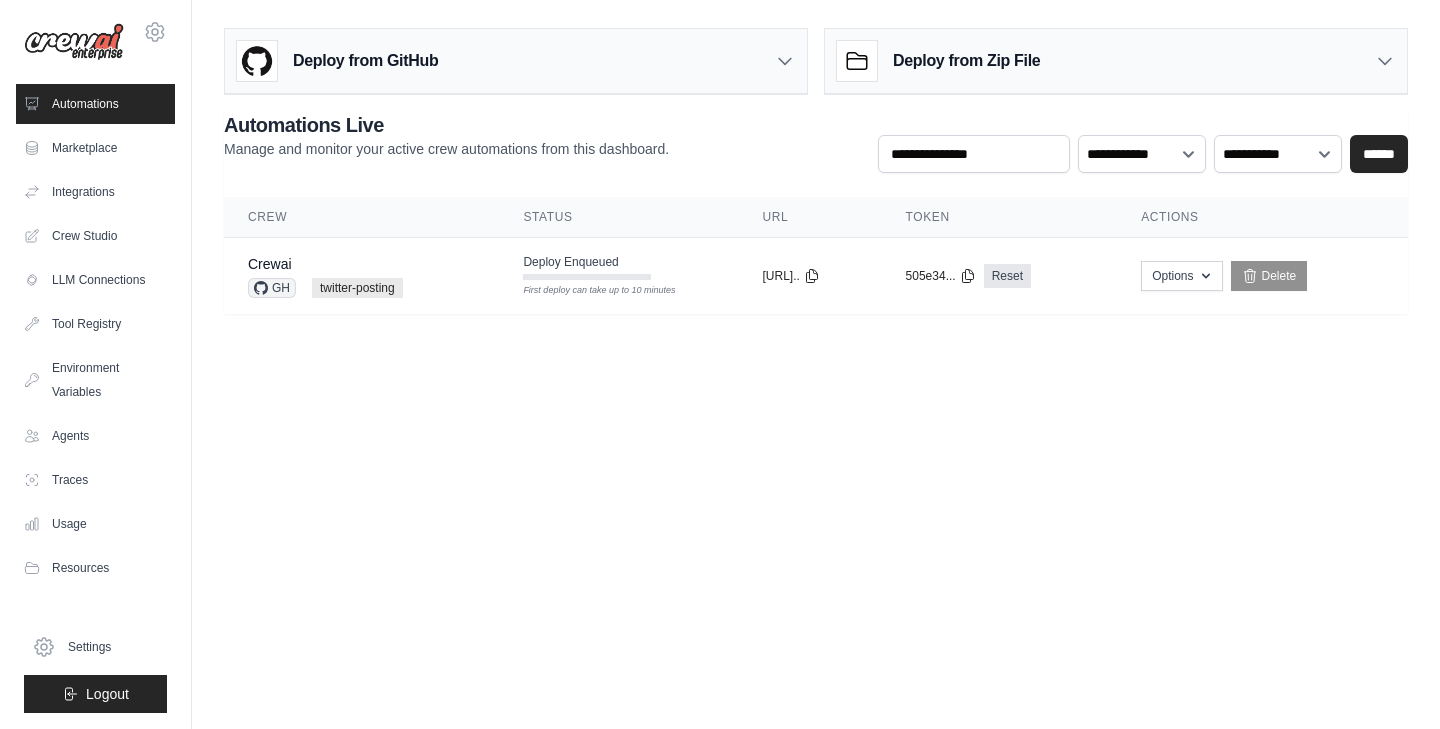 click on "**********" at bounding box center (816, 179) 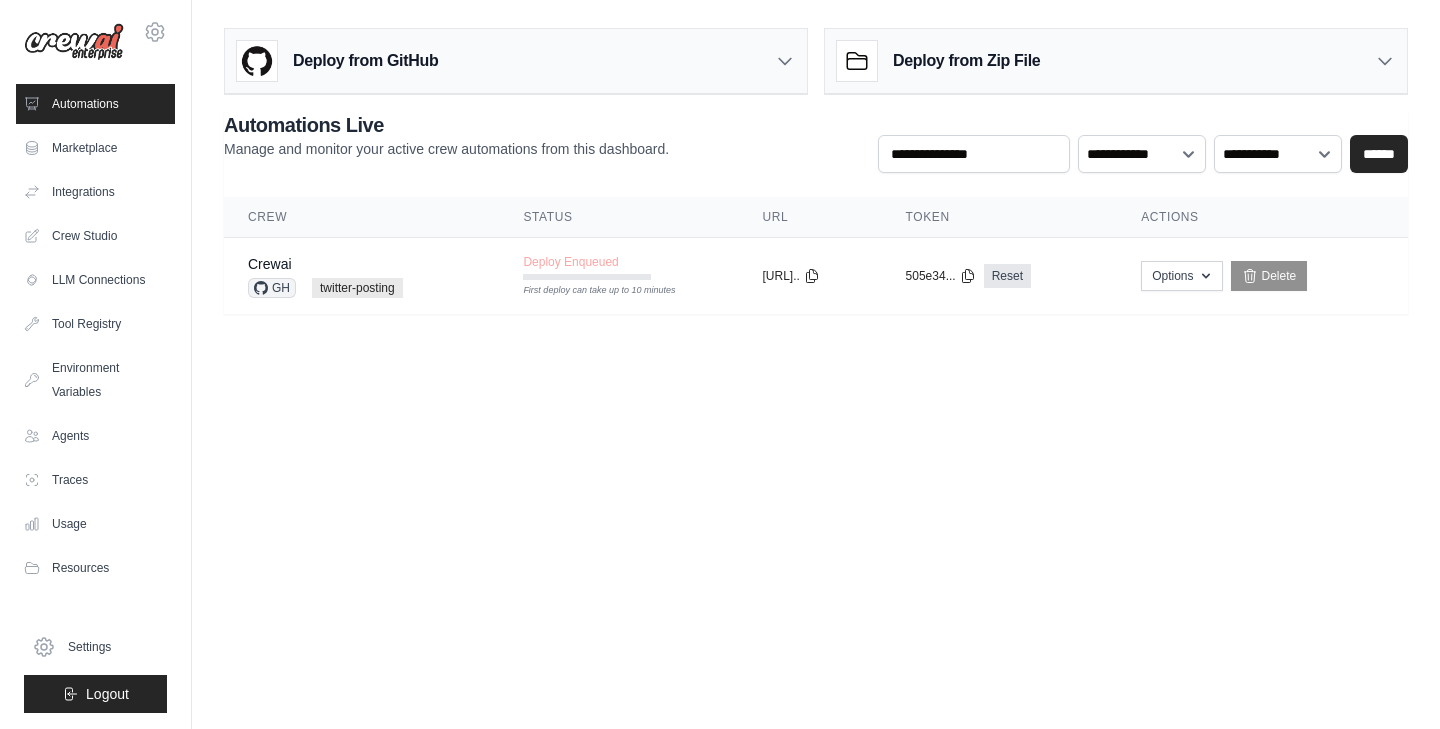 scroll, scrollTop: 0, scrollLeft: 0, axis: both 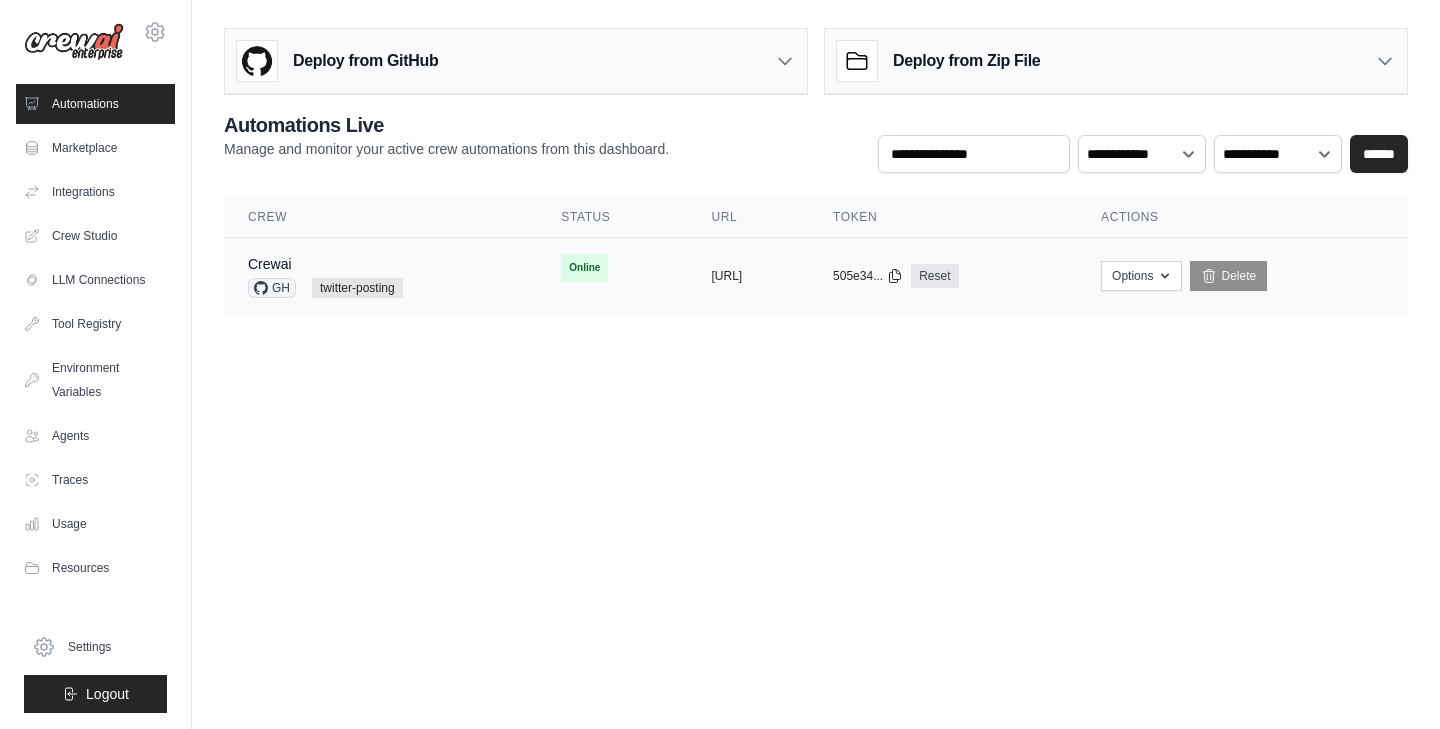 click on "Crewai
GH
twitter-posting" at bounding box center (380, 276) 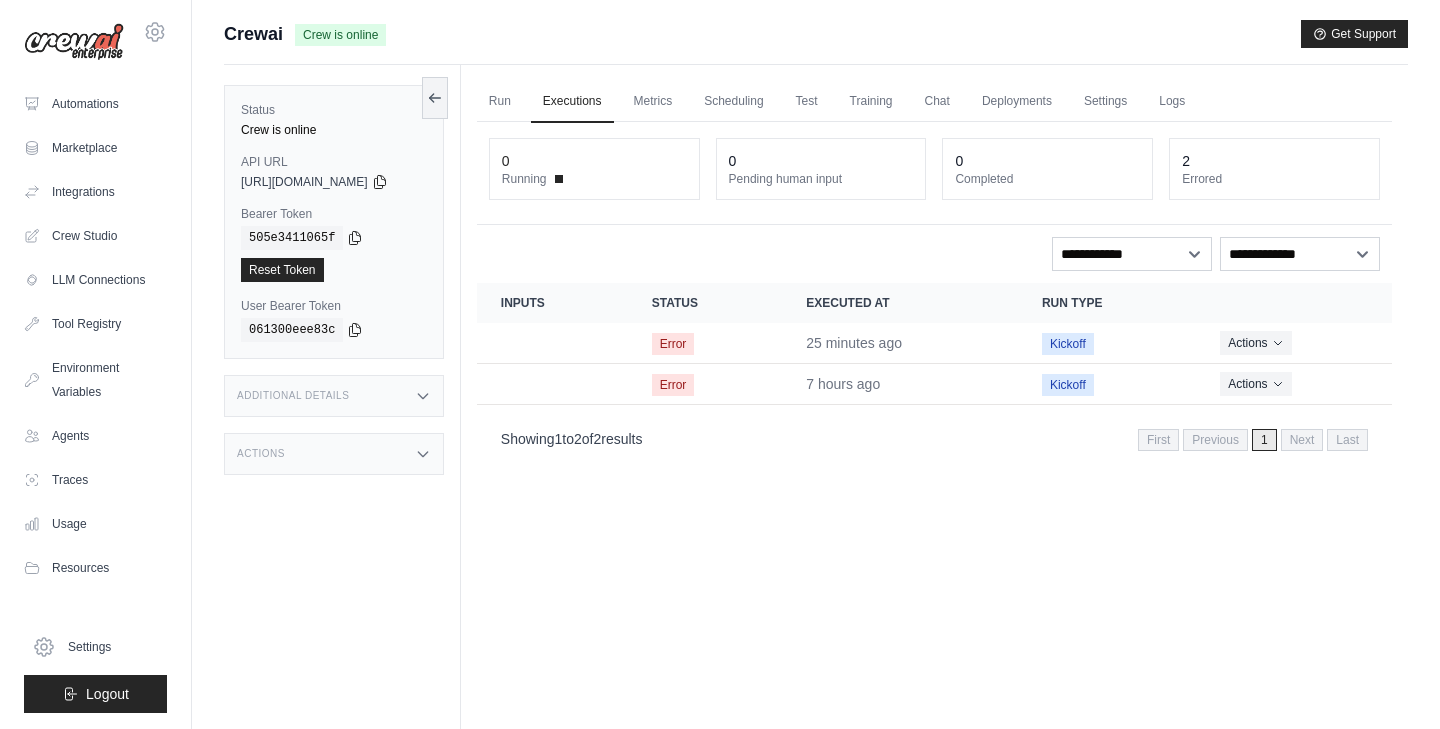 scroll, scrollTop: 0, scrollLeft: 0, axis: both 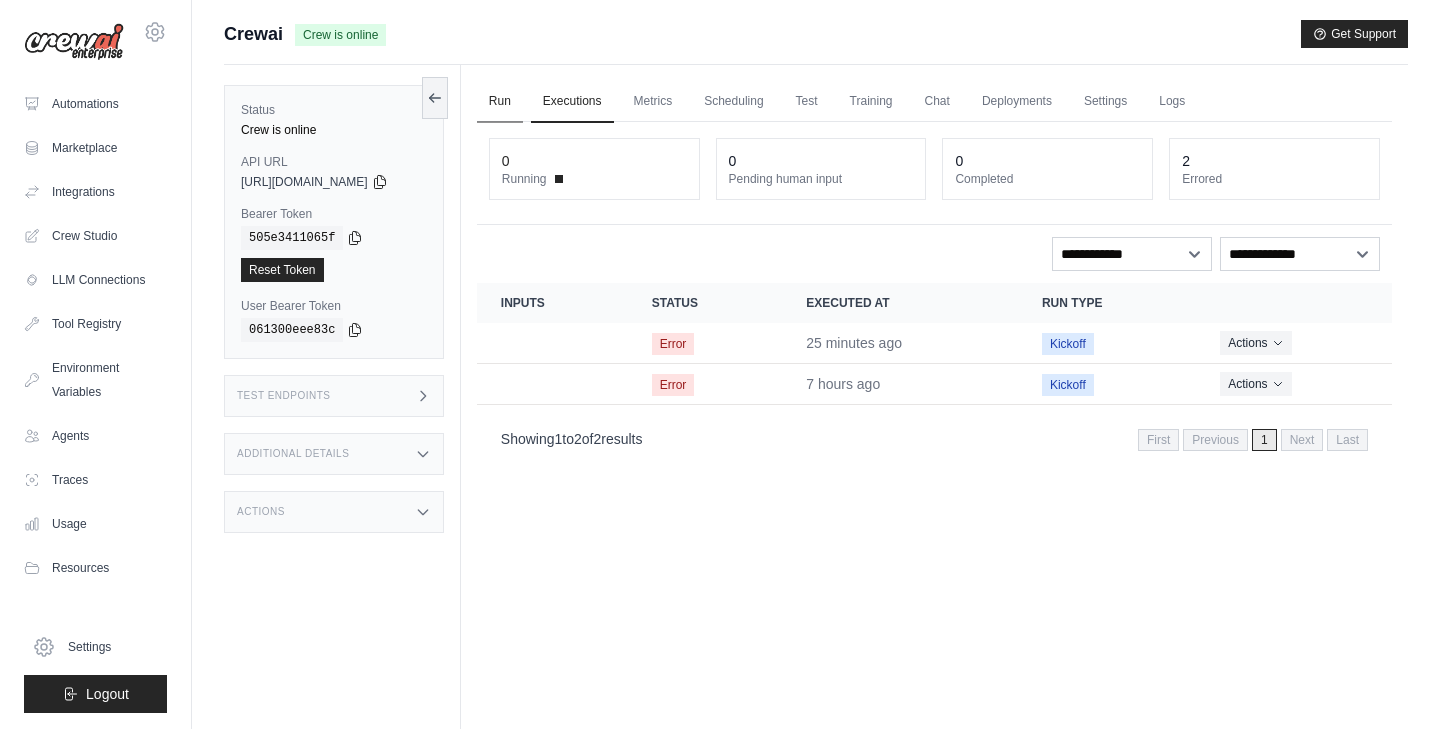 click on "Run" at bounding box center (500, 102) 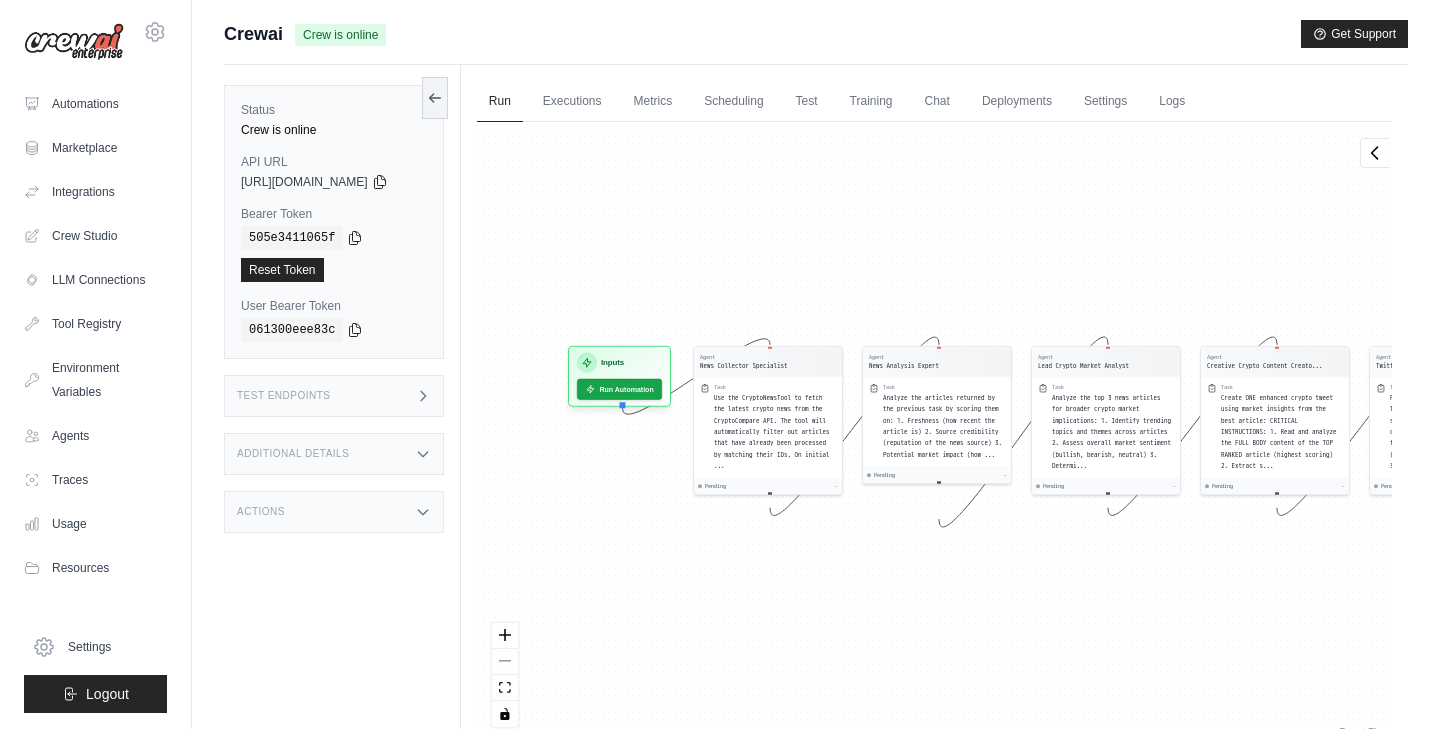 drag, startPoint x: 596, startPoint y: 314, endPoint x: 913, endPoint y: 314, distance: 317 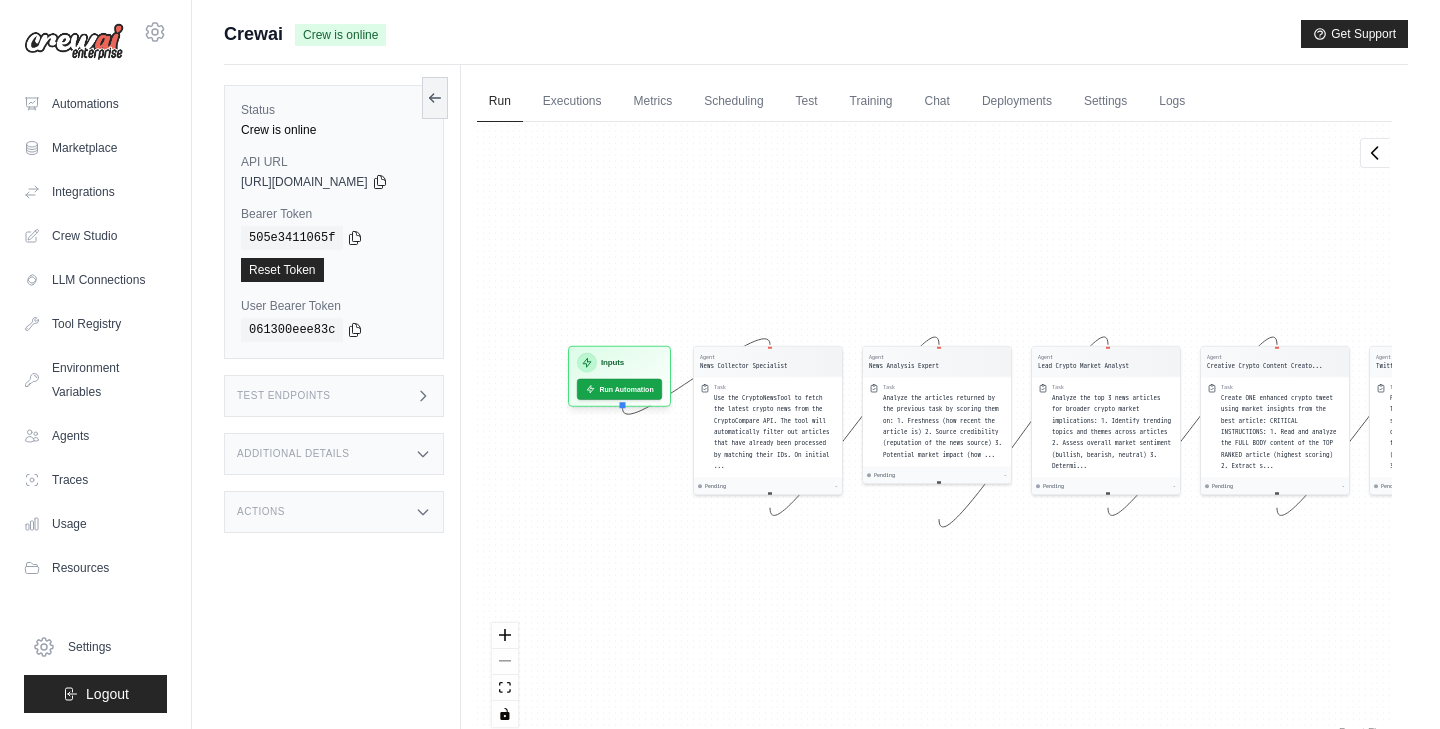 click on "Agent News Collector Specialist Task Use the CryptoNewsTool to fetch the latest crypto news from the CryptoCompare API.
The tool will automatically filter out articles that have already been processed by matching their IDs.
On initial ... Pending - Agent News Analysis Expert Task Analyze the articles returned by the previous task by scoring them on:
1. Freshness (how recent the article is)
2. Source credibility (reputation of the news source)
3. Potential market impact (how ... Pending - Agent Lead Crypto Market Analyst Task Analyze the top 3 news articles for broader crypto market implications:
1. Identify trending topics and themes across articles
2. Assess overall market sentiment (bullish, bearish, neutral)
3. Determi... Pending - Agent Creative Crypto Content Creato... Task Create ONE enhanced crypto tweet using market insights from the best article:
CRITICAL INSTRUCTIONS:
1. Read and analyze the FULL BODY content of the TOP RANKED article (highest scoring)
2. Extract s... Pending - Agent Task - -" at bounding box center [934, 432] 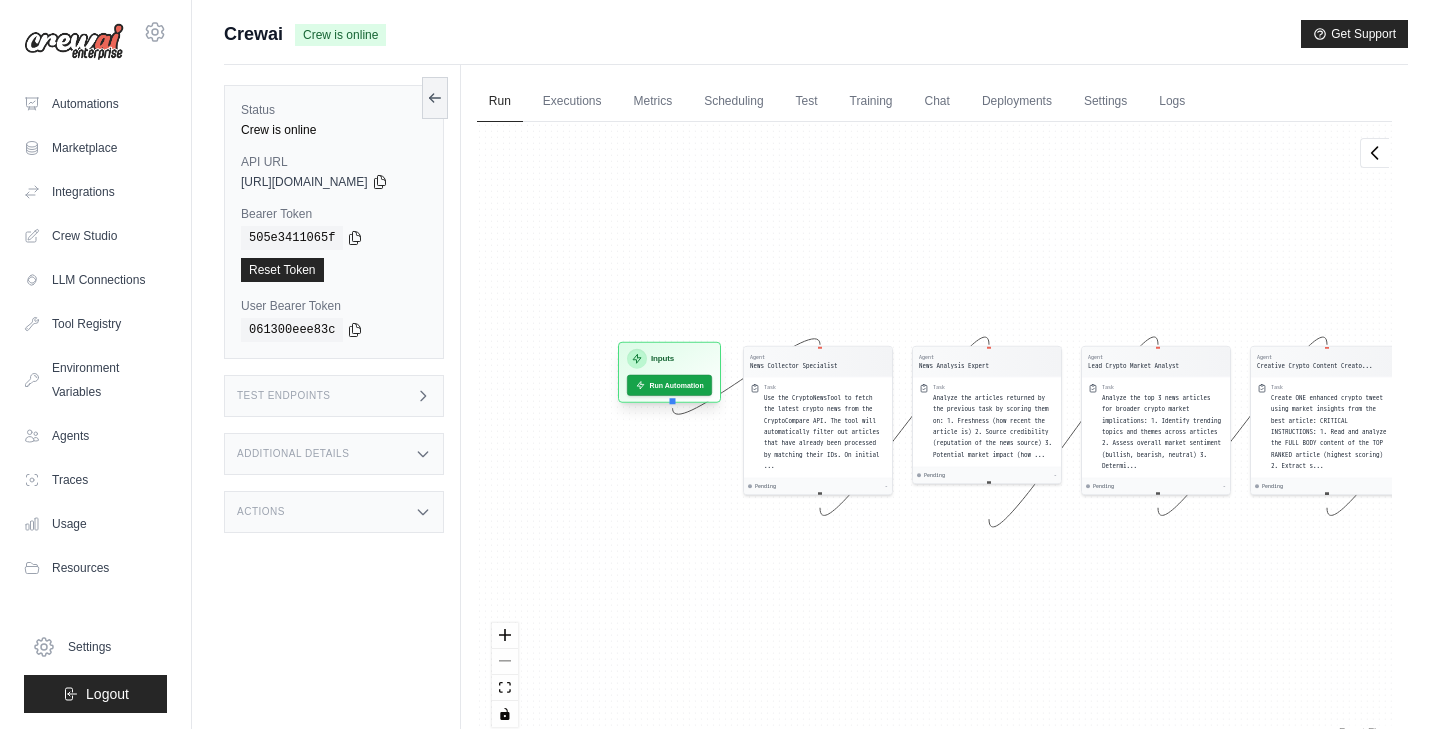 click at bounding box center (672, 401) 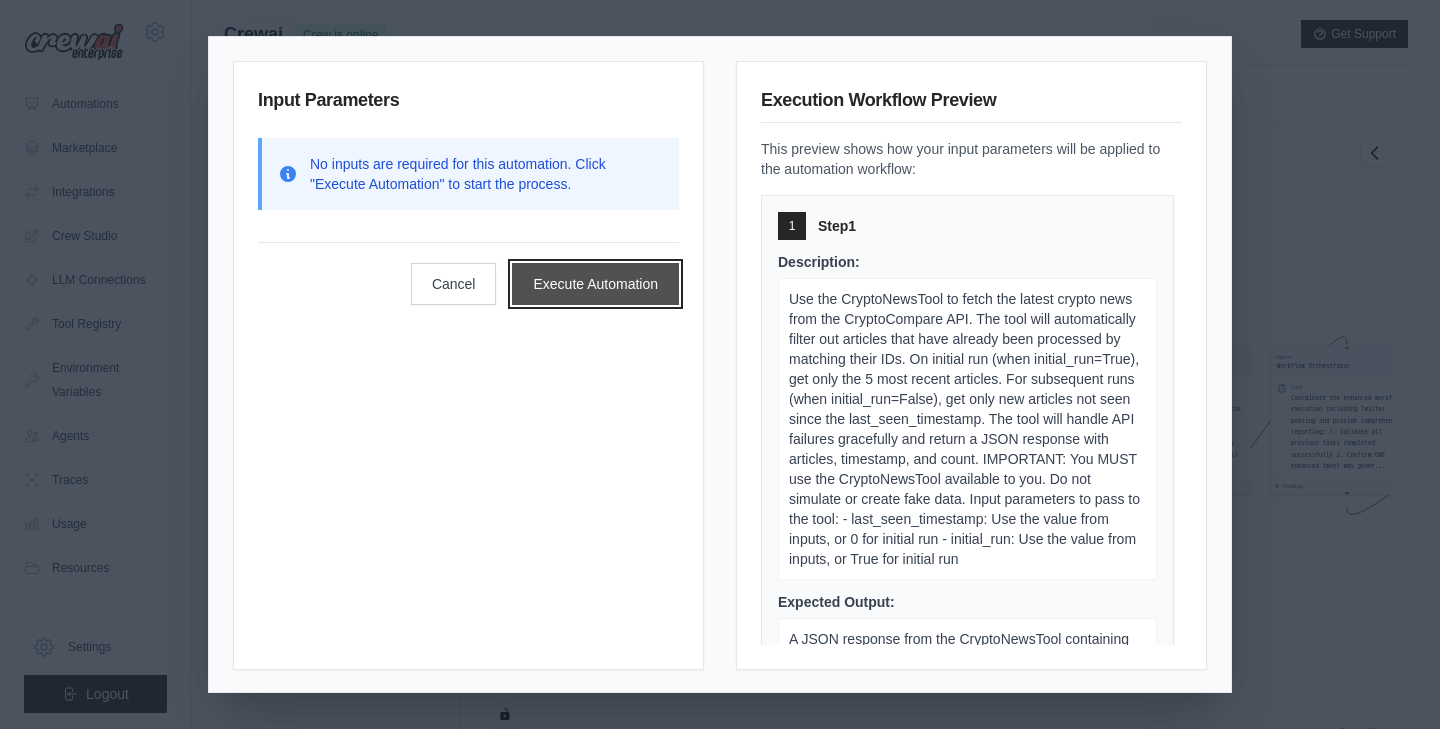 click on "Execute Automation" at bounding box center [595, 284] 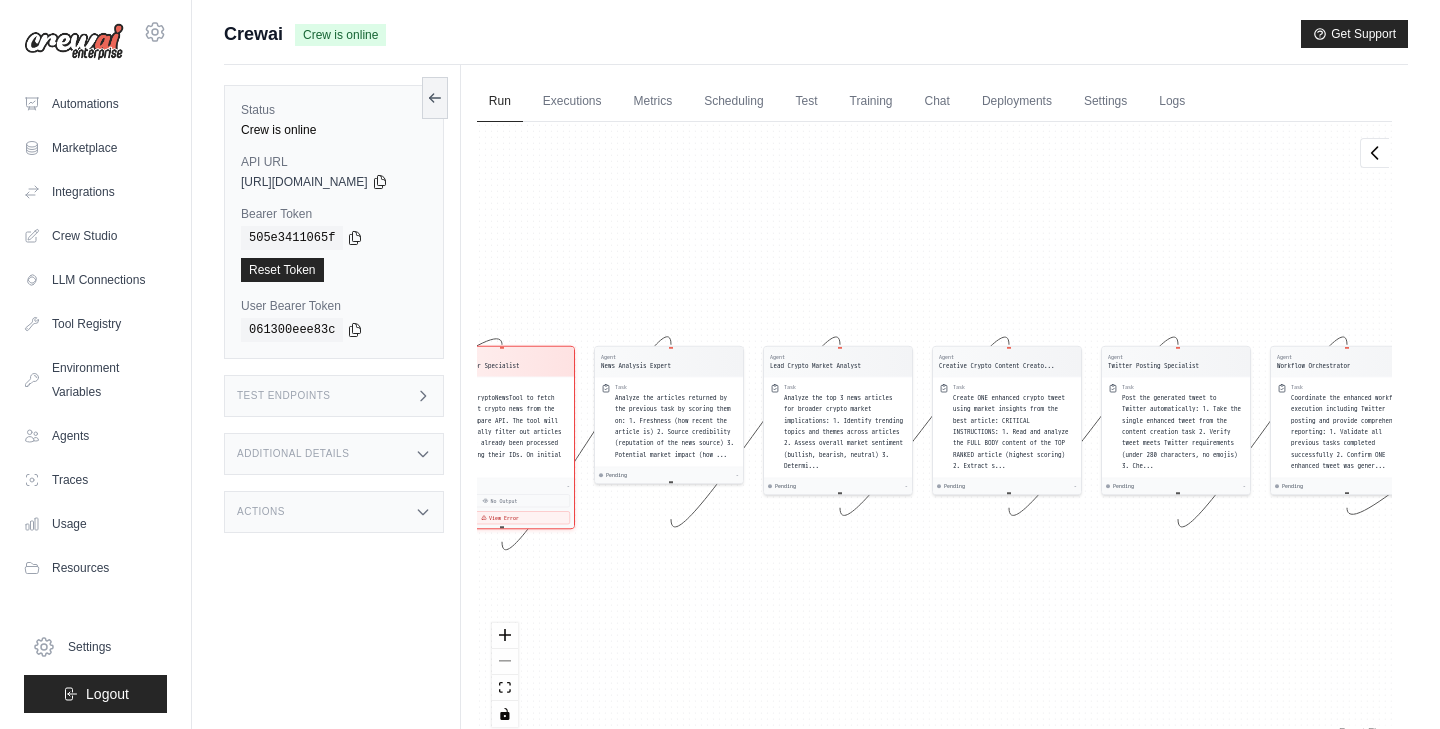 scroll, scrollTop: 4, scrollLeft: 0, axis: vertical 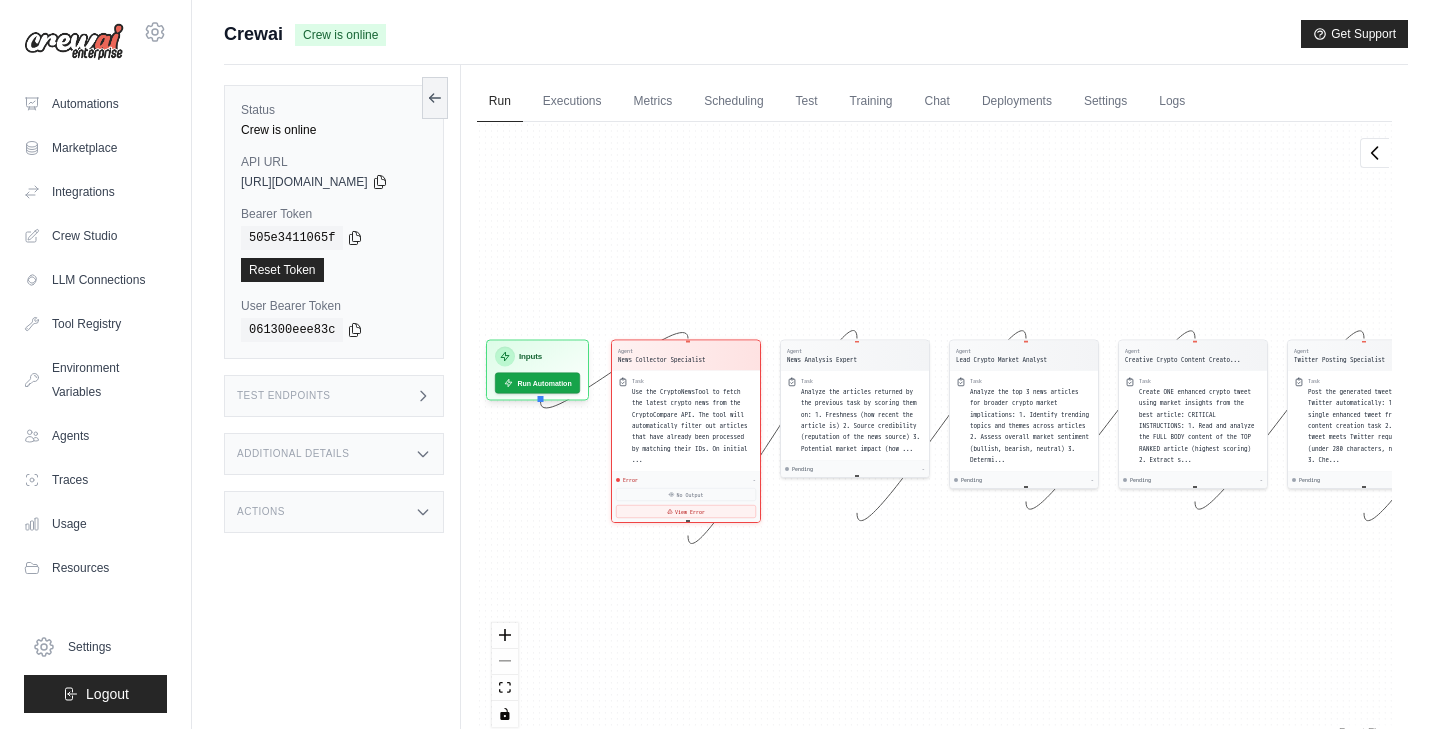 drag, startPoint x: 666, startPoint y: 129, endPoint x: 851, endPoint y: 134, distance: 185.06755 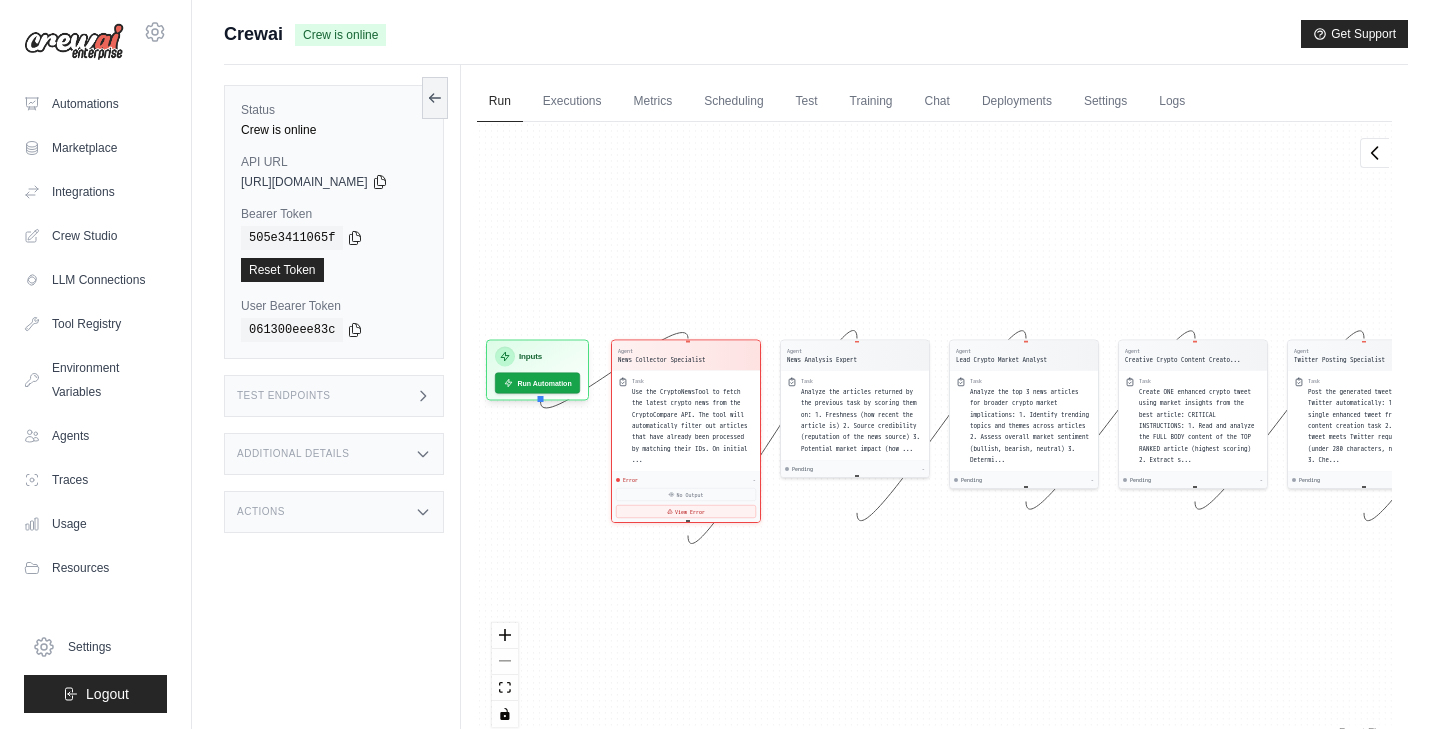 click on "Agent News Collector Specialist Task Use the CryptoNewsTool to fetch the latest crypto news from the CryptoCompare API.
The tool will automatically filter out articles that have already been processed by matching their IDs.
On initial ... Error - No Output View Error Agent News Analysis Expert Task Analyze the articles returned by the previous task by scoring them on:
1. Freshness (how recent the article is)
2. Source credibility (reputation of the news source)
3. Potential market impact (how ... Pending - Agent Lead Crypto Market Analyst Task Analyze the top 3 news articles for broader crypto market implications:
1. Identify trending topics and themes across articles
2. Assess overall market sentiment (bullish, bearish, neutral)
3. Determi... Pending - Agent Creative Crypto Content Creato... Task Create ONE enhanced crypto tweet using market insights from the best article:
CRITICAL INSTRUCTIONS:
1. Read and analyze the FULL BODY content of the TOP RANKED article (highest scoring)
2. Extract s... Pending" at bounding box center [934, 432] 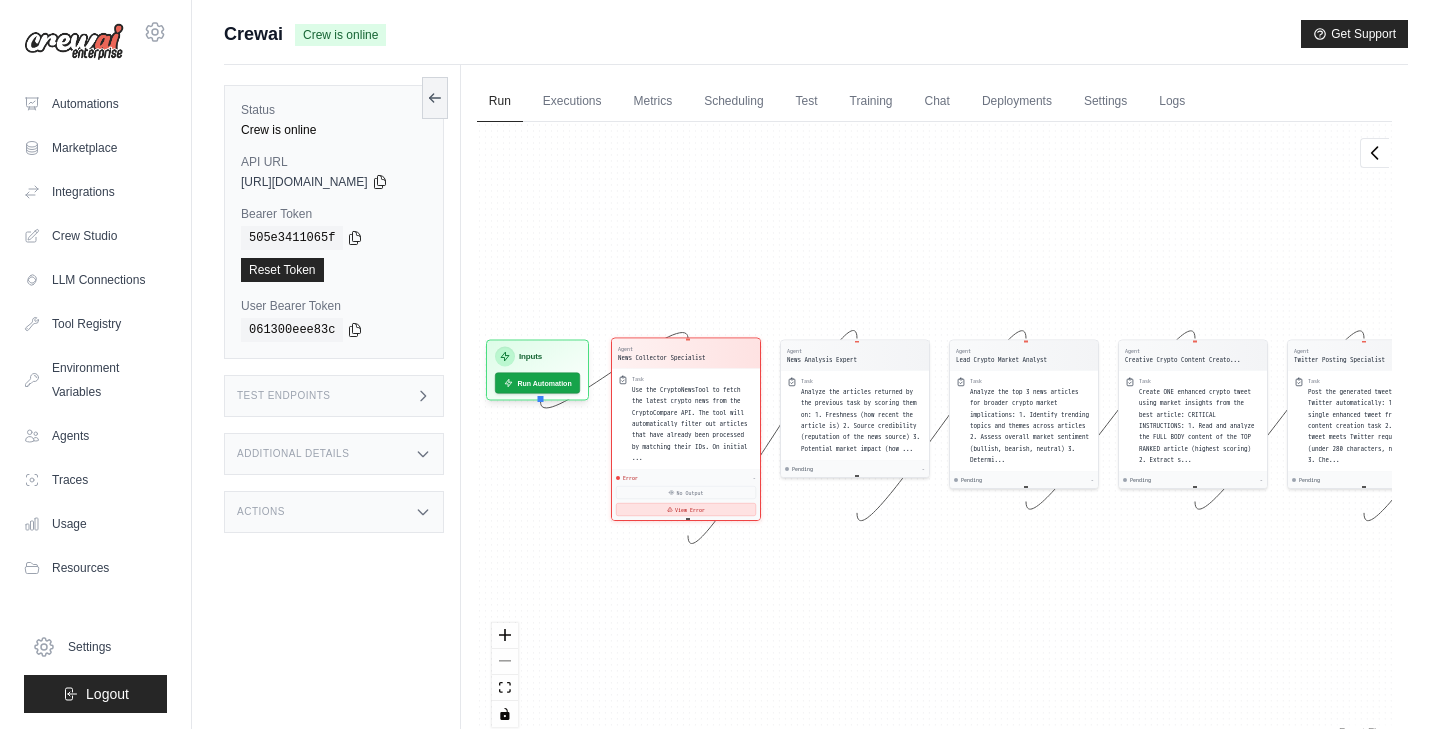 click on "View Error" at bounding box center (686, 509) 